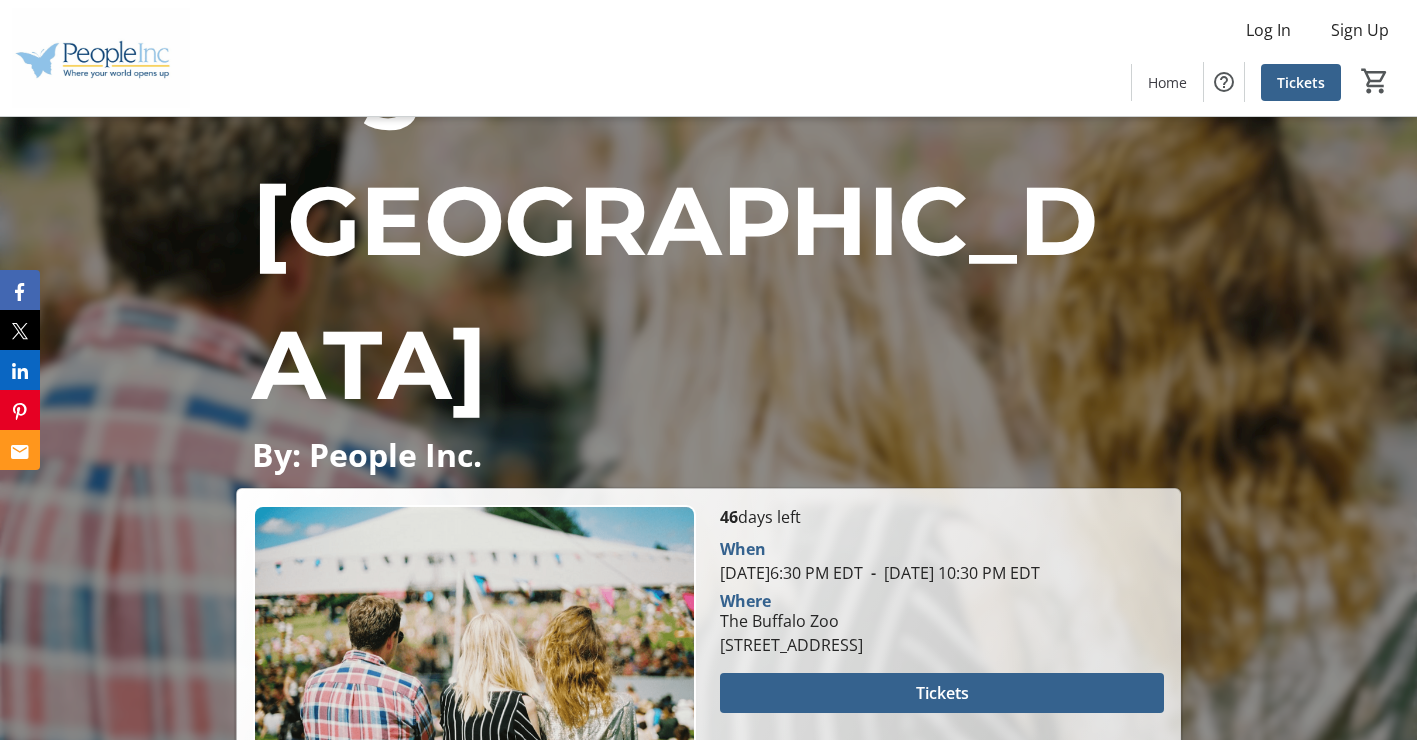 scroll, scrollTop: 500, scrollLeft: 0, axis: vertical 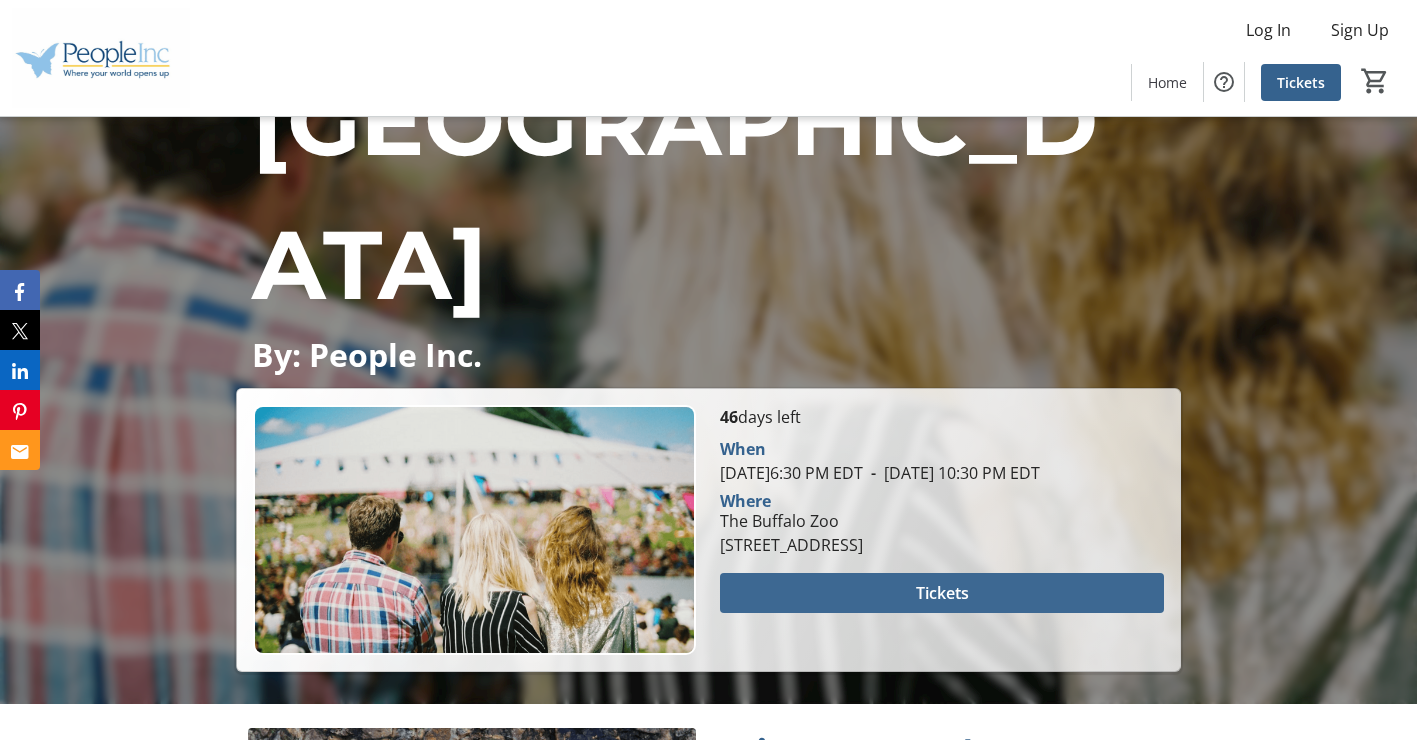click at bounding box center (941, 593) 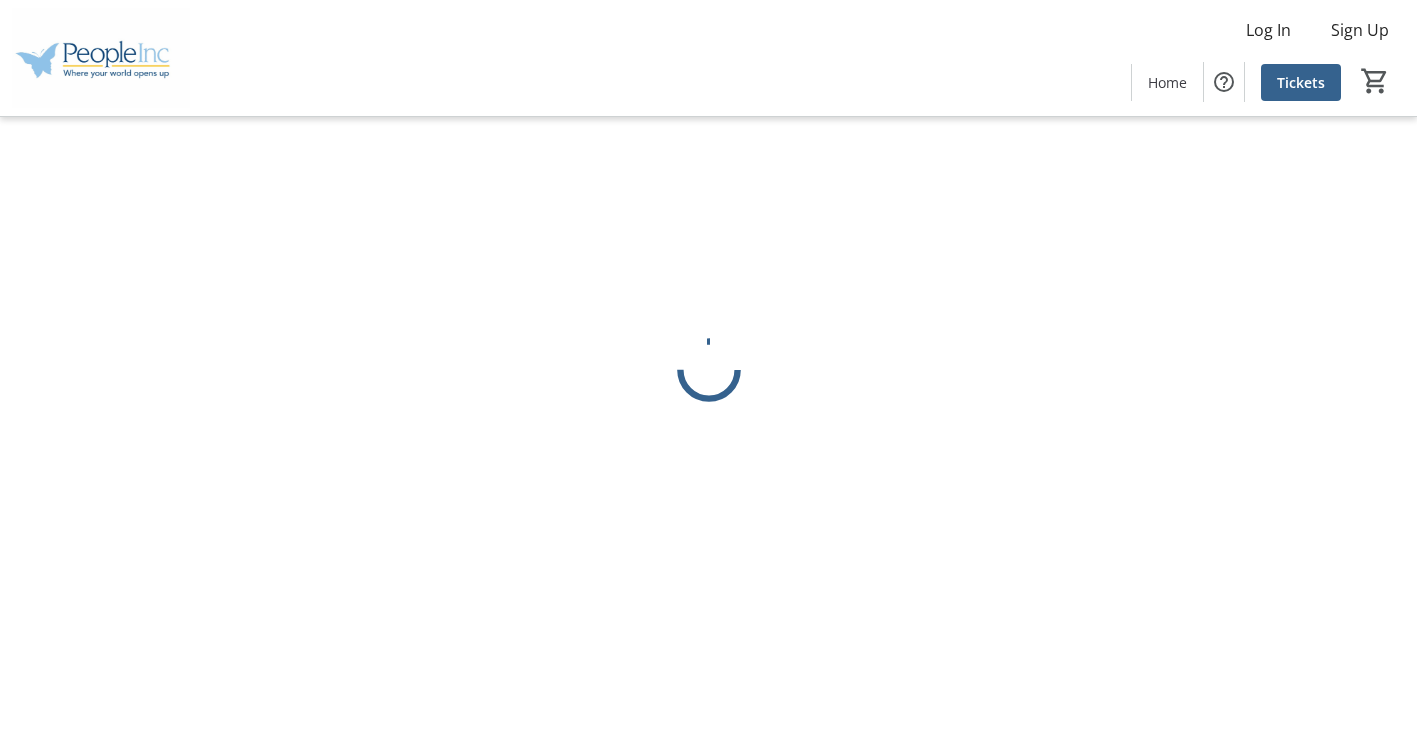 scroll, scrollTop: 0, scrollLeft: 0, axis: both 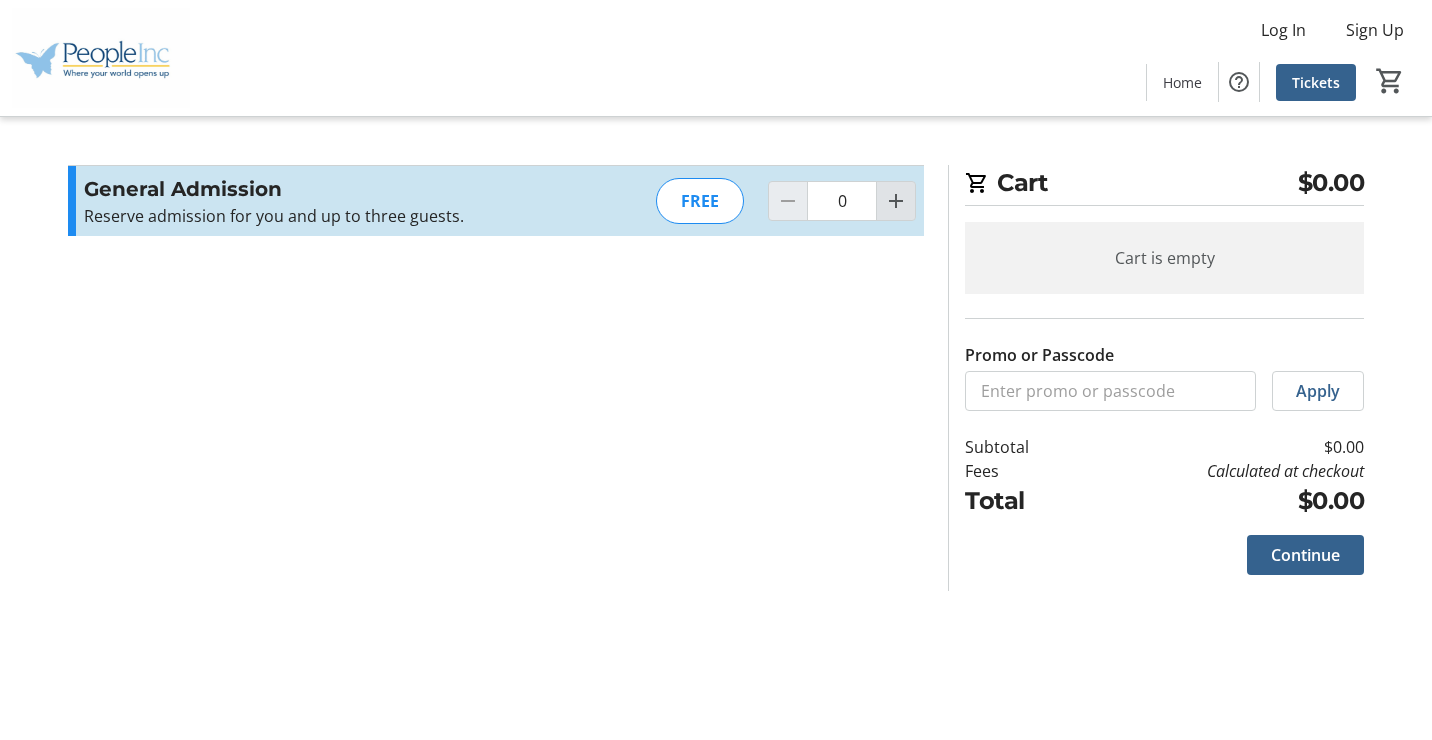click 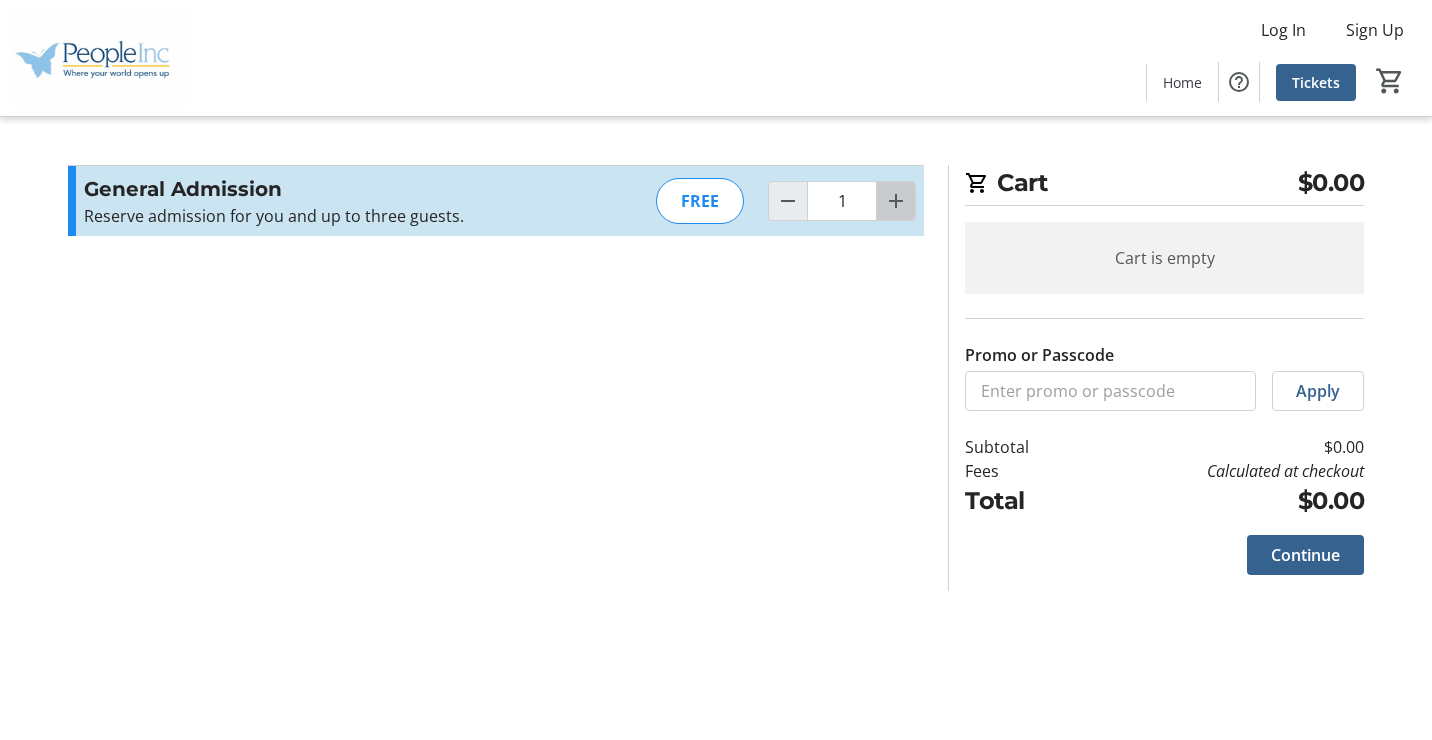 click 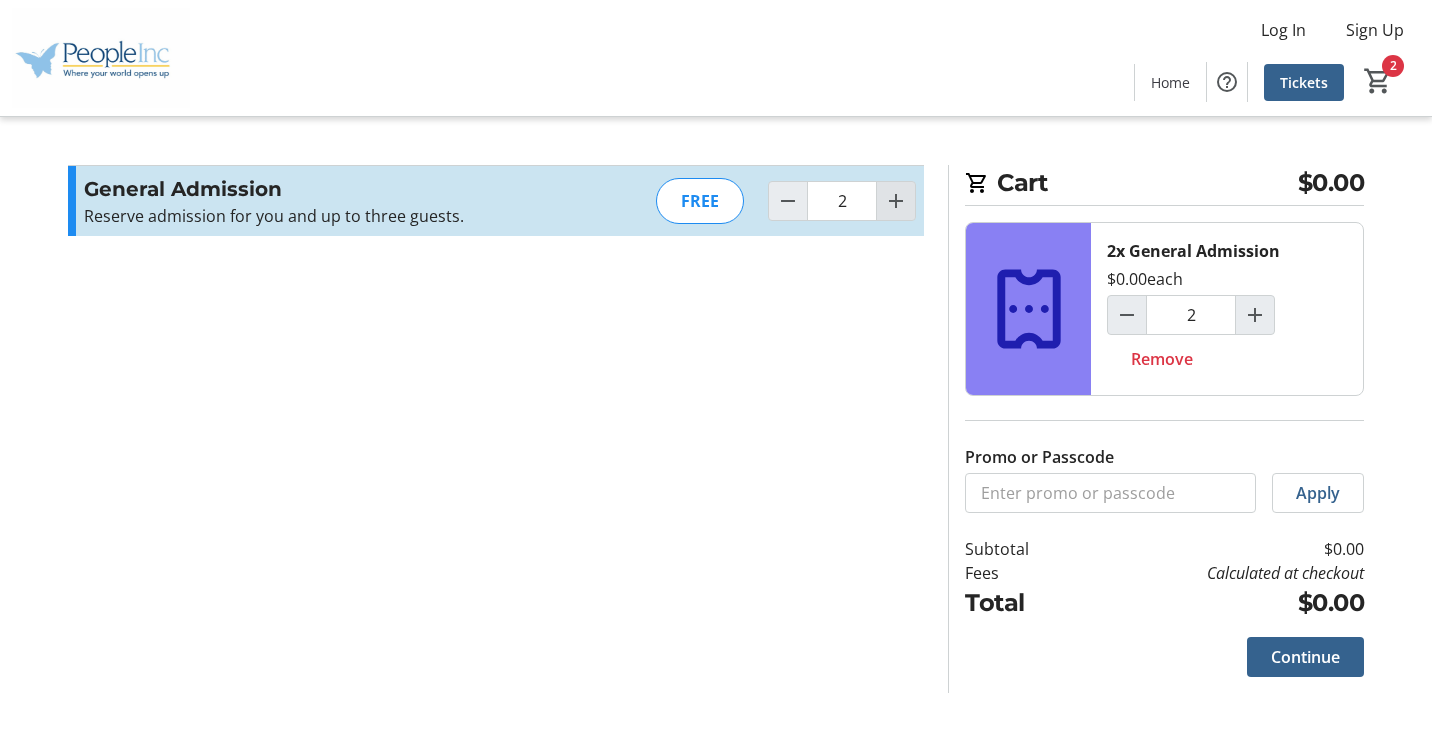 click 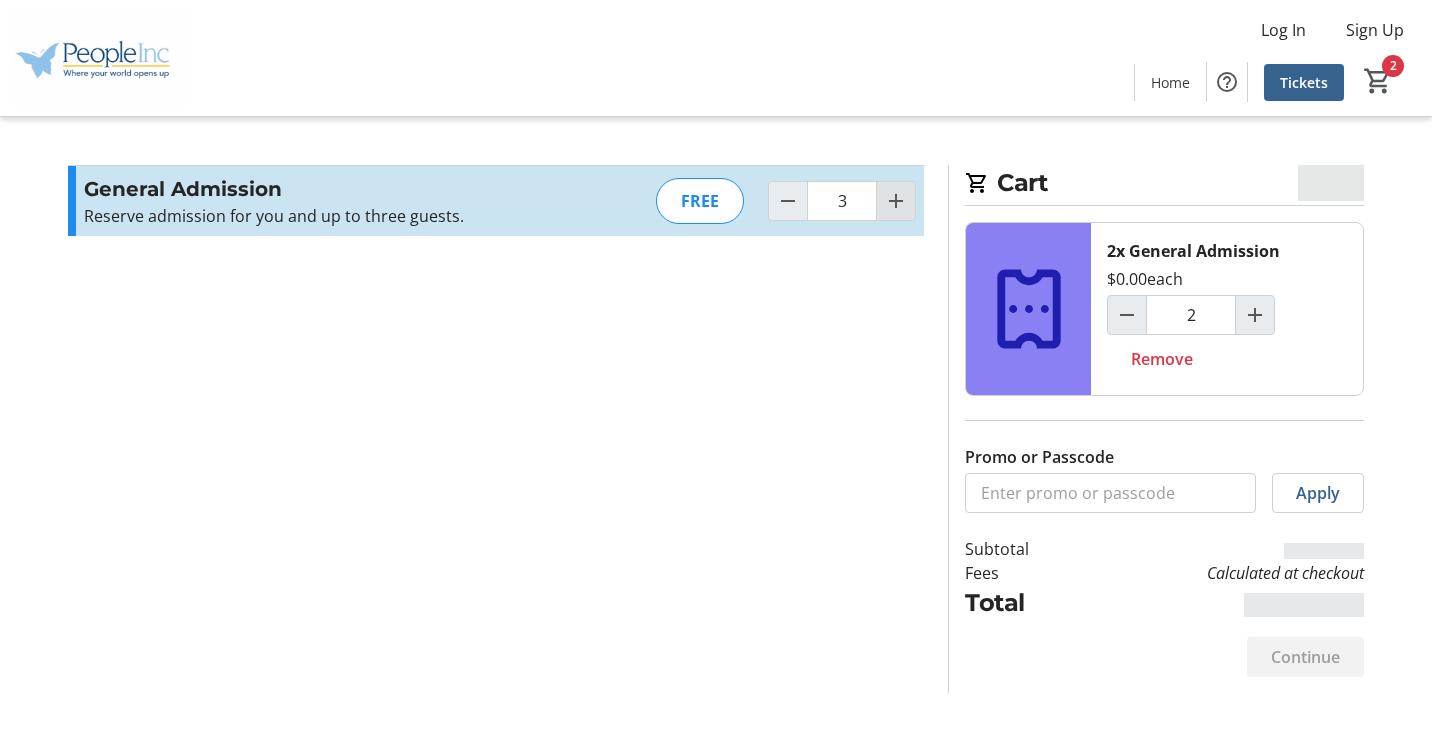 type on "3" 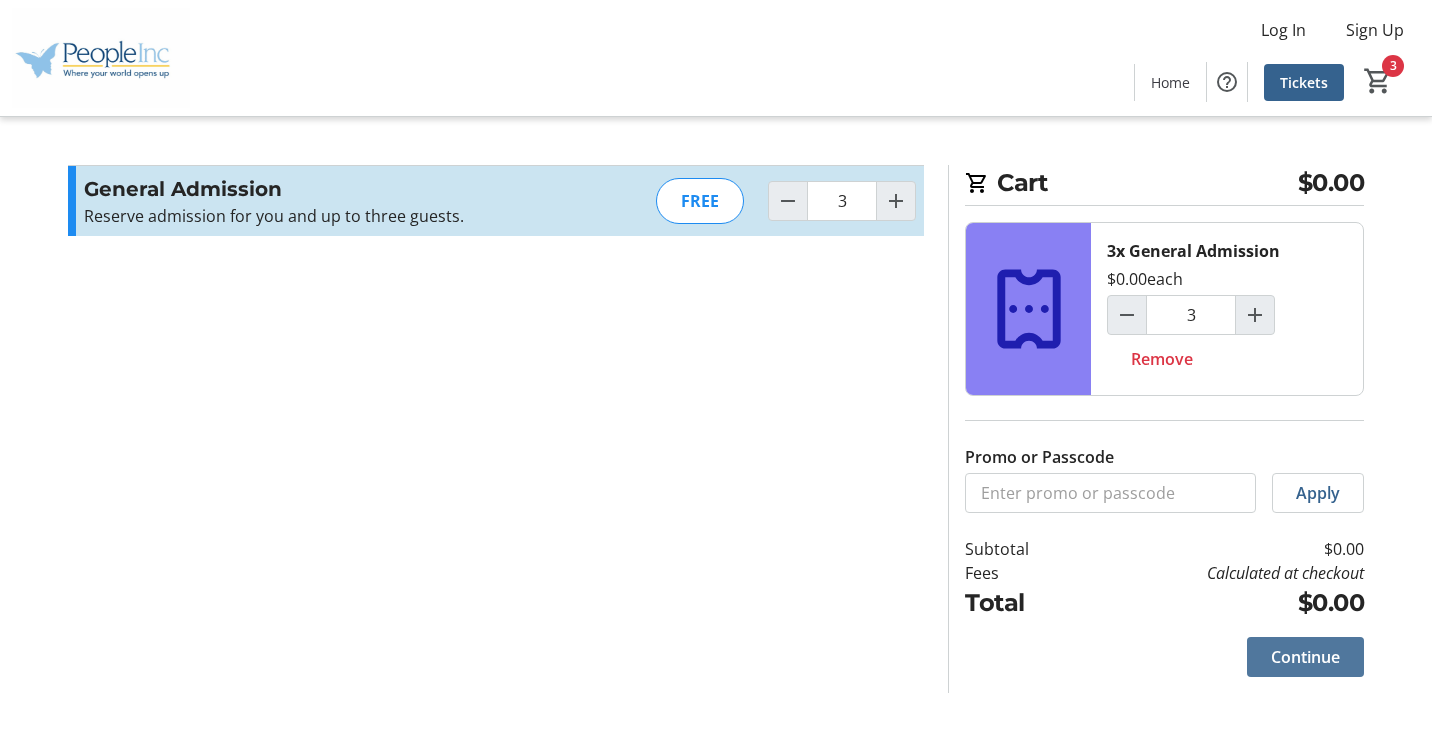 click on "Continue" 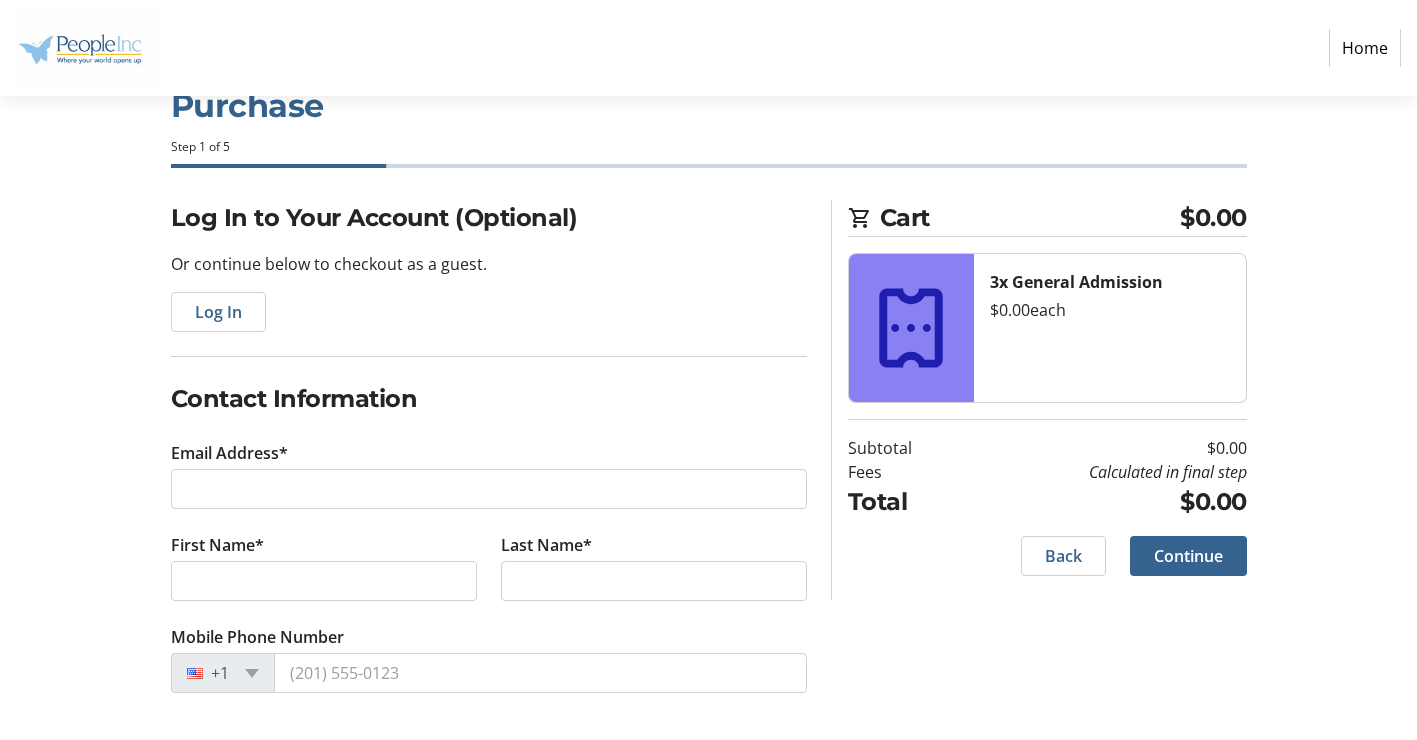 scroll, scrollTop: 63, scrollLeft: 0, axis: vertical 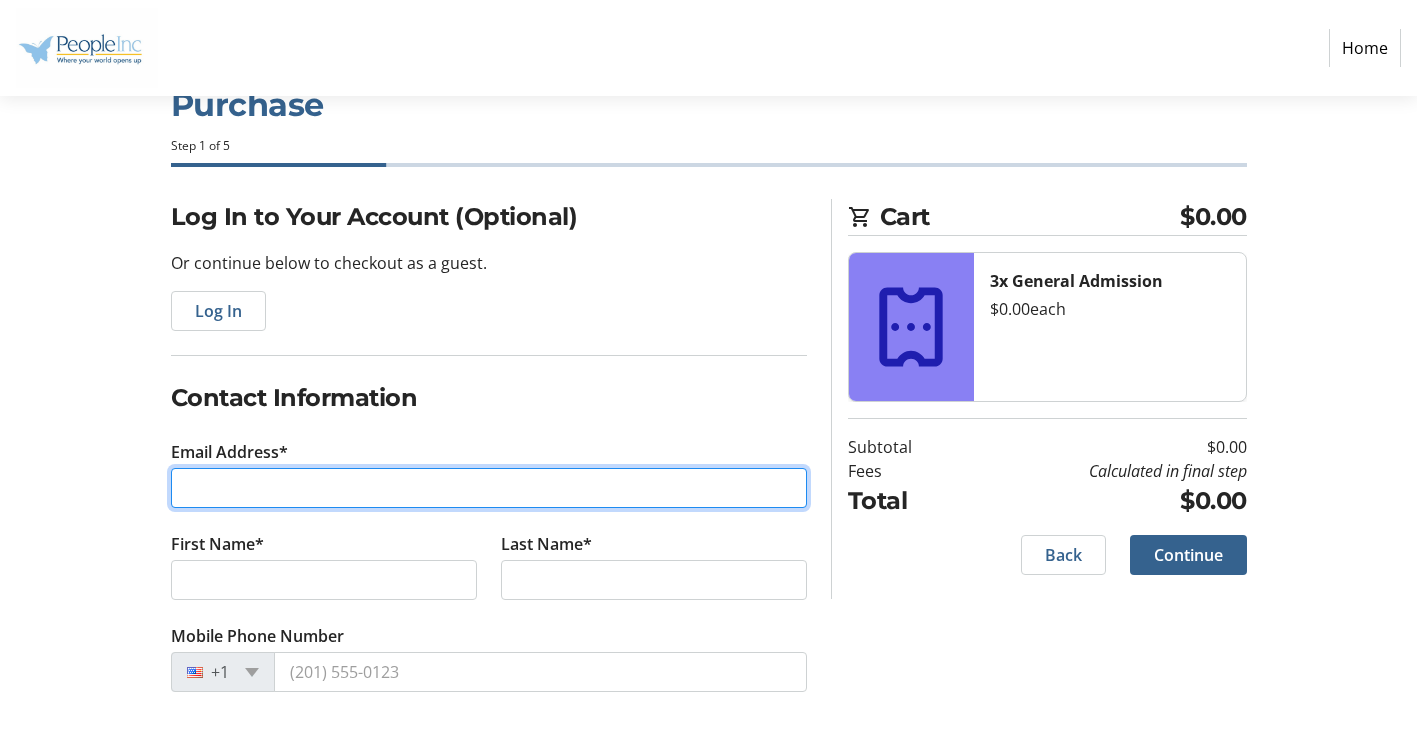 click on "Email Address*" at bounding box center [489, 488] 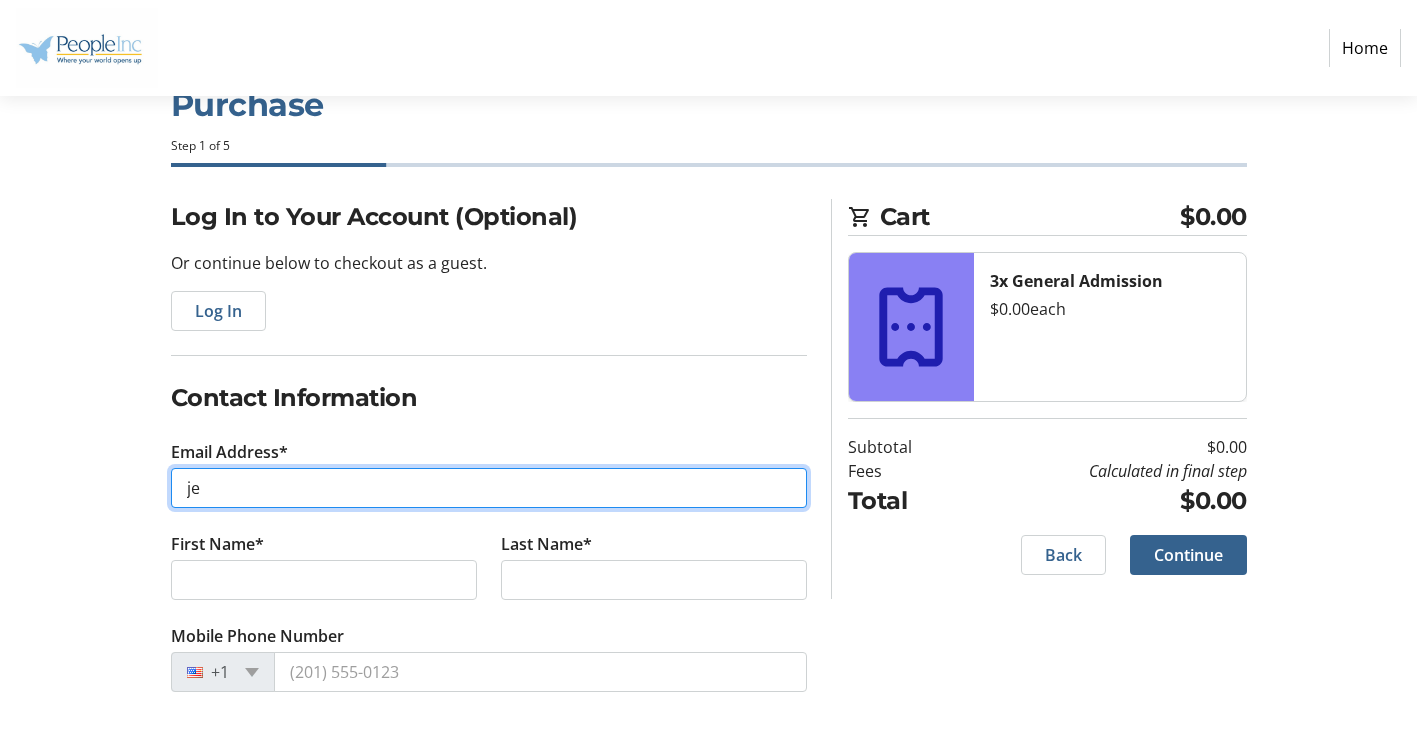 type on "j" 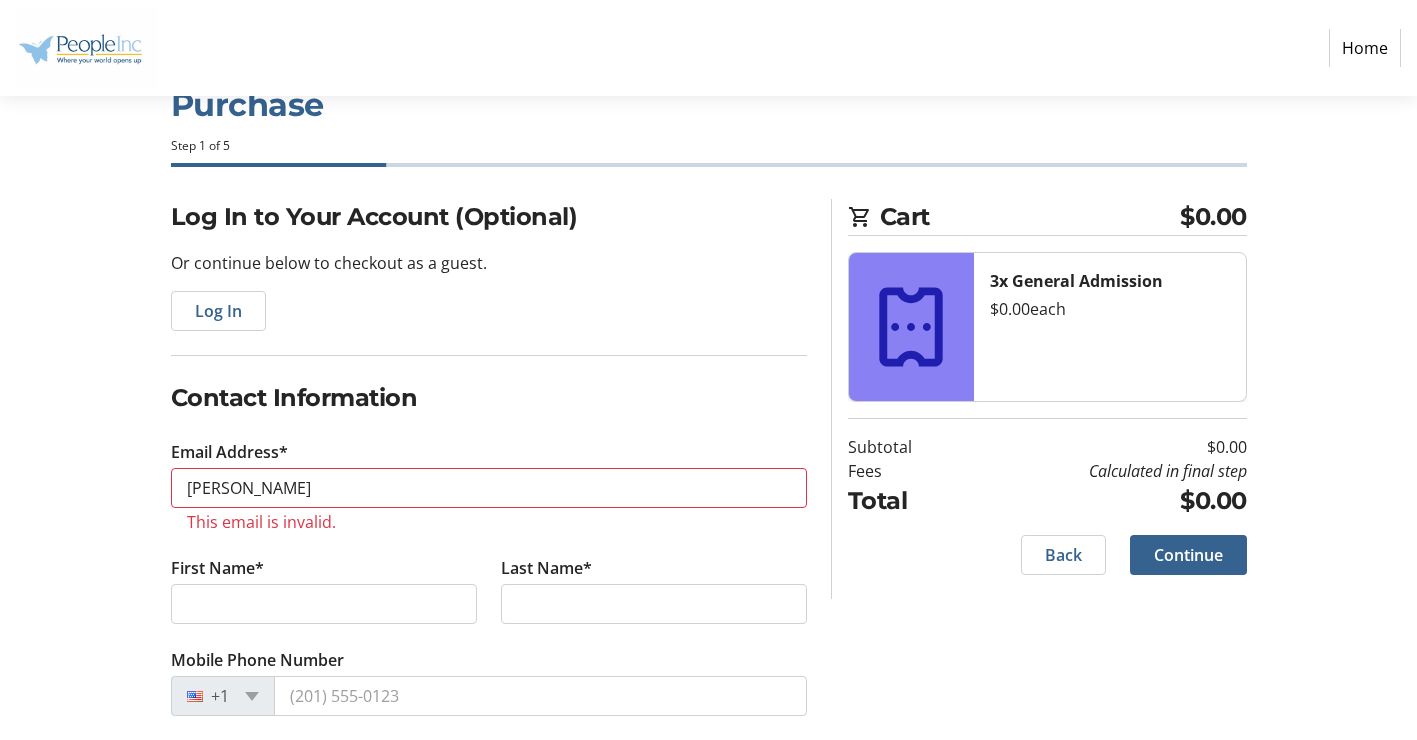 click on "Contact Information Email Address* [PERSON_NAME] This email is invalid. First Name* Last Name*  Mobile Phone Number  +1" 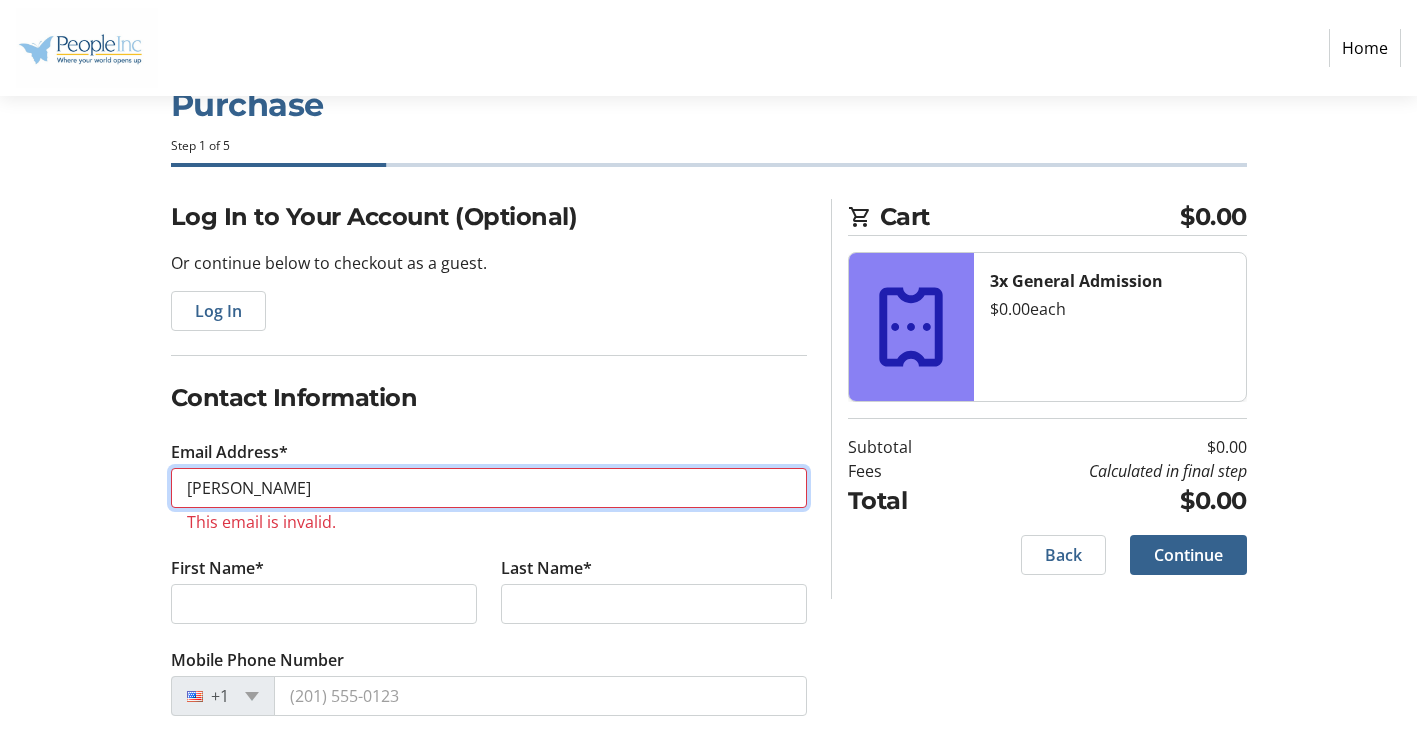 click on "[PERSON_NAME]" at bounding box center (489, 488) 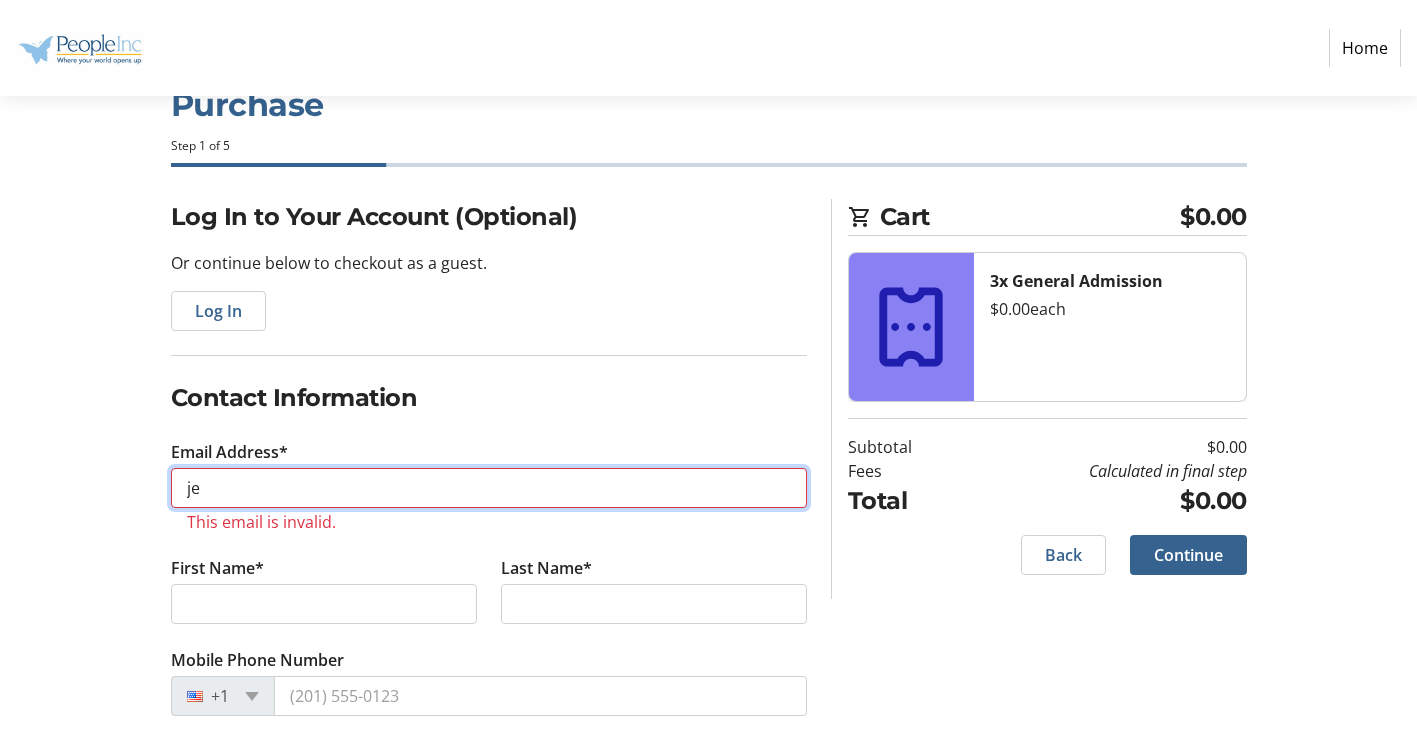 type on "j" 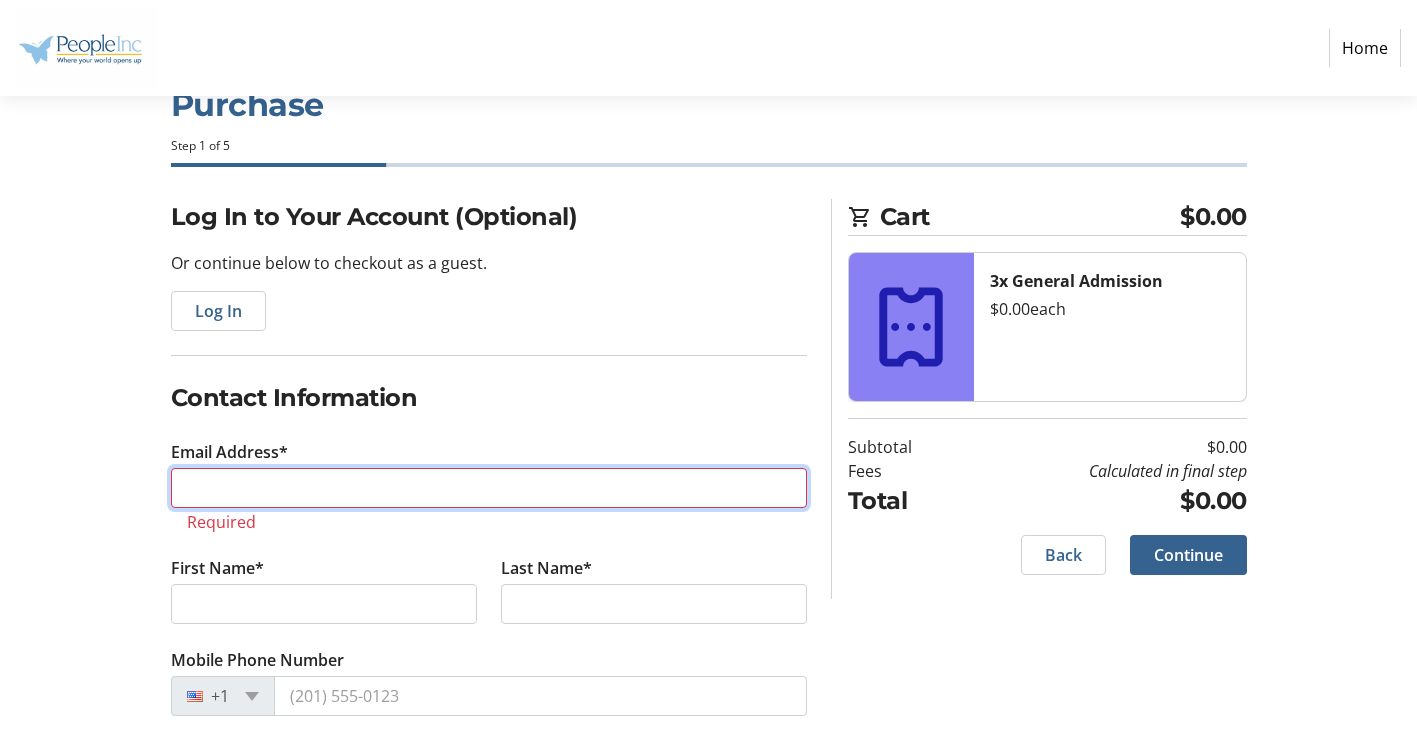 click on "Email Address*" at bounding box center [489, 488] 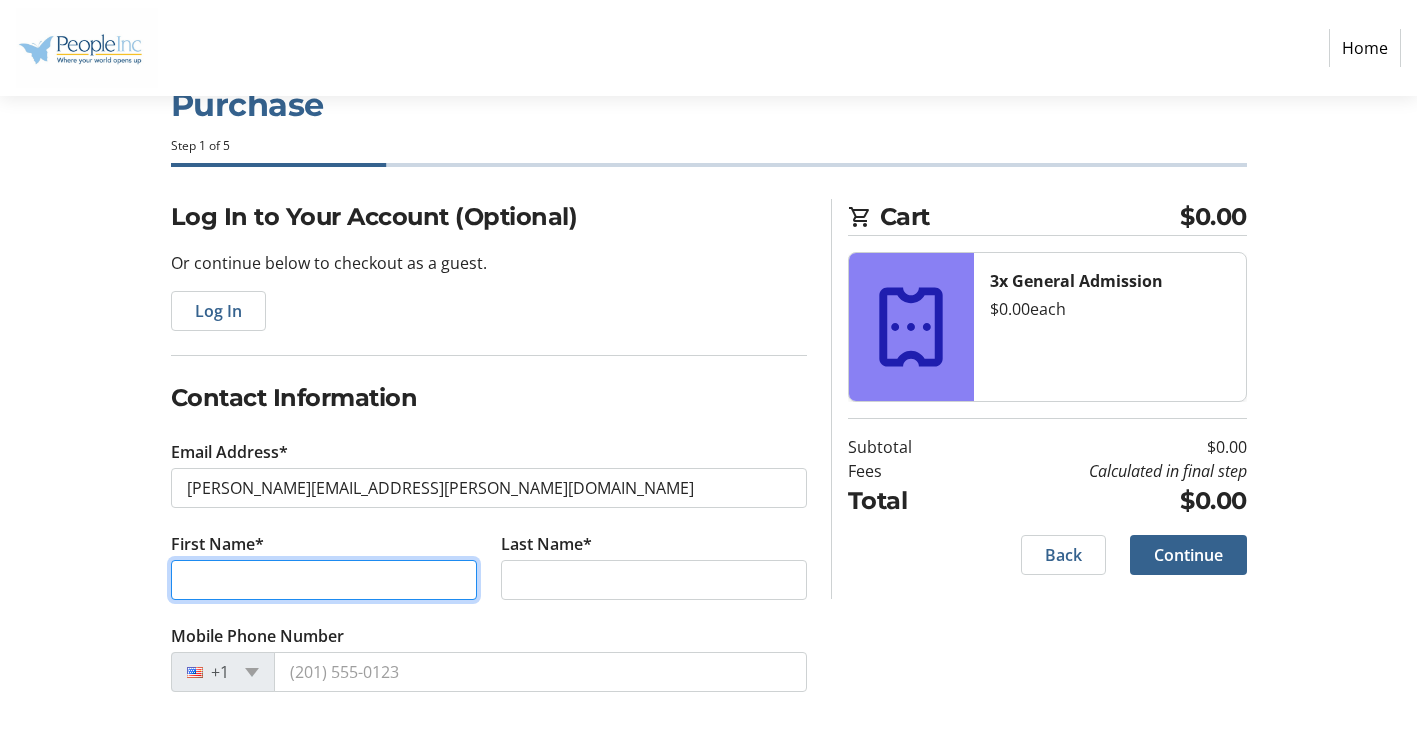 click on "First Name*" at bounding box center (324, 580) 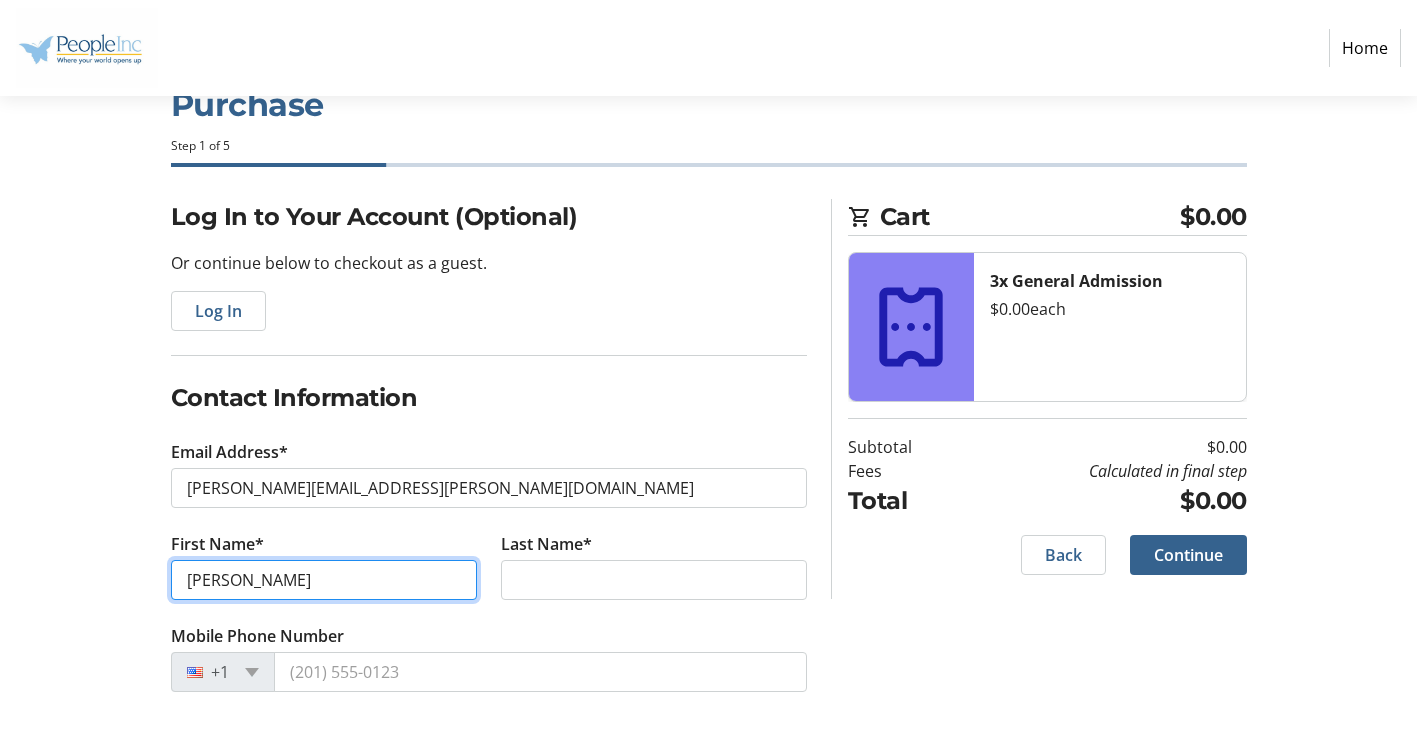 type on "[PERSON_NAME]" 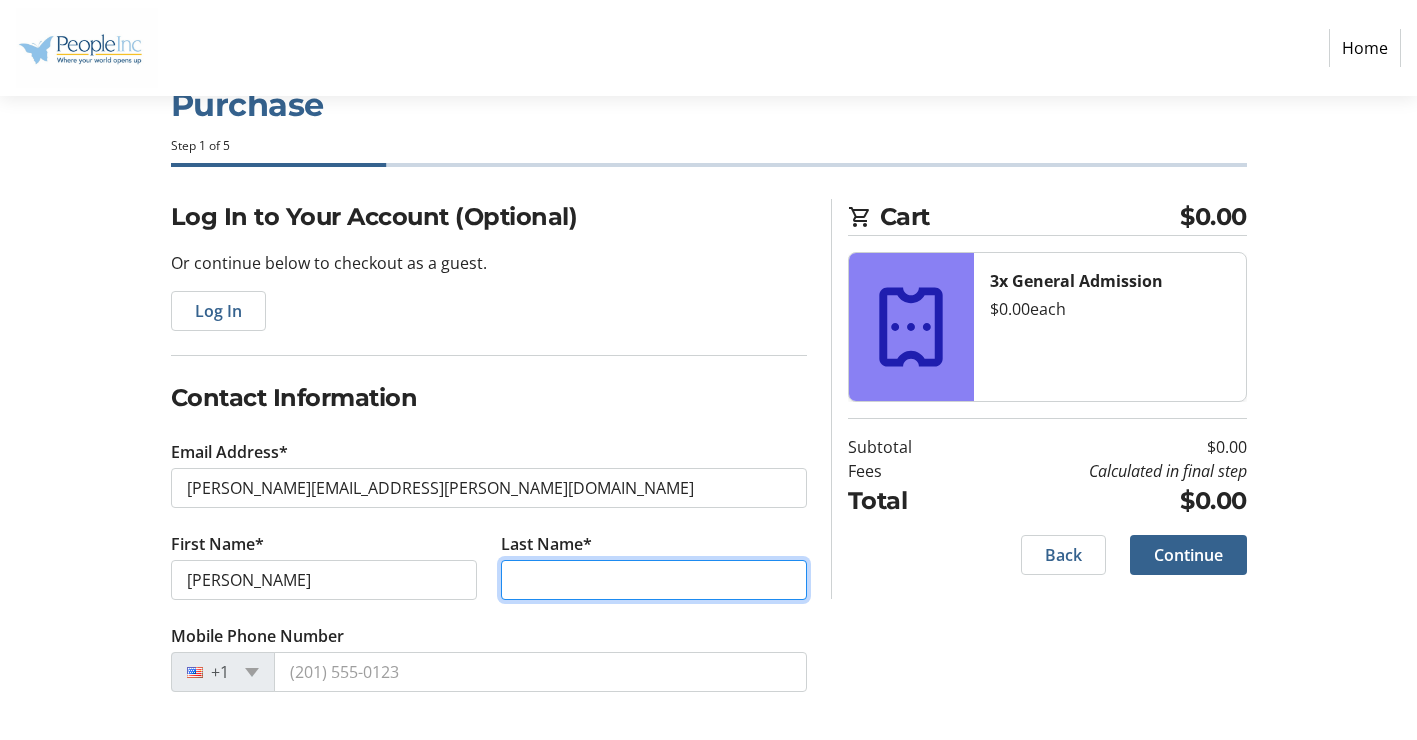 click on "Last Name*" at bounding box center [654, 580] 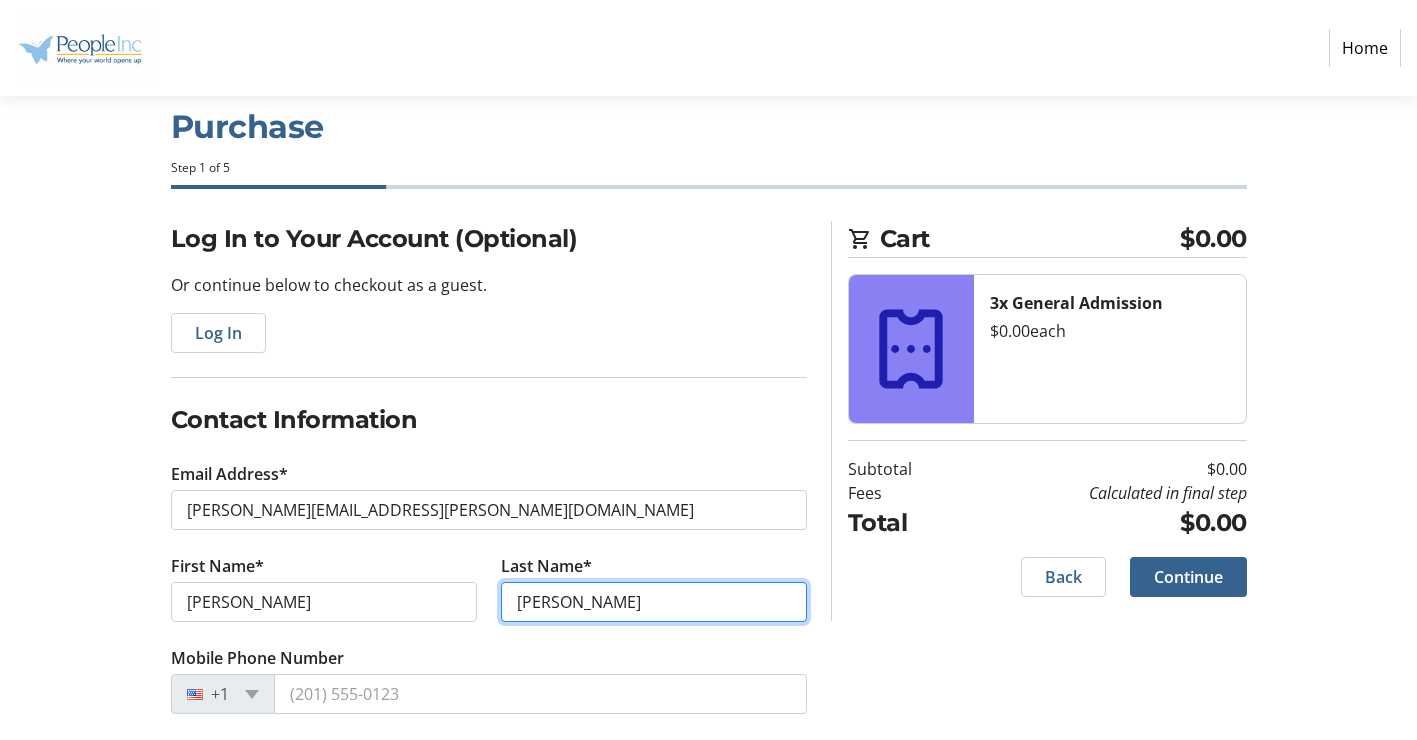 scroll, scrollTop: 63, scrollLeft: 0, axis: vertical 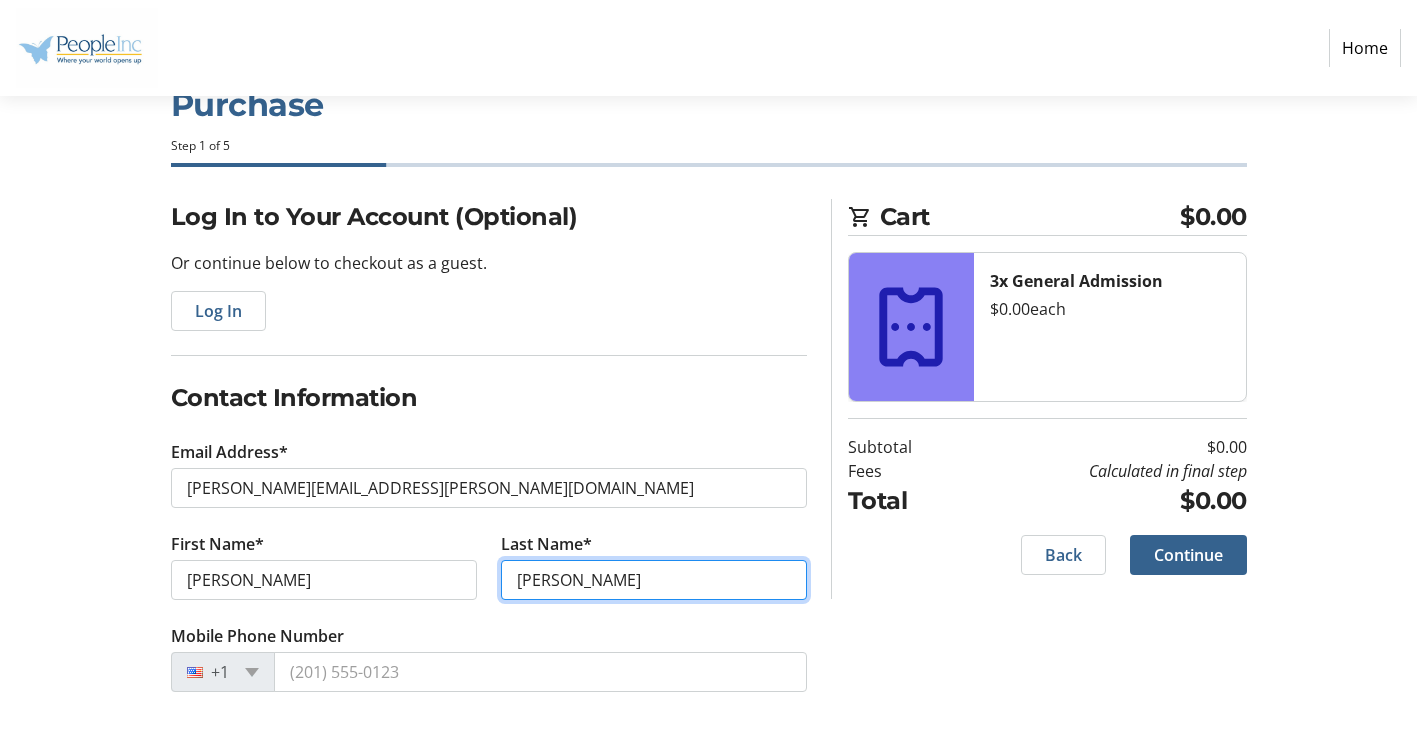 type on "[PERSON_NAME]" 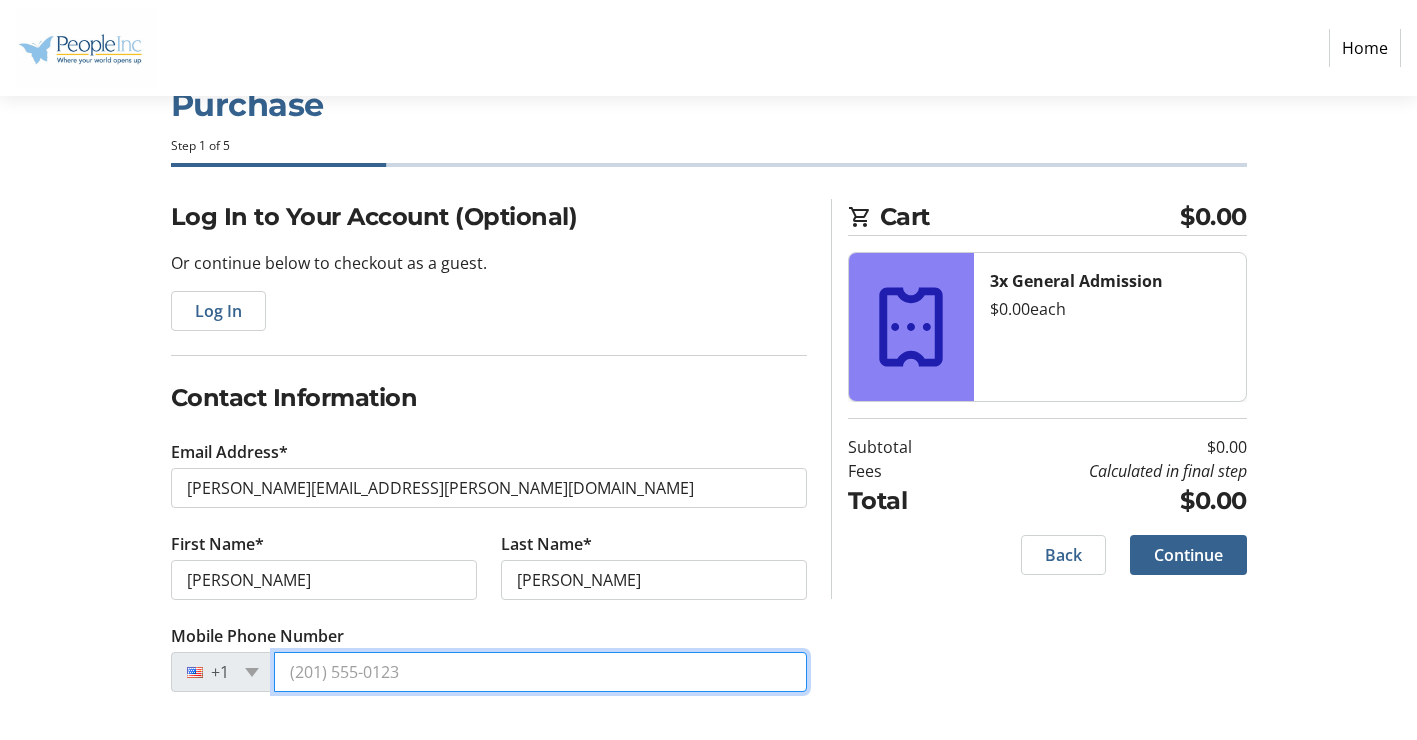click on "Mobile Phone Number" at bounding box center [540, 672] 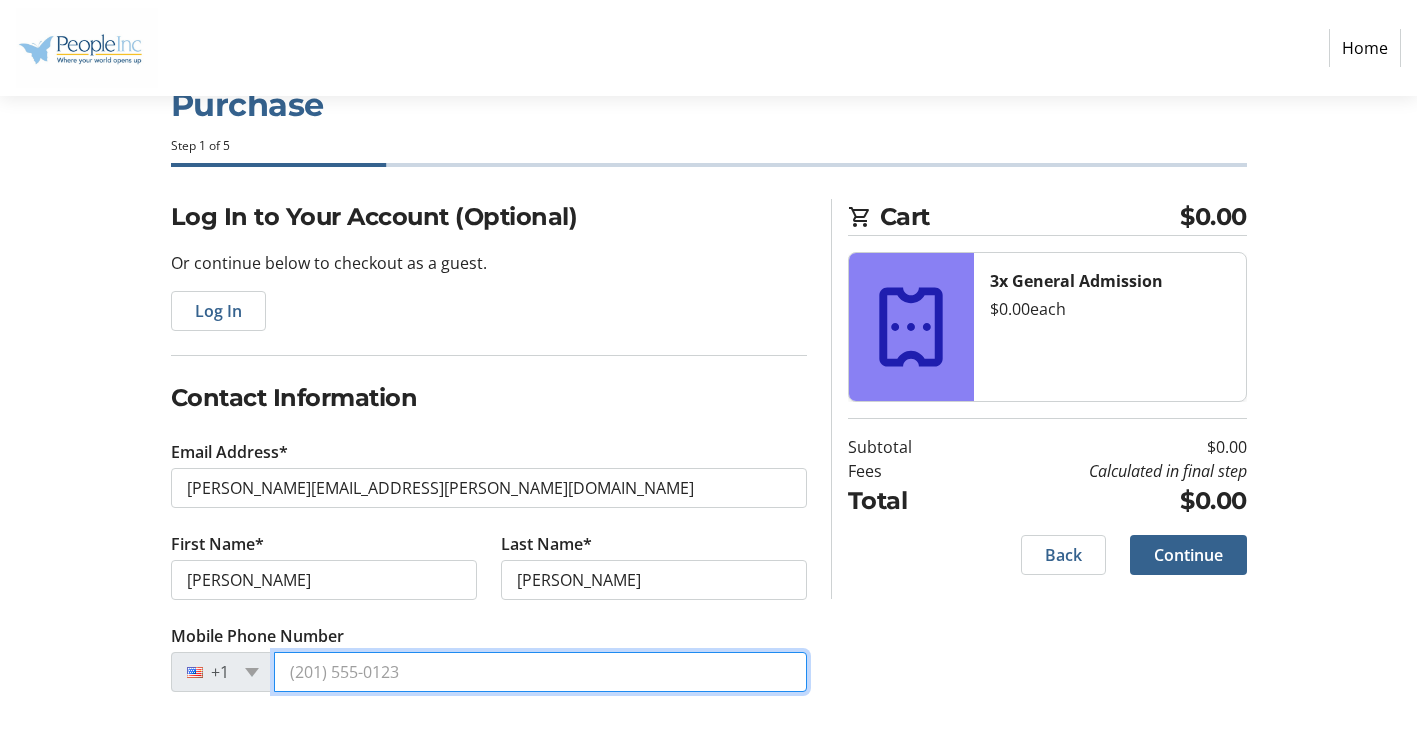 type on "[PHONE_NUMBER]" 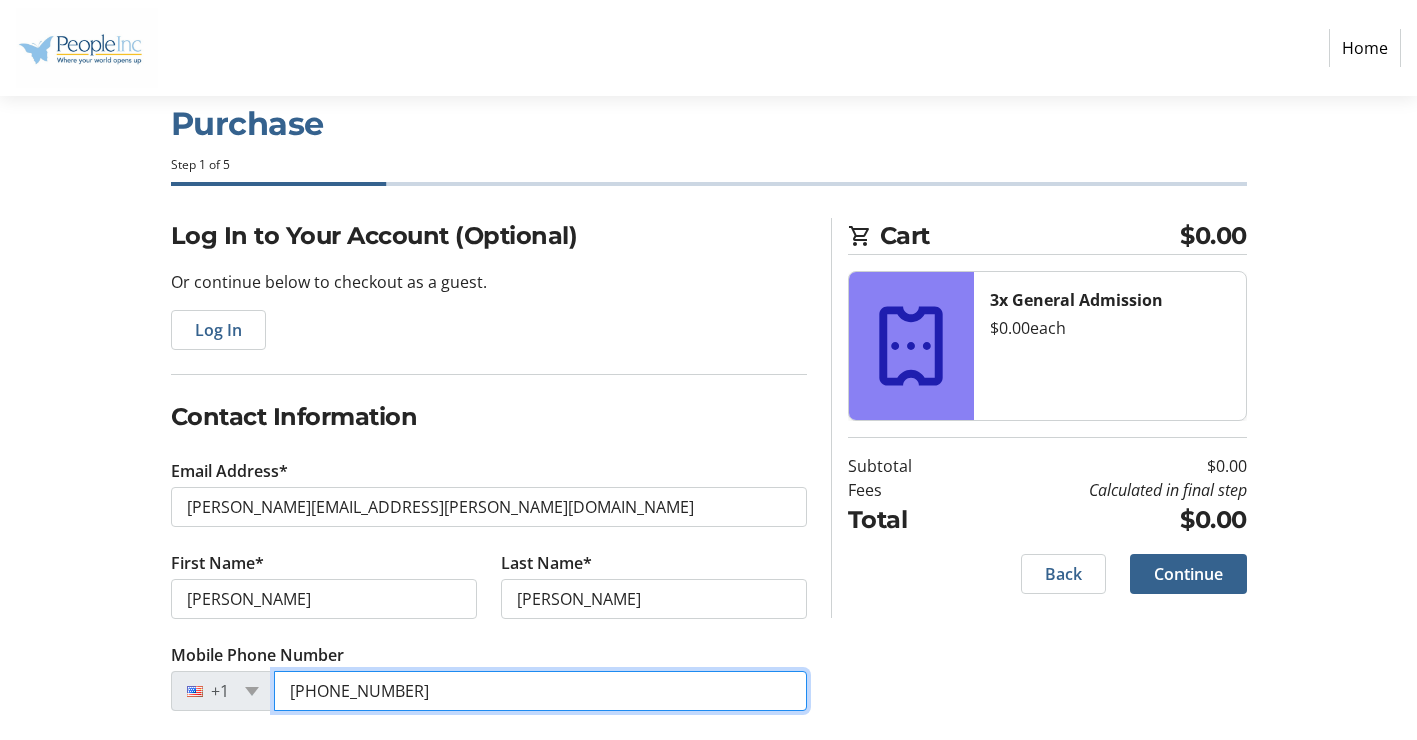 scroll, scrollTop: 63, scrollLeft: 0, axis: vertical 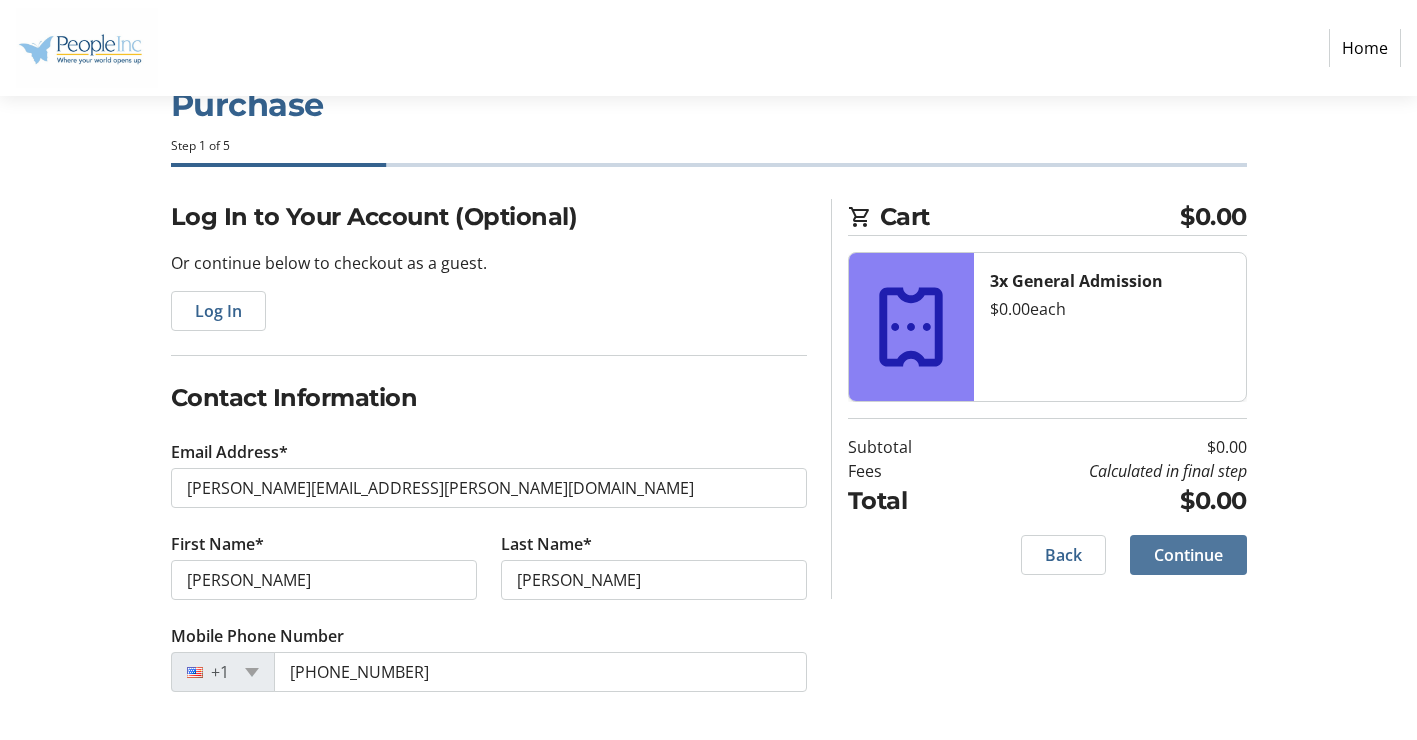 click 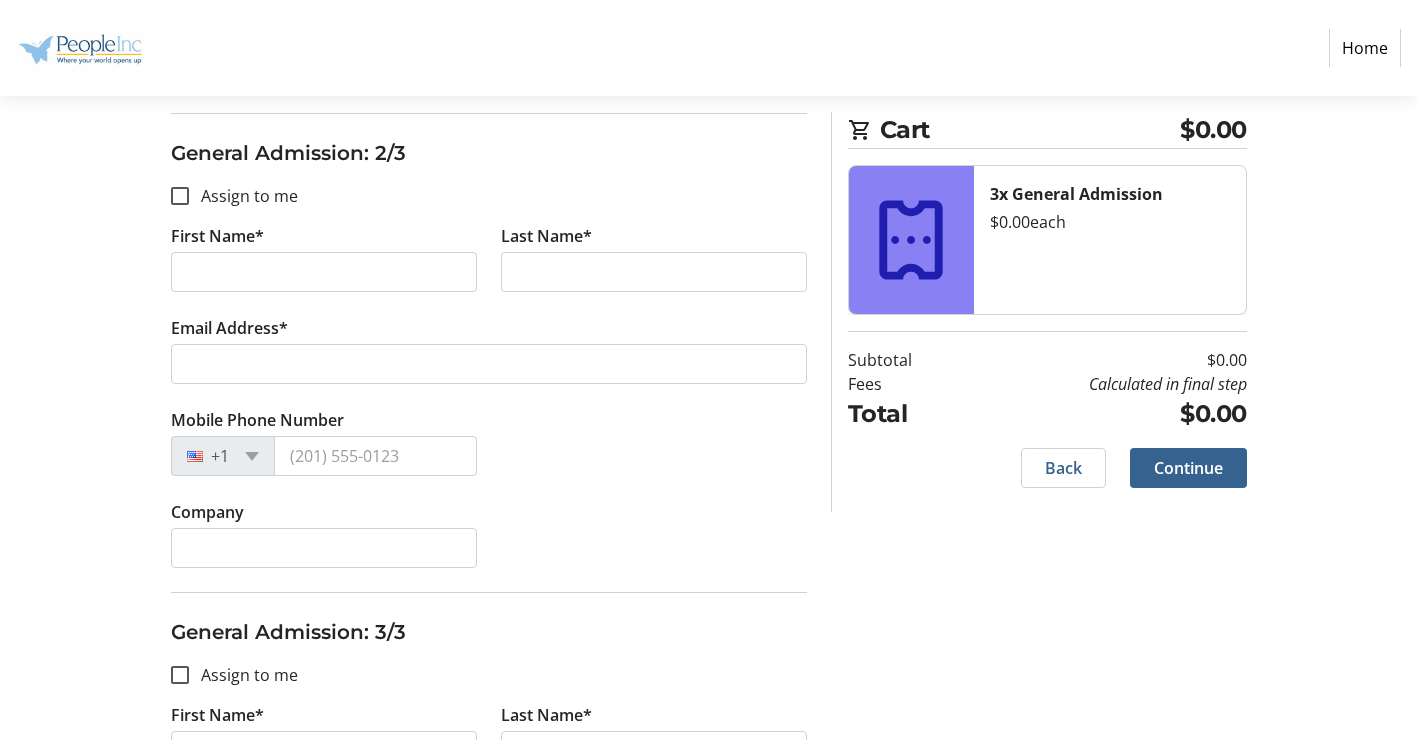 scroll, scrollTop: 500, scrollLeft: 0, axis: vertical 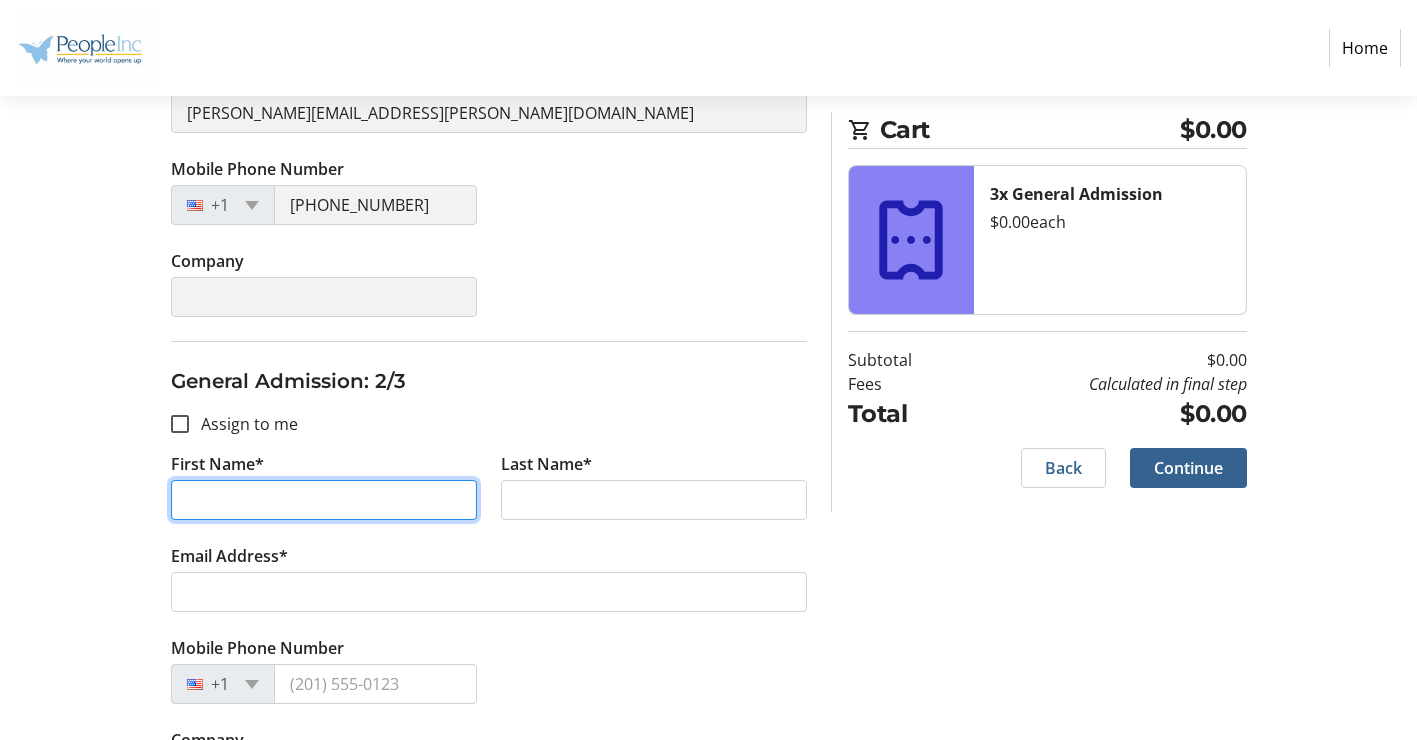 click on "First Name*" at bounding box center [324, 500] 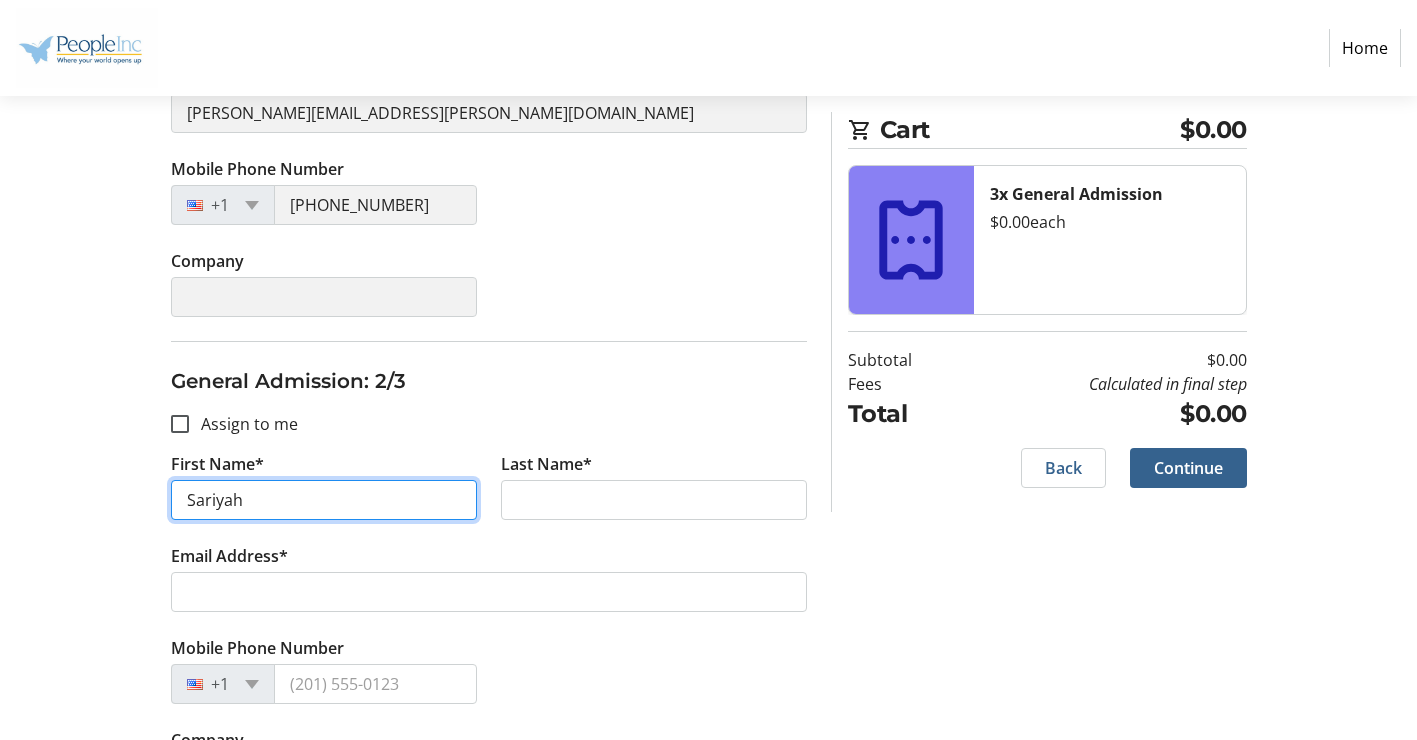 type on "Sariyah" 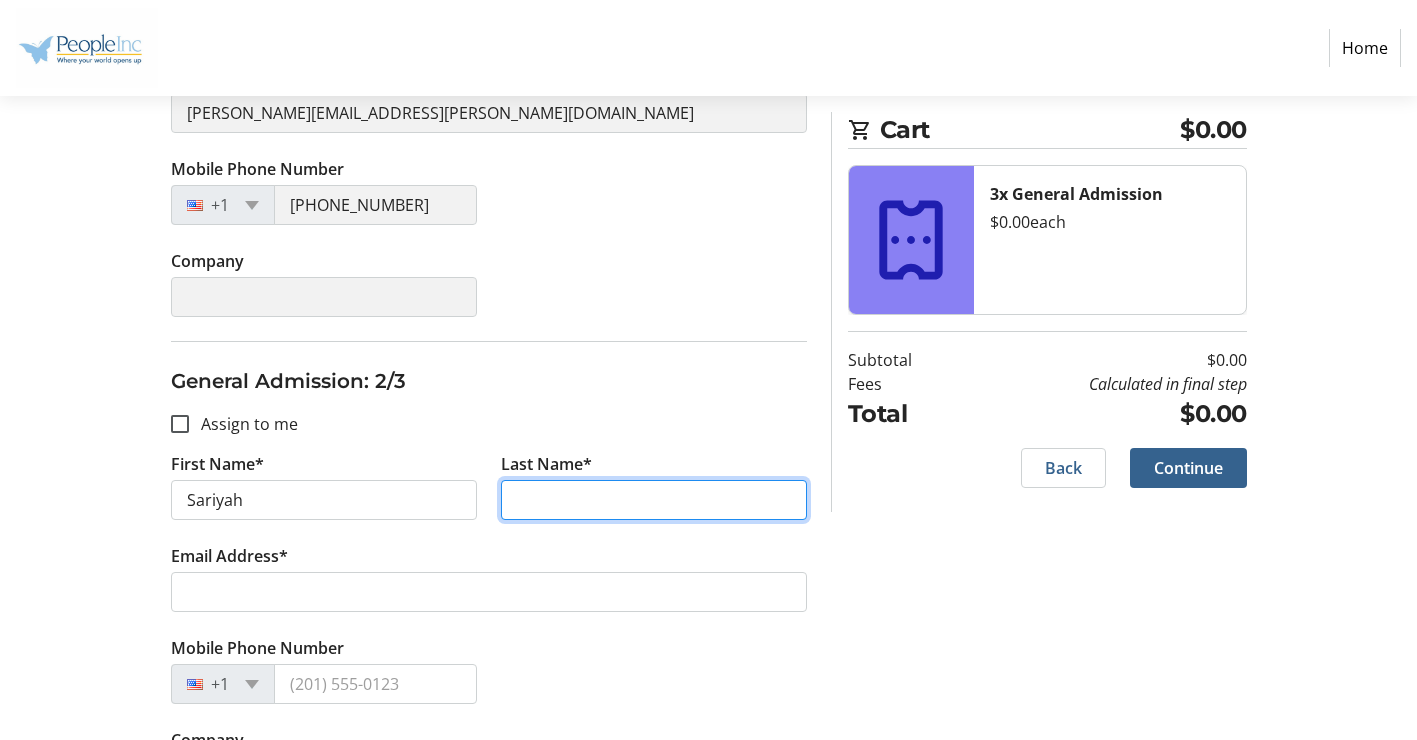 click on "Last Name*" at bounding box center [654, 500] 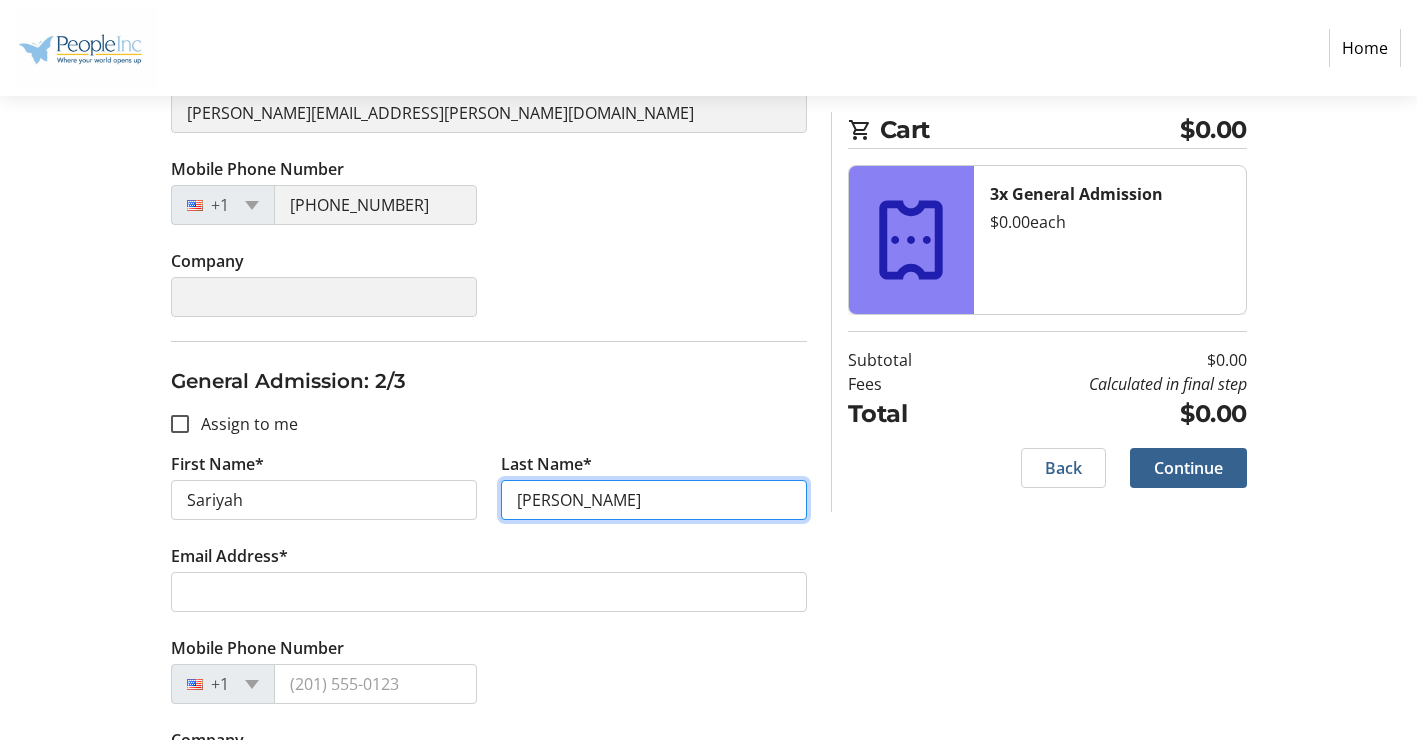 type on "[PERSON_NAME]" 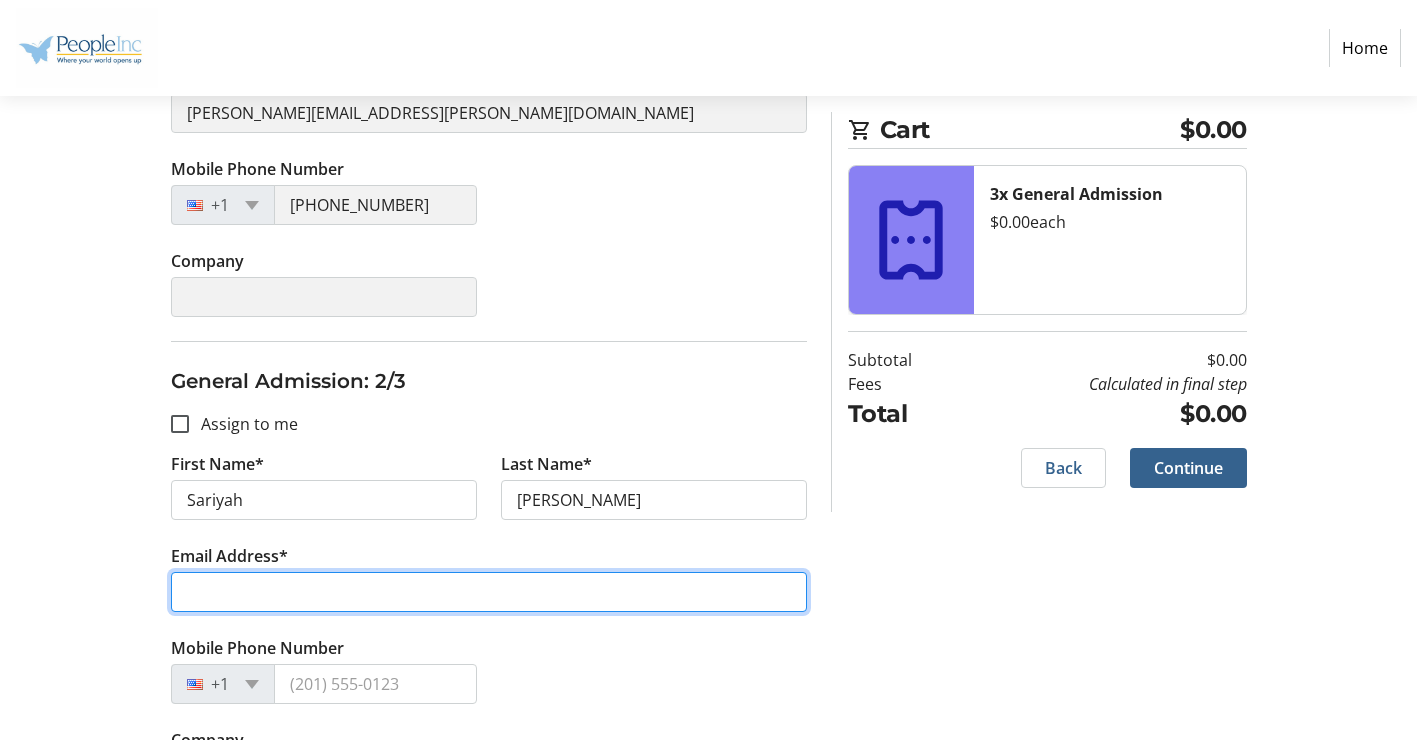 click on "Email Address*" at bounding box center [489, 592] 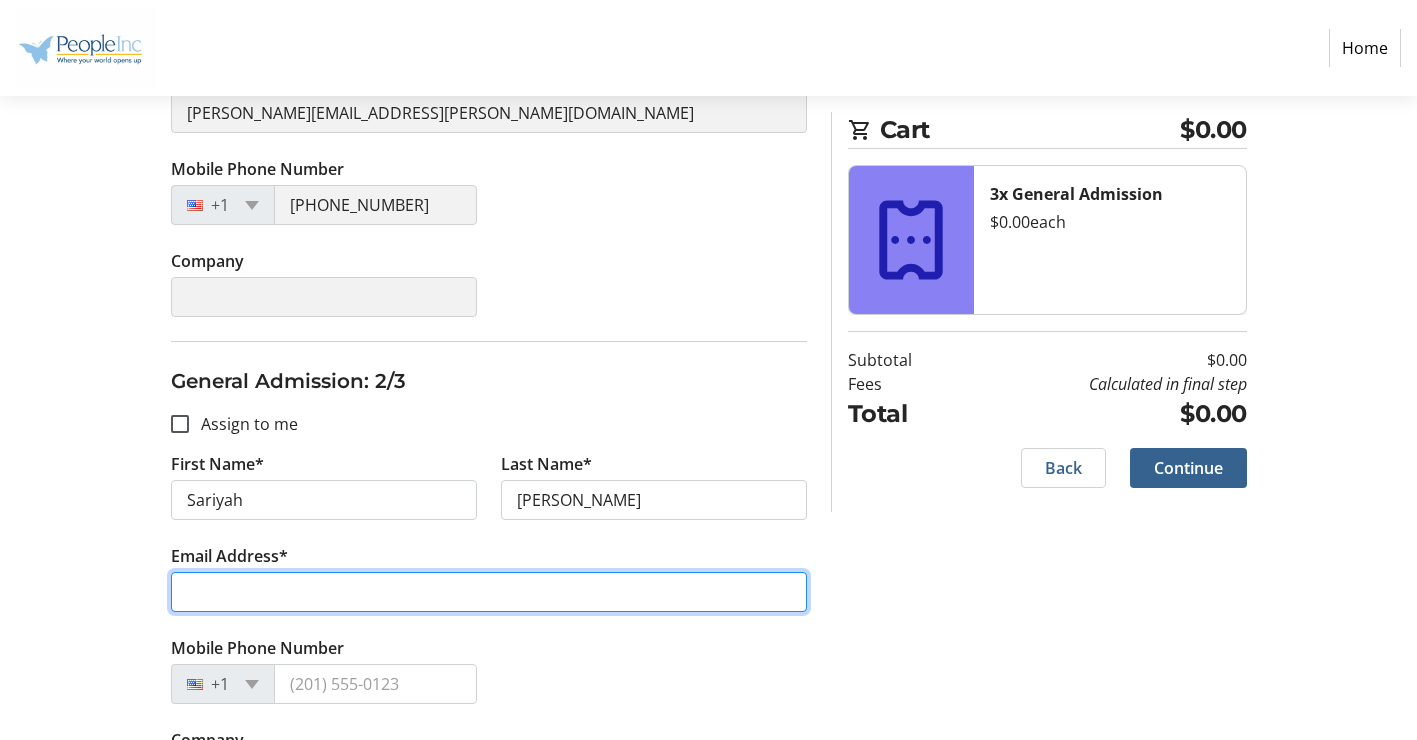 type on "[PERSON_NAME][EMAIL_ADDRESS][PERSON_NAME][DOMAIN_NAME]" 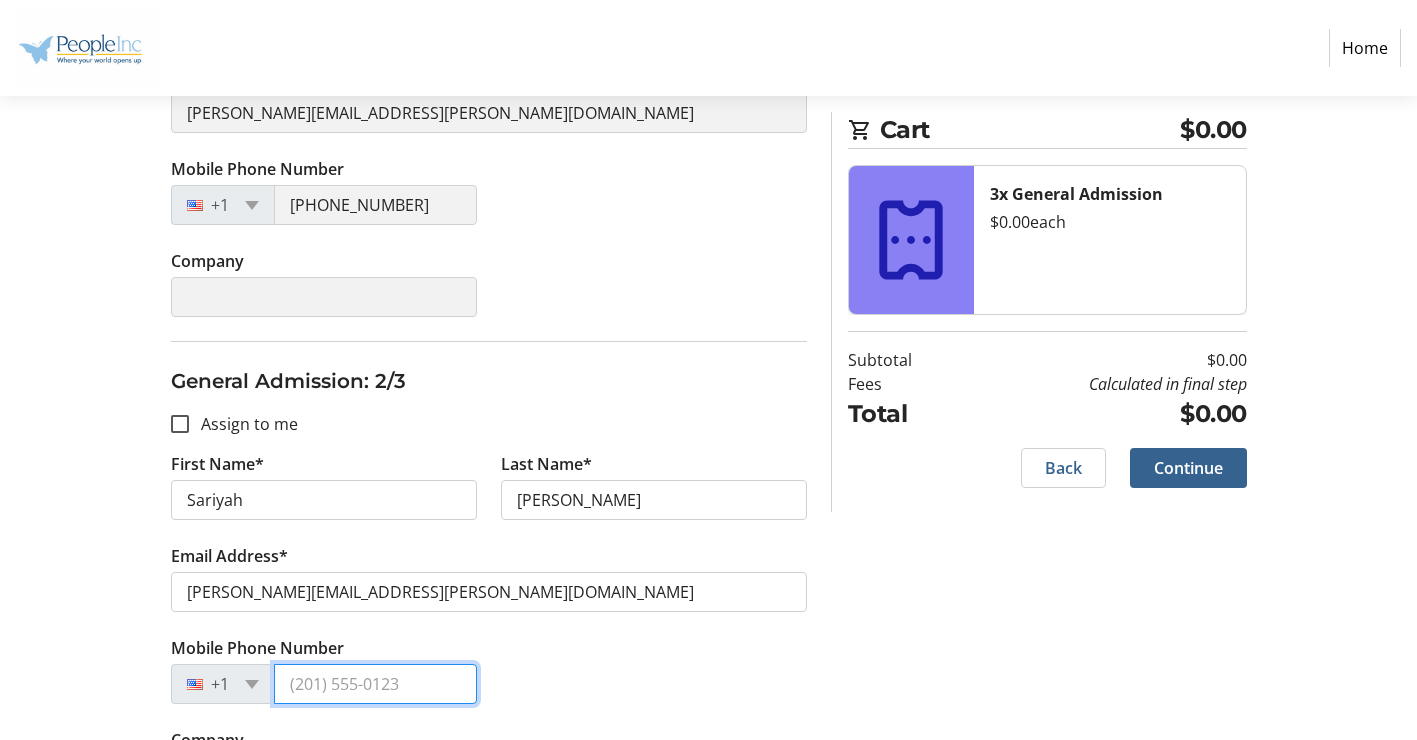 type on "[PHONE_NUMBER]" 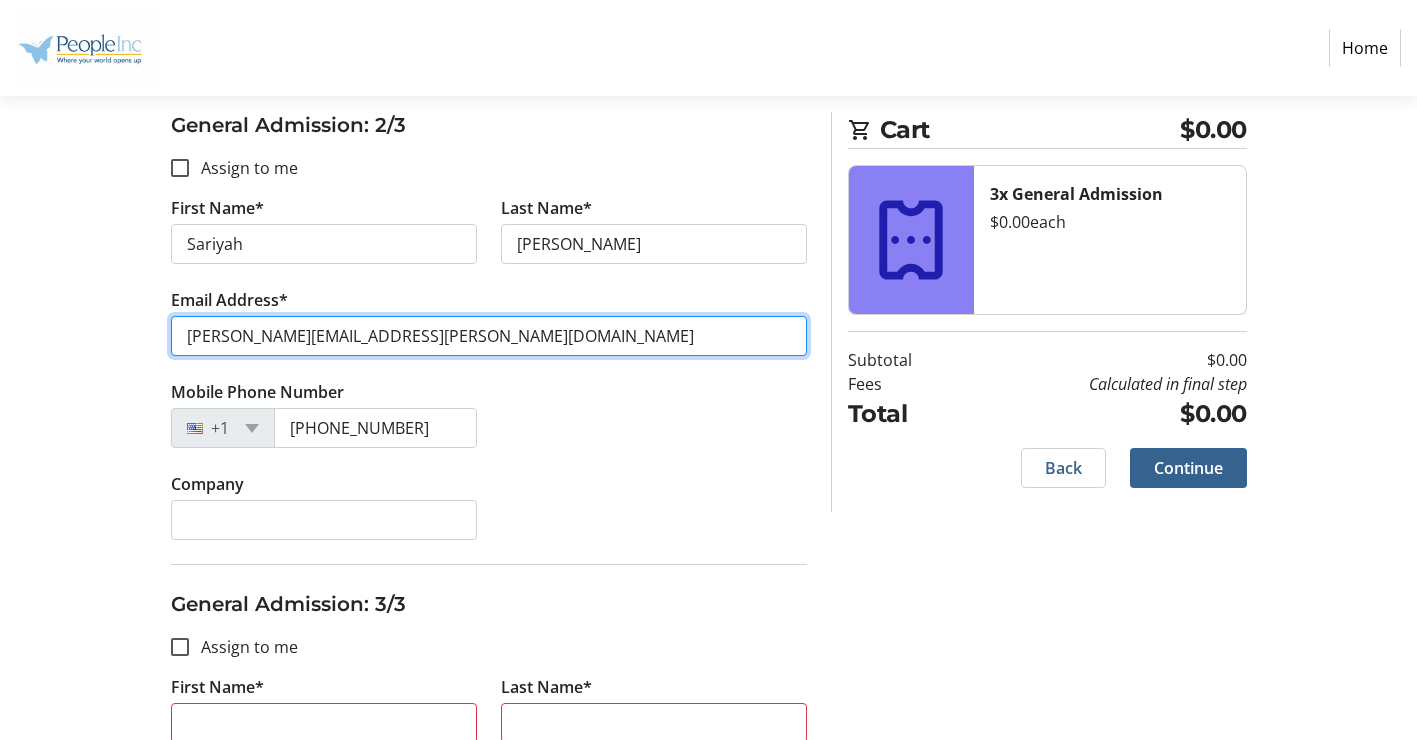 scroll, scrollTop: 800, scrollLeft: 0, axis: vertical 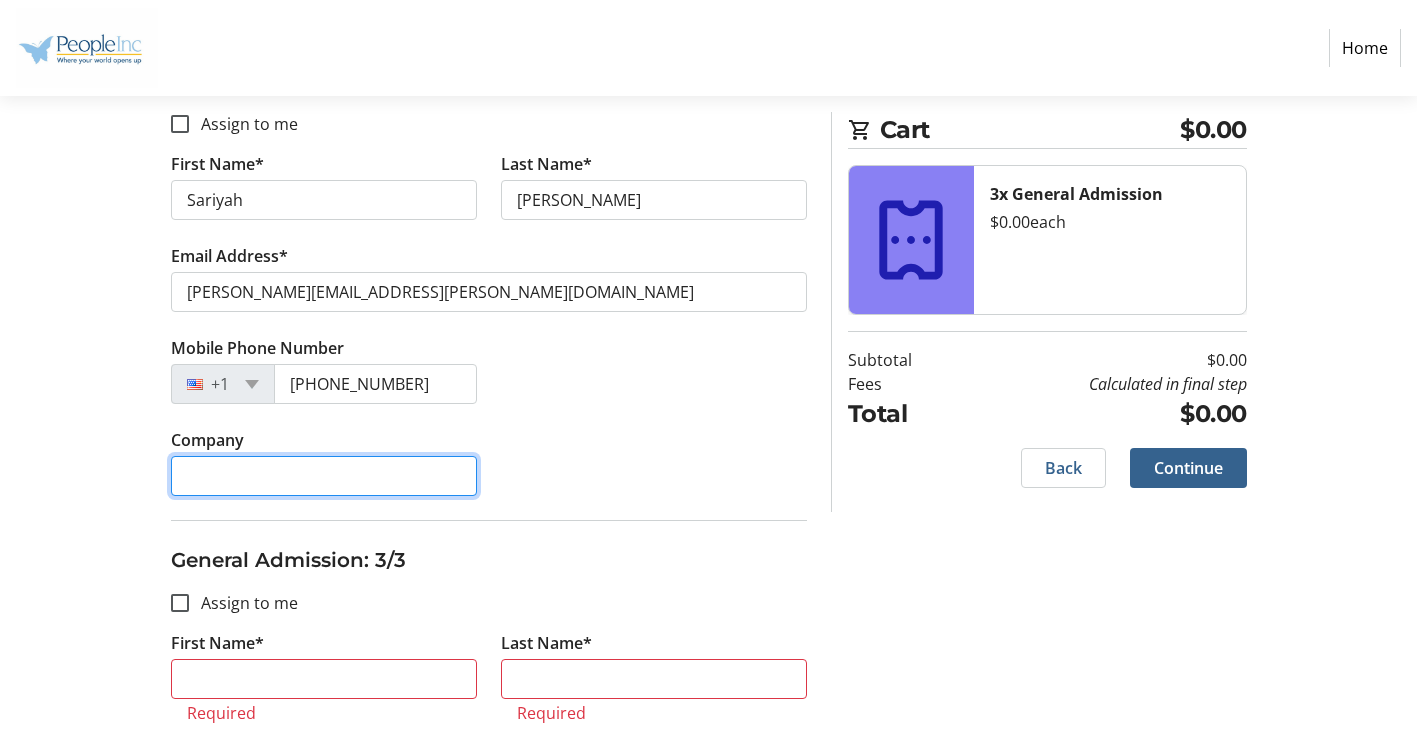click on "Company" at bounding box center [324, 476] 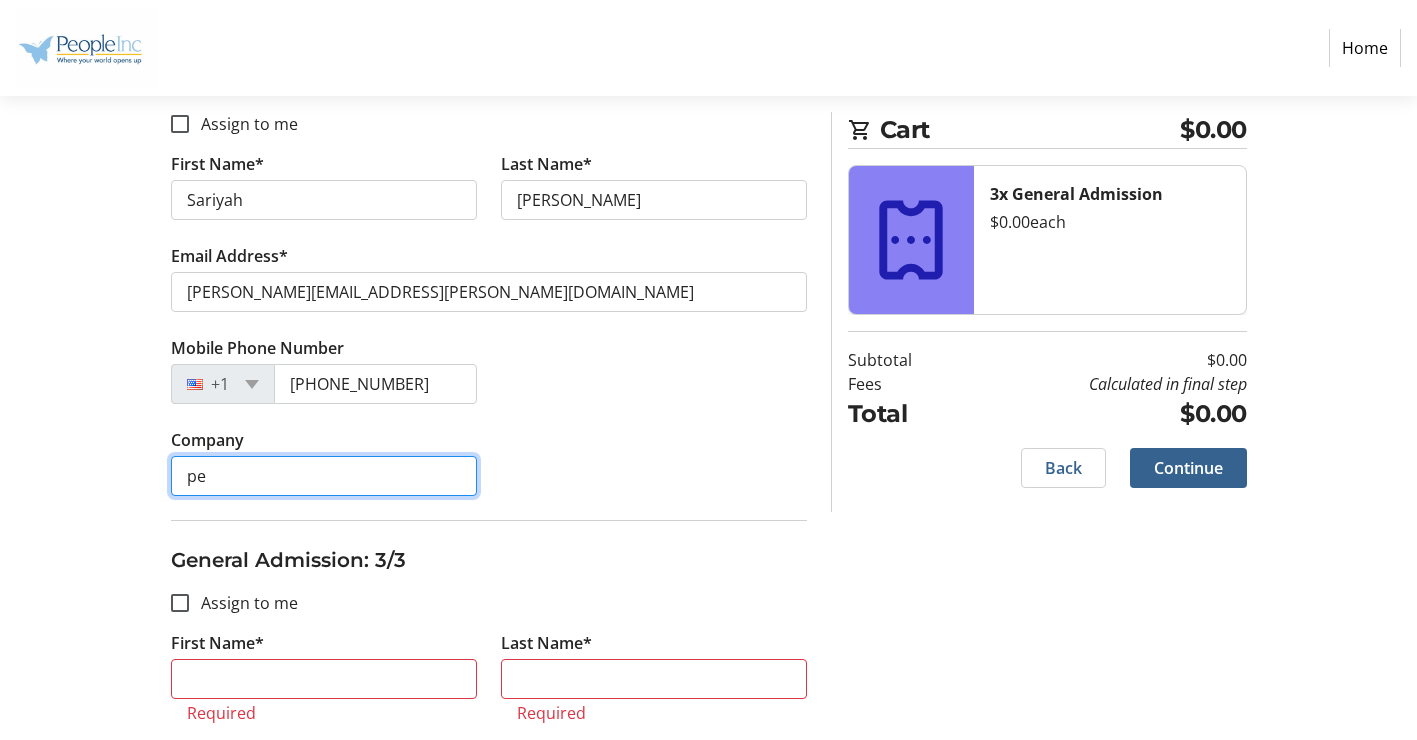 type on "p" 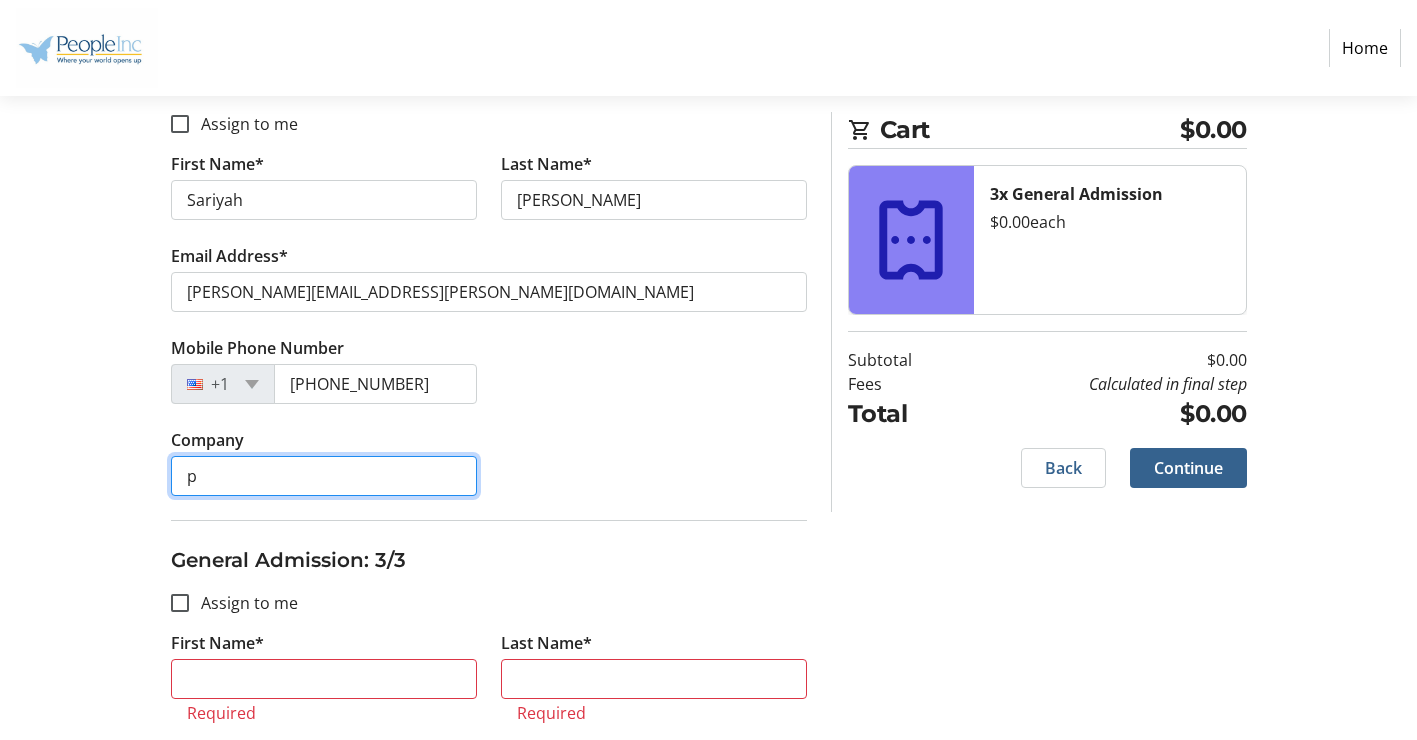 type 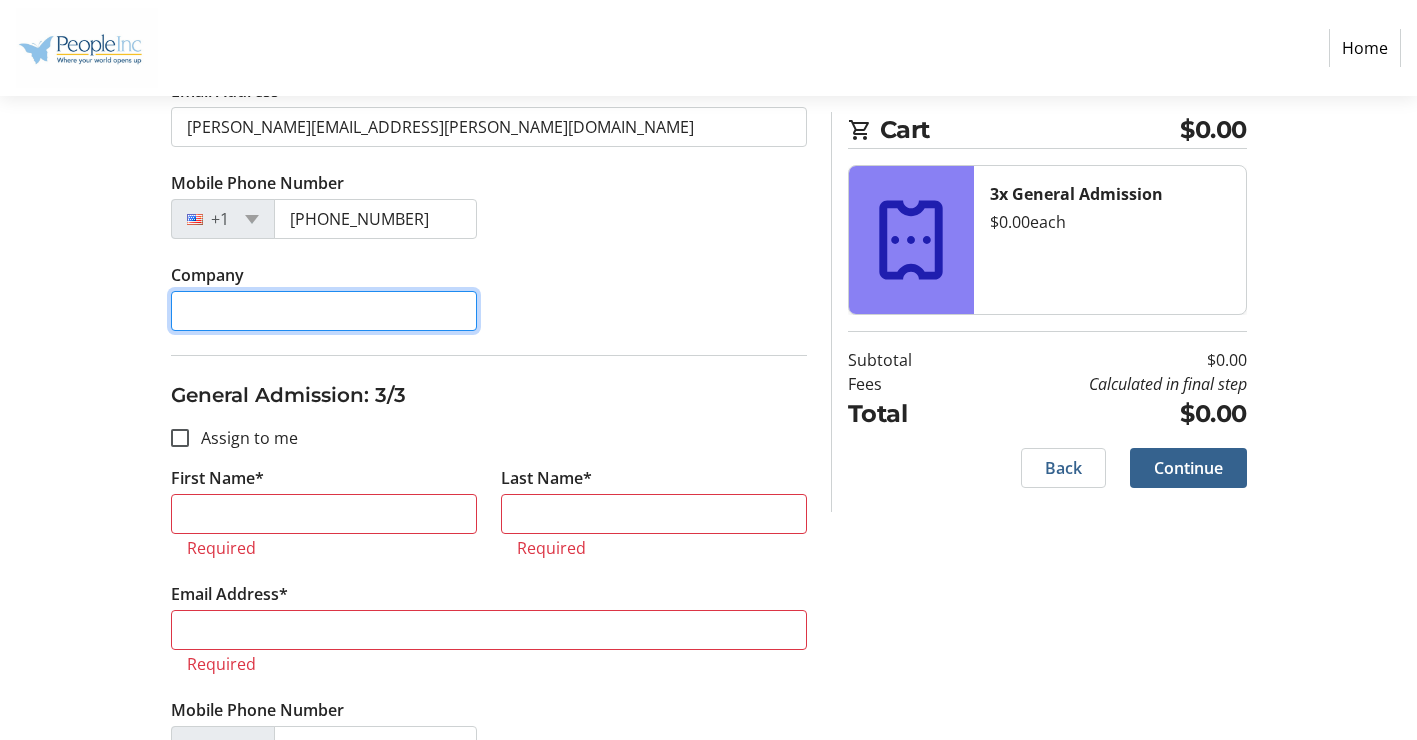 scroll, scrollTop: 1000, scrollLeft: 0, axis: vertical 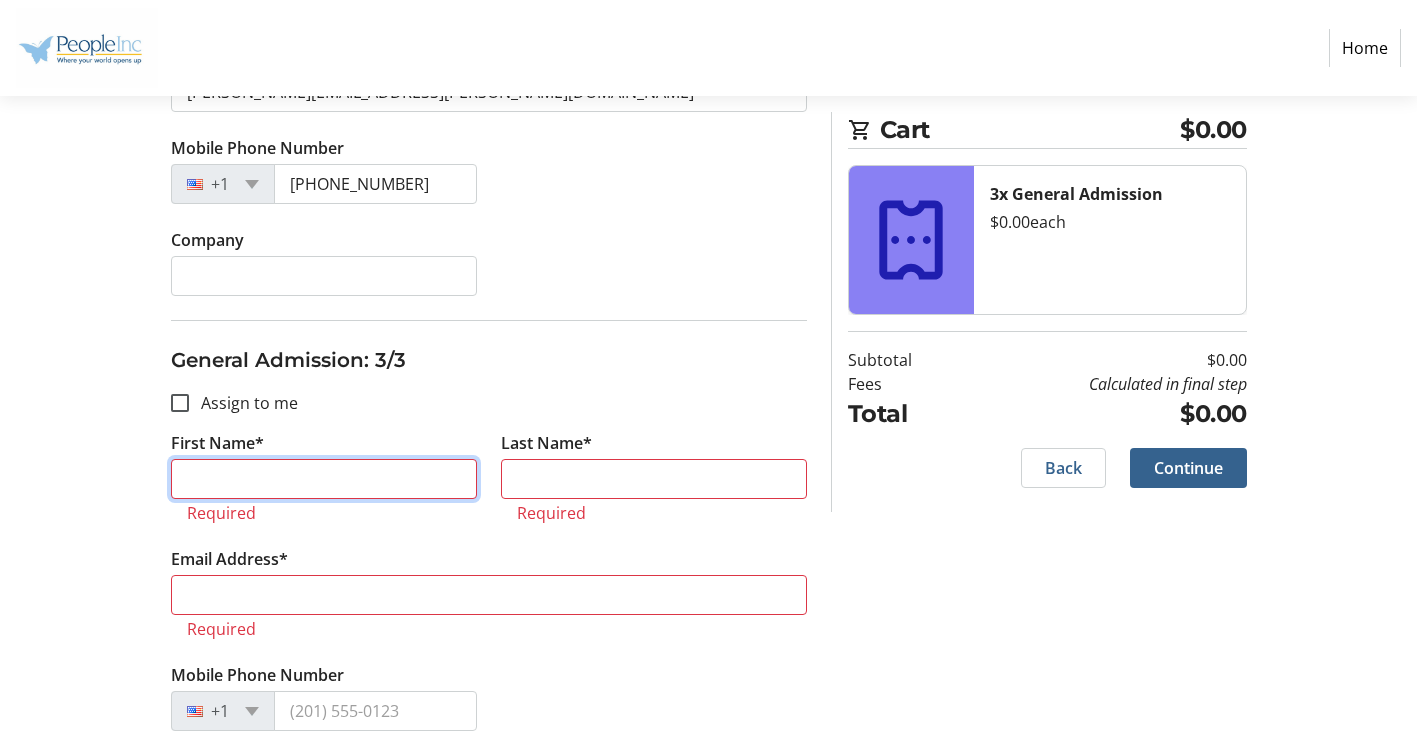 click on "First Name*" at bounding box center (324, 479) 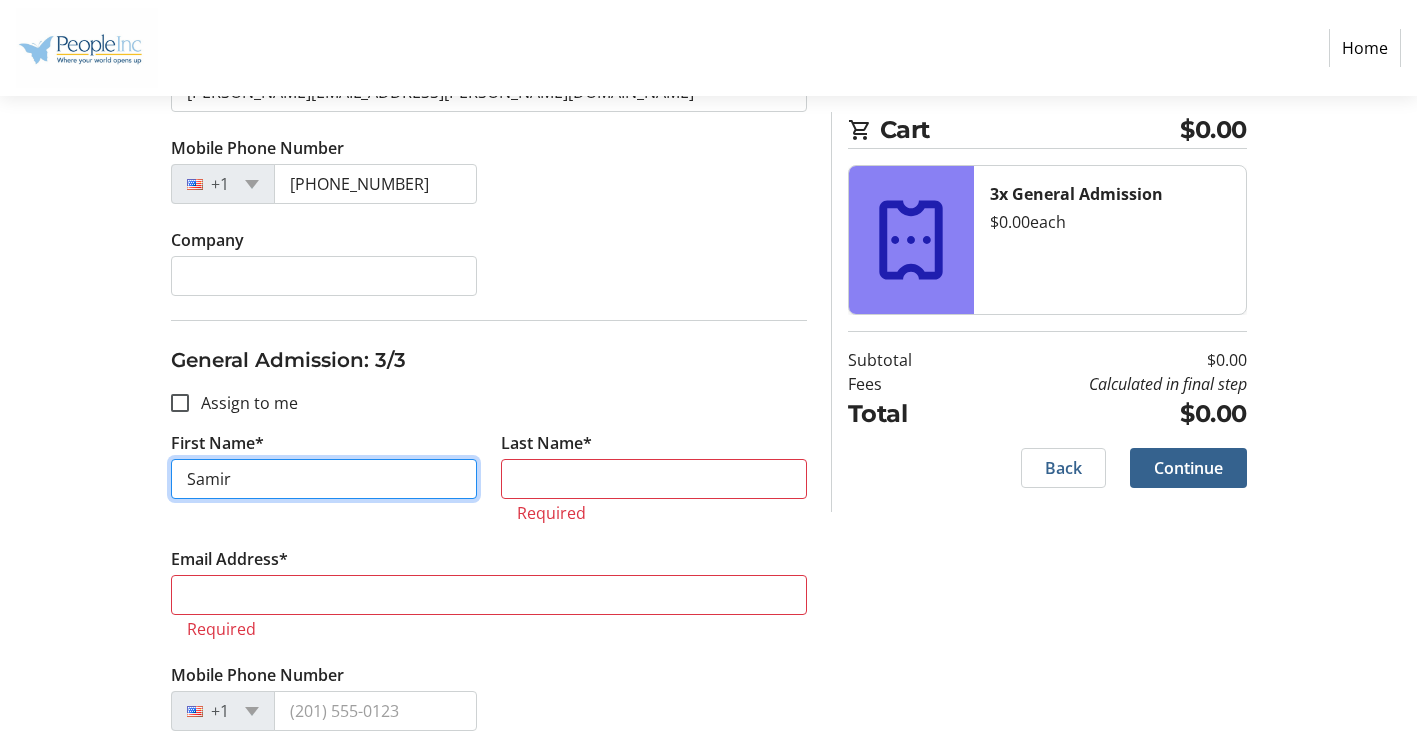 type on "Samir" 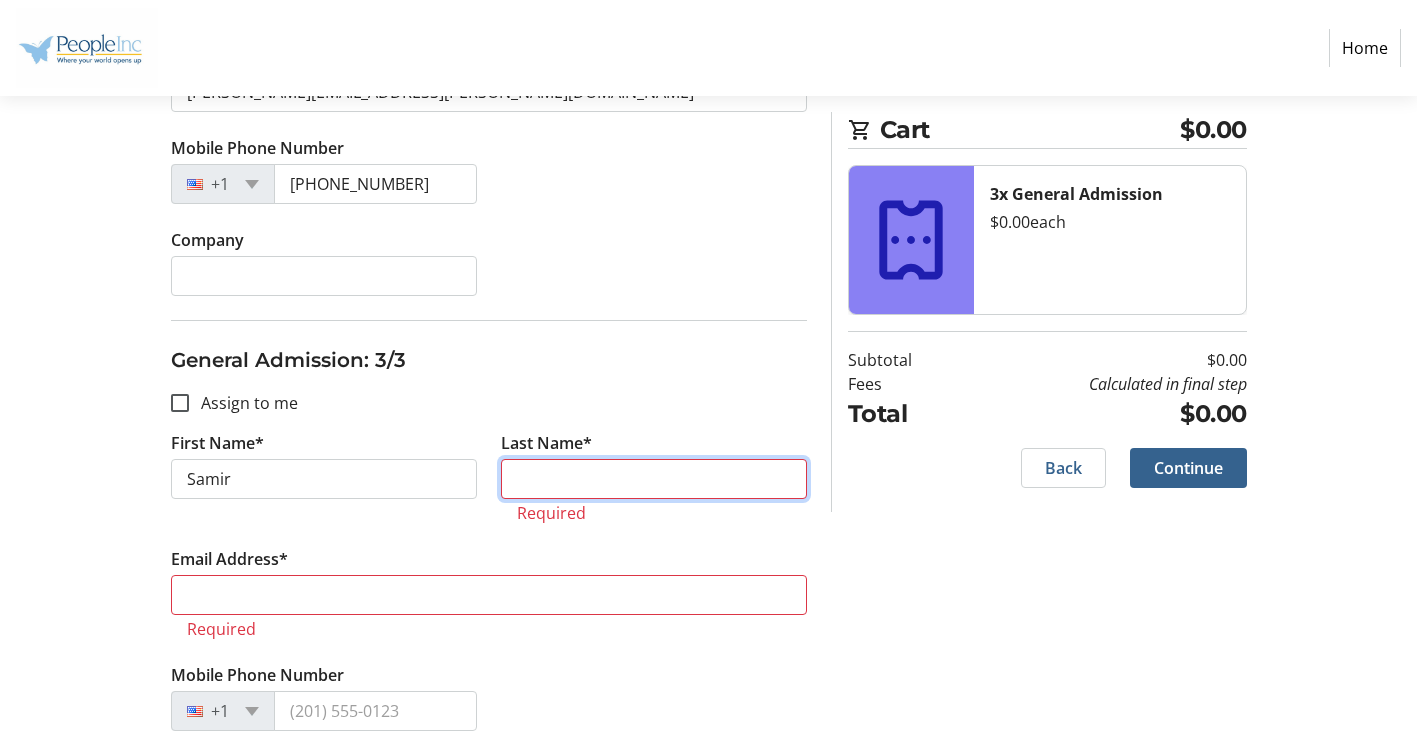 click on "Last Name*" at bounding box center (654, 479) 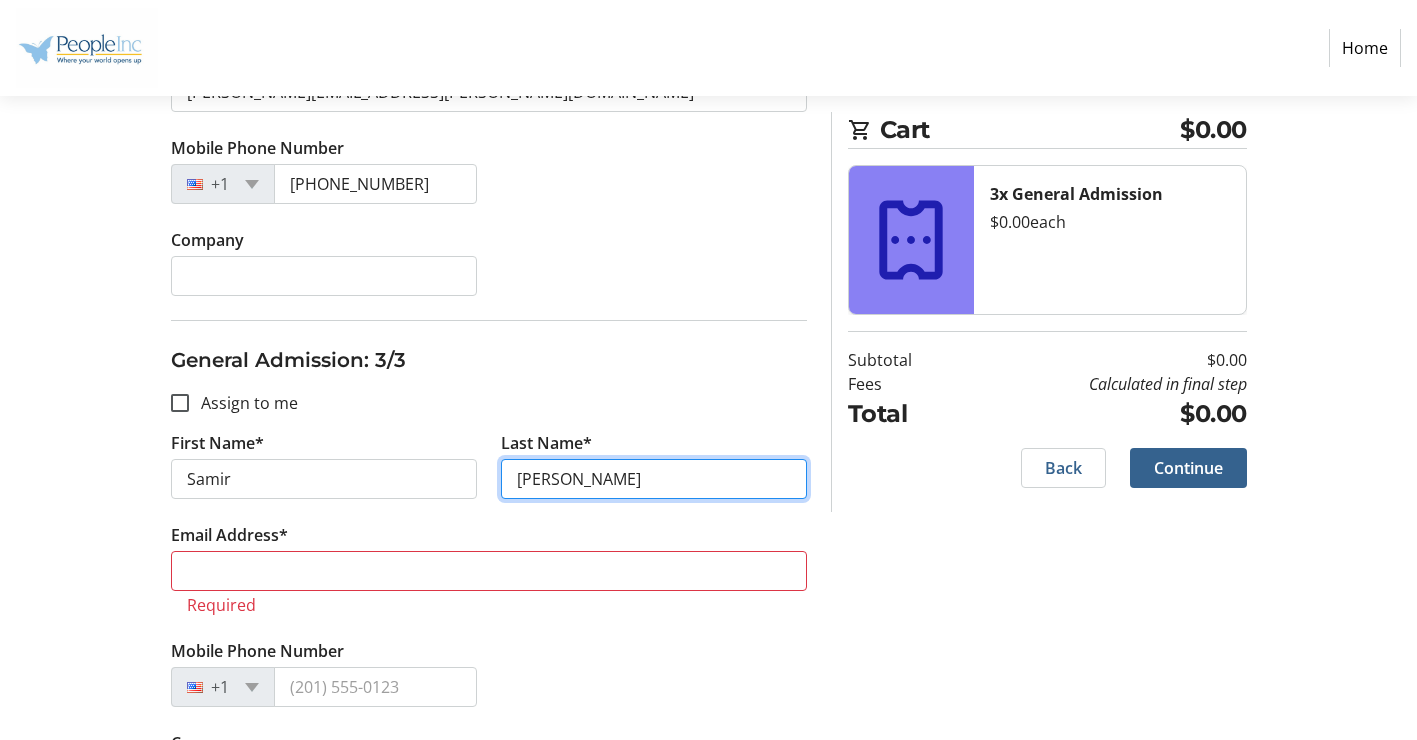 type on "[PERSON_NAME]" 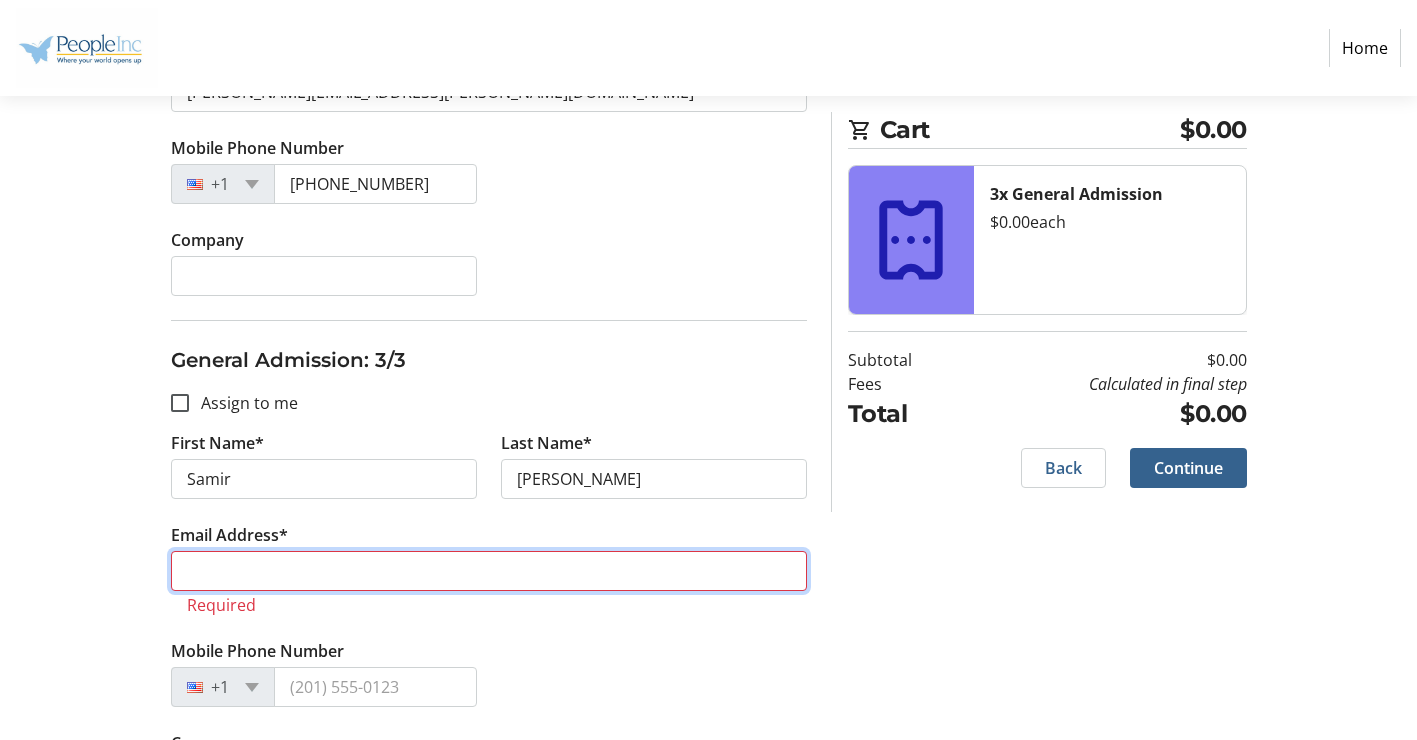click on "Email Address*" at bounding box center [489, 571] 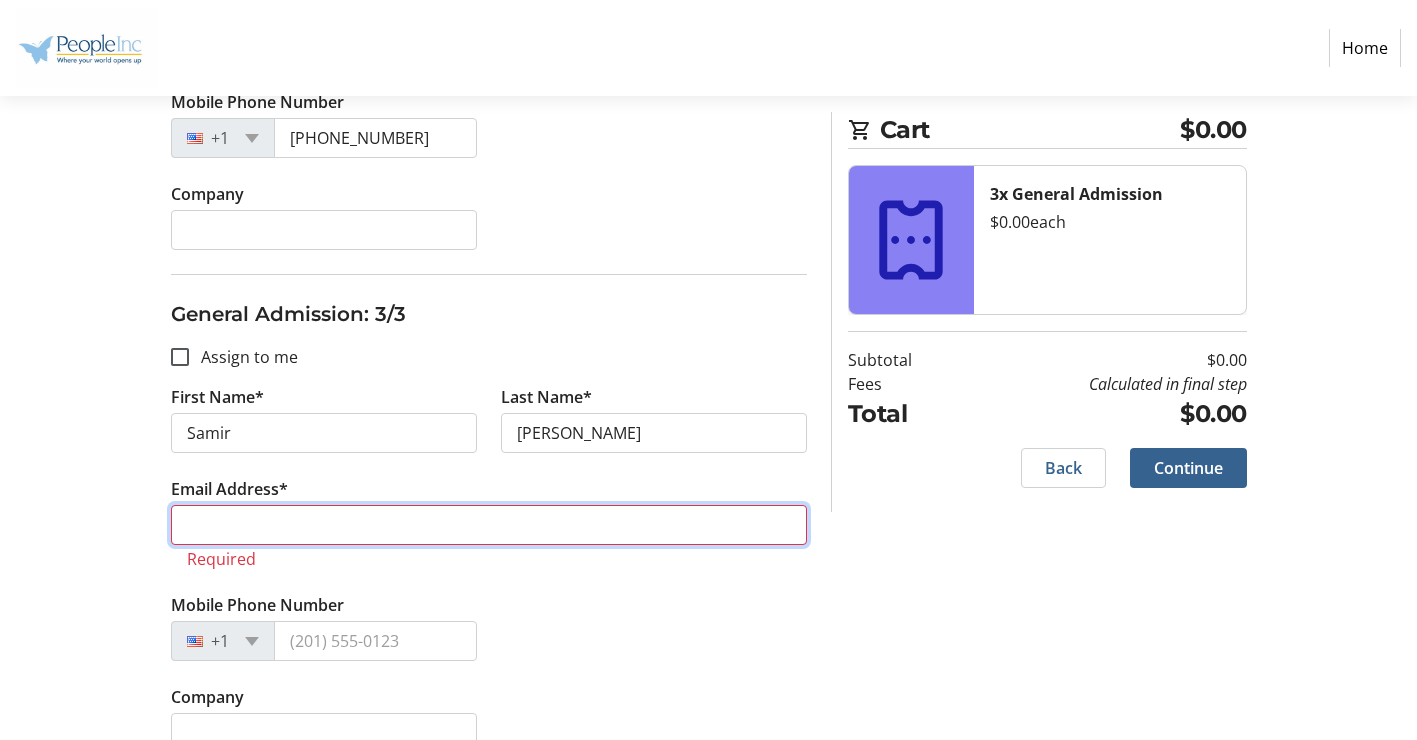 scroll, scrollTop: 1083, scrollLeft: 0, axis: vertical 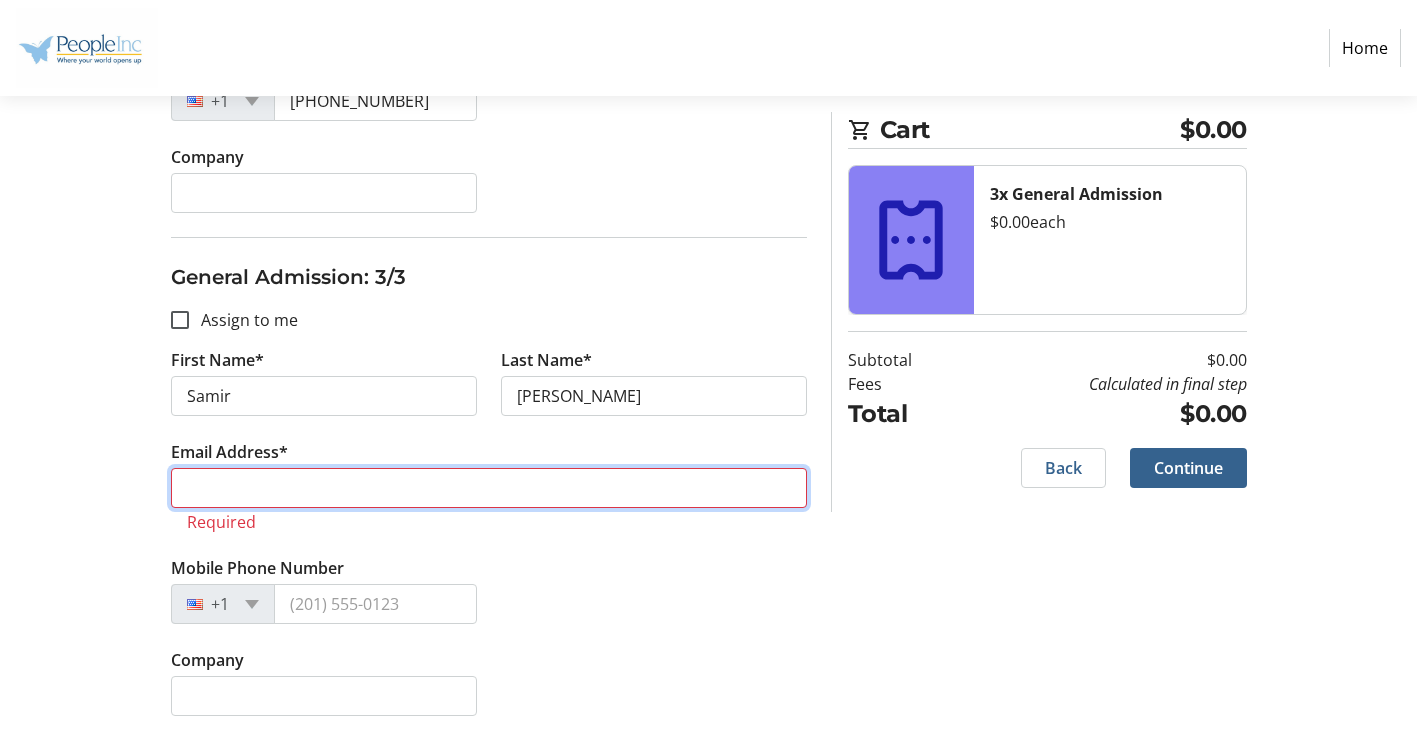 click on "Email Address*" at bounding box center [489, 488] 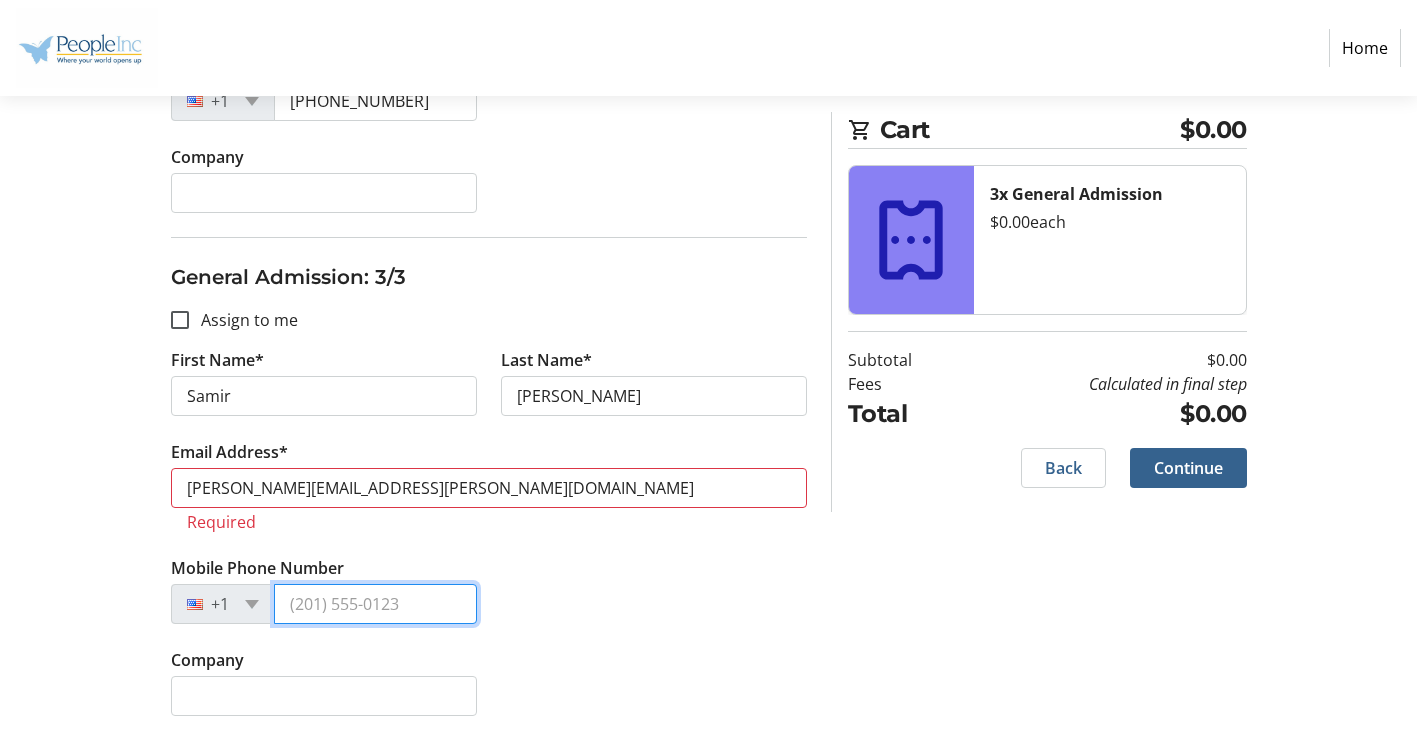 type on "[PHONE_NUMBER]" 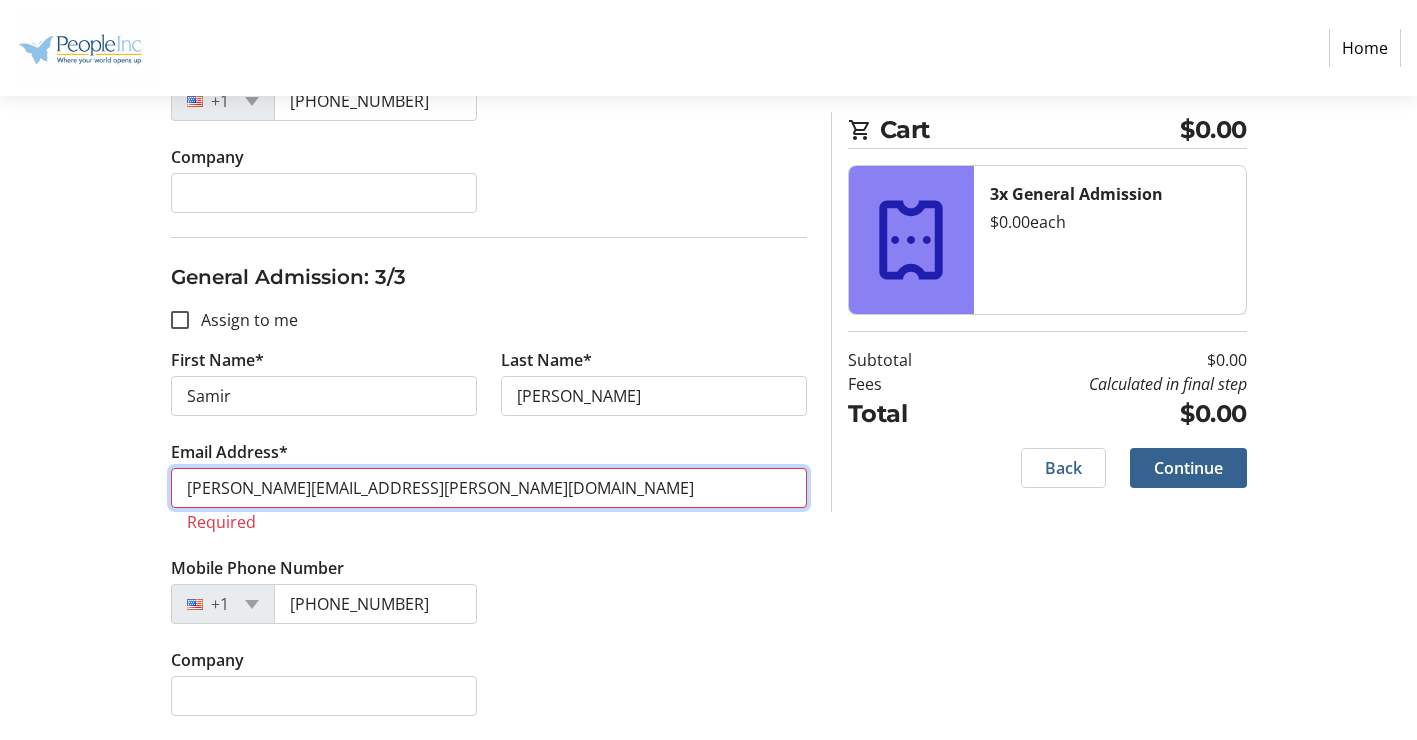 scroll, scrollTop: 1059, scrollLeft: 0, axis: vertical 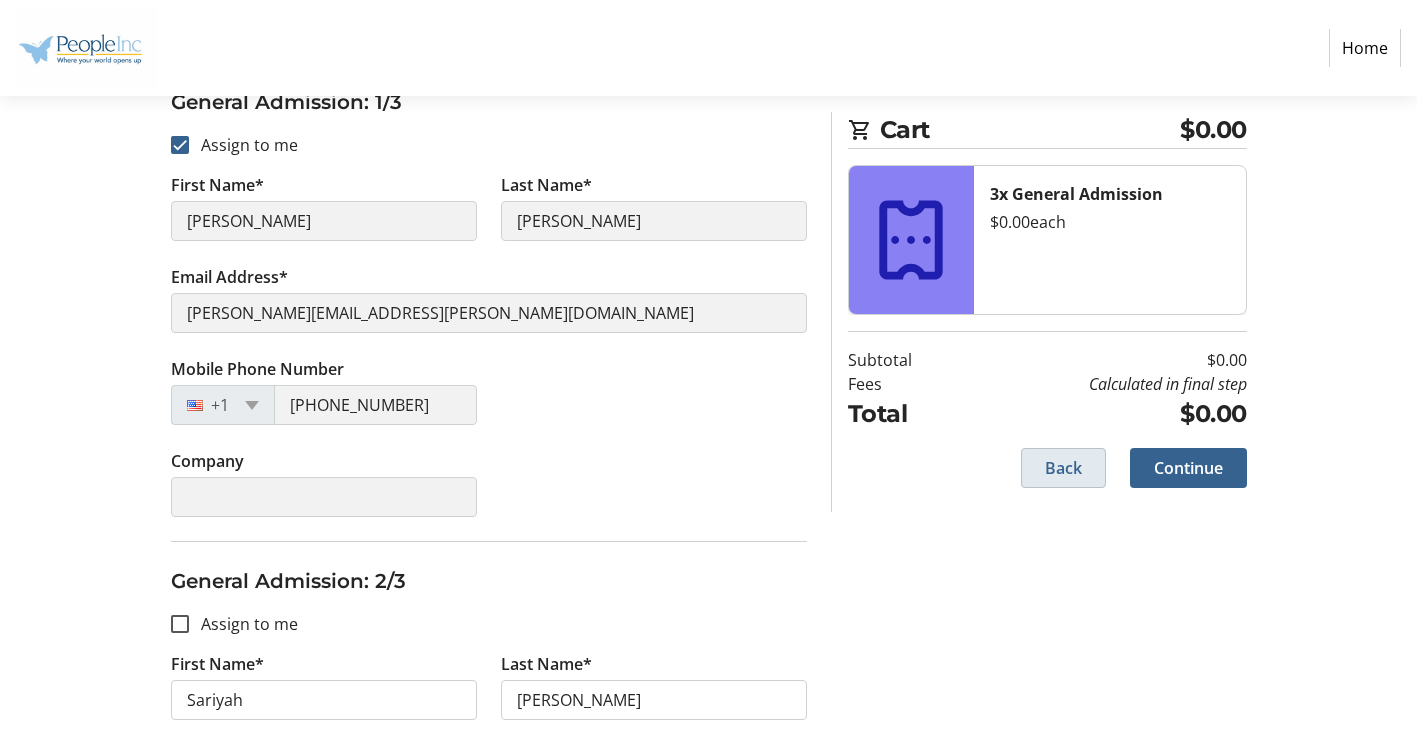 click on "Back" 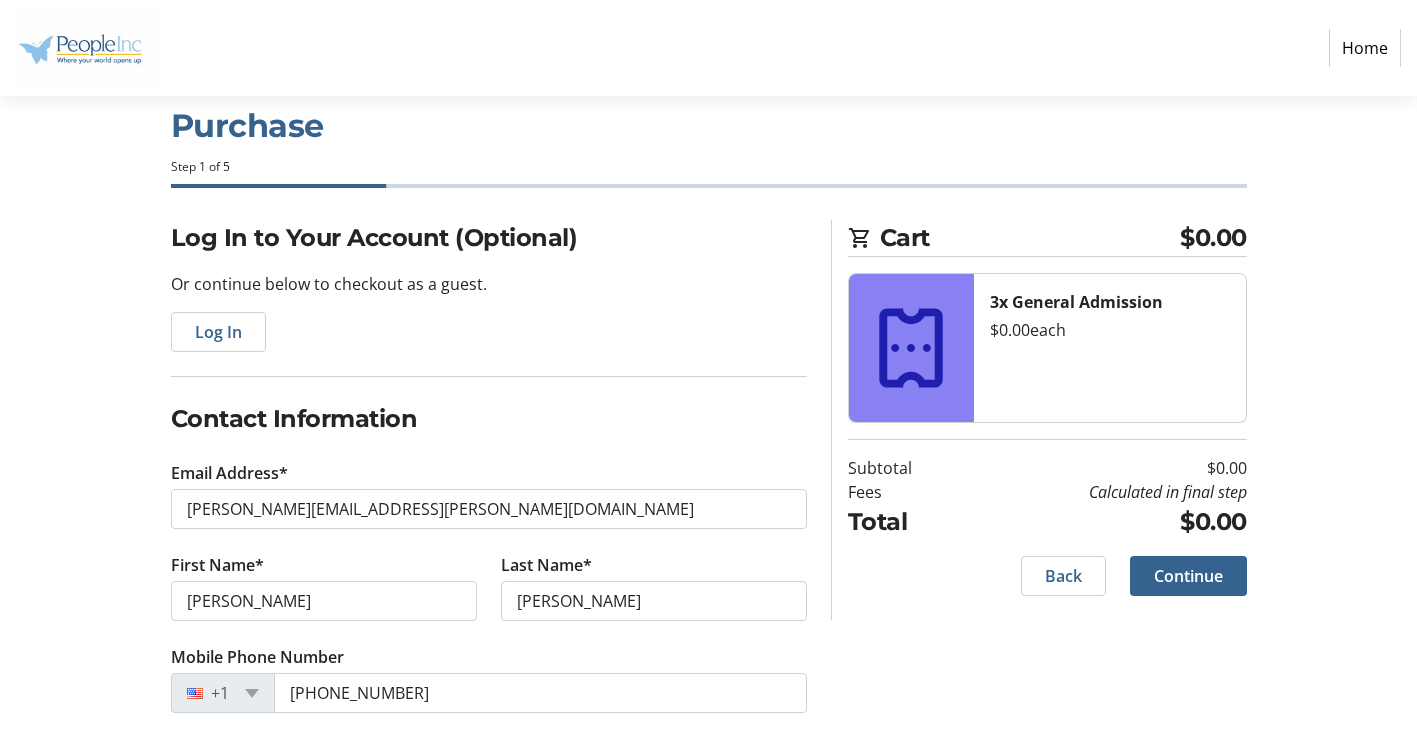 scroll, scrollTop: 63, scrollLeft: 0, axis: vertical 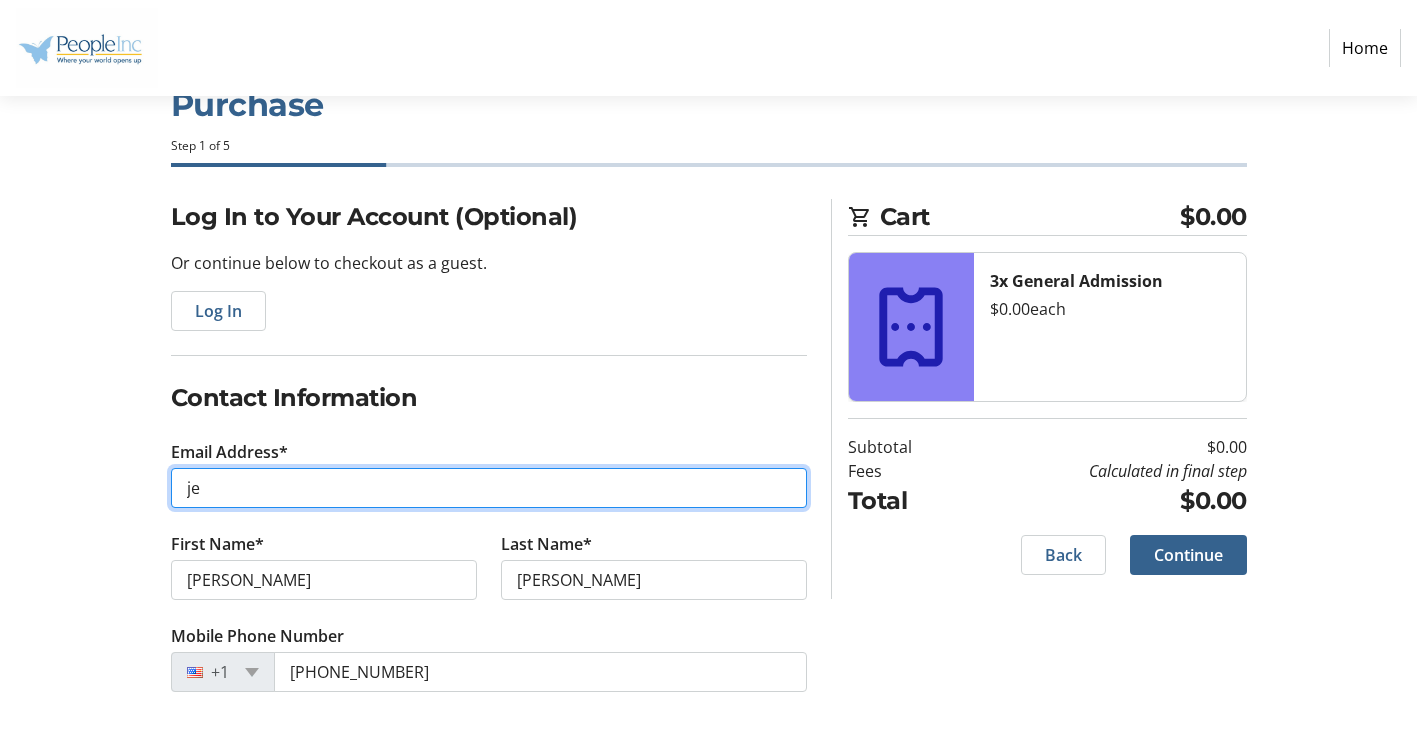 type on "j" 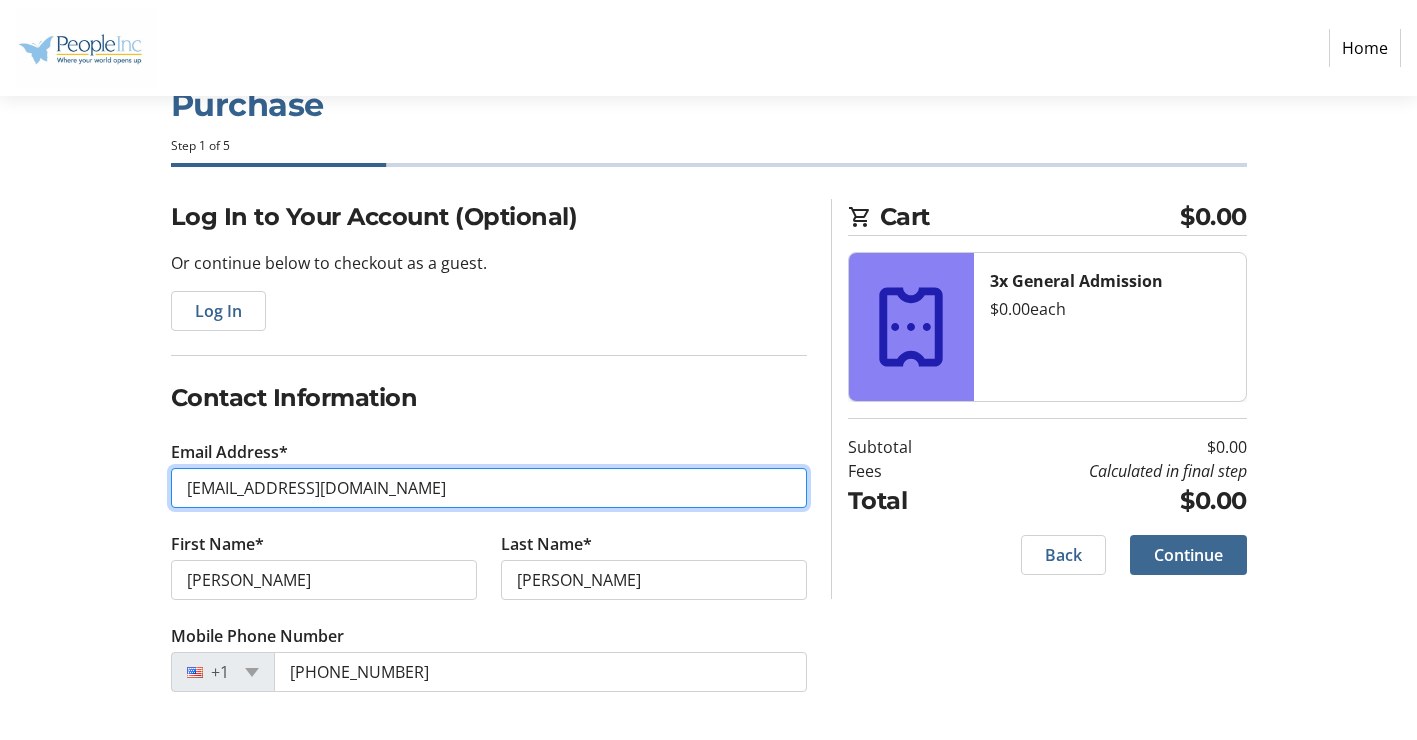type on "[EMAIL_ADDRESS][DOMAIN_NAME]" 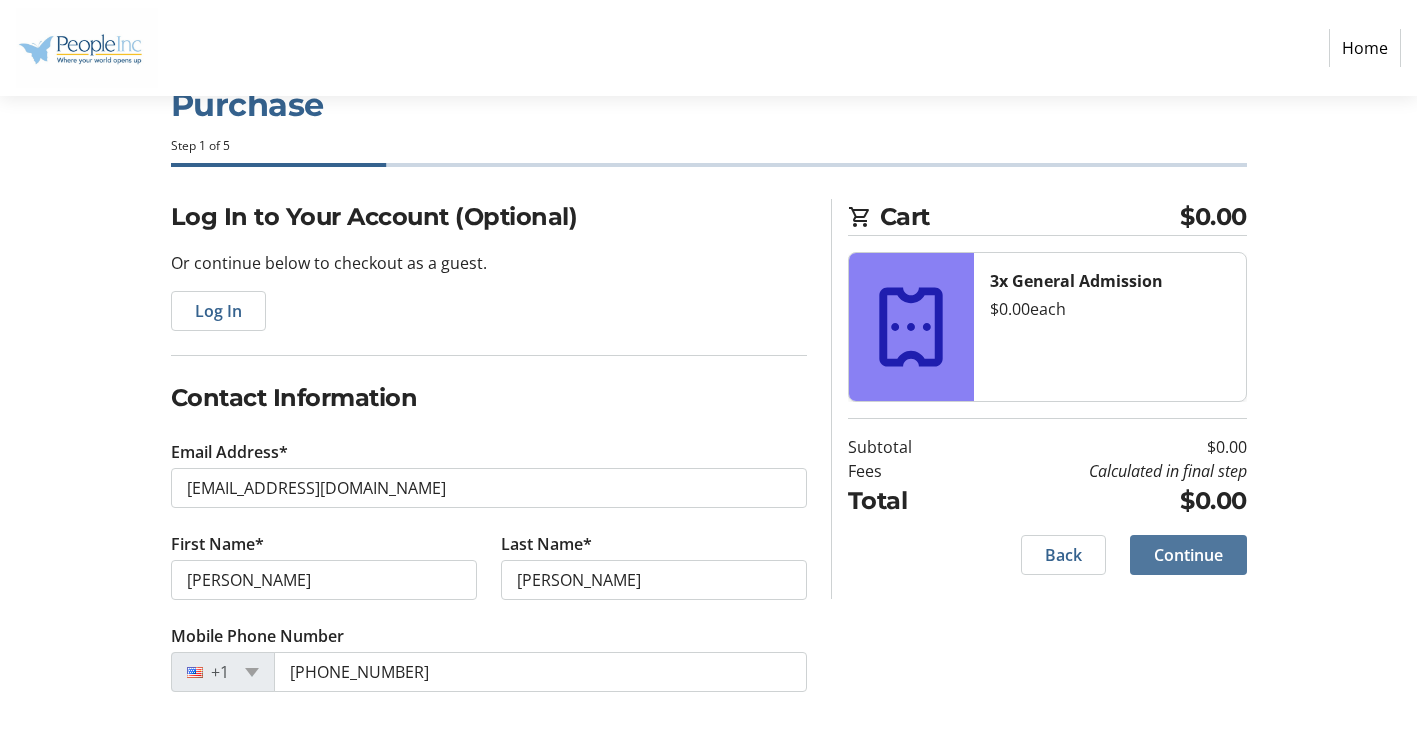 click on "Continue" 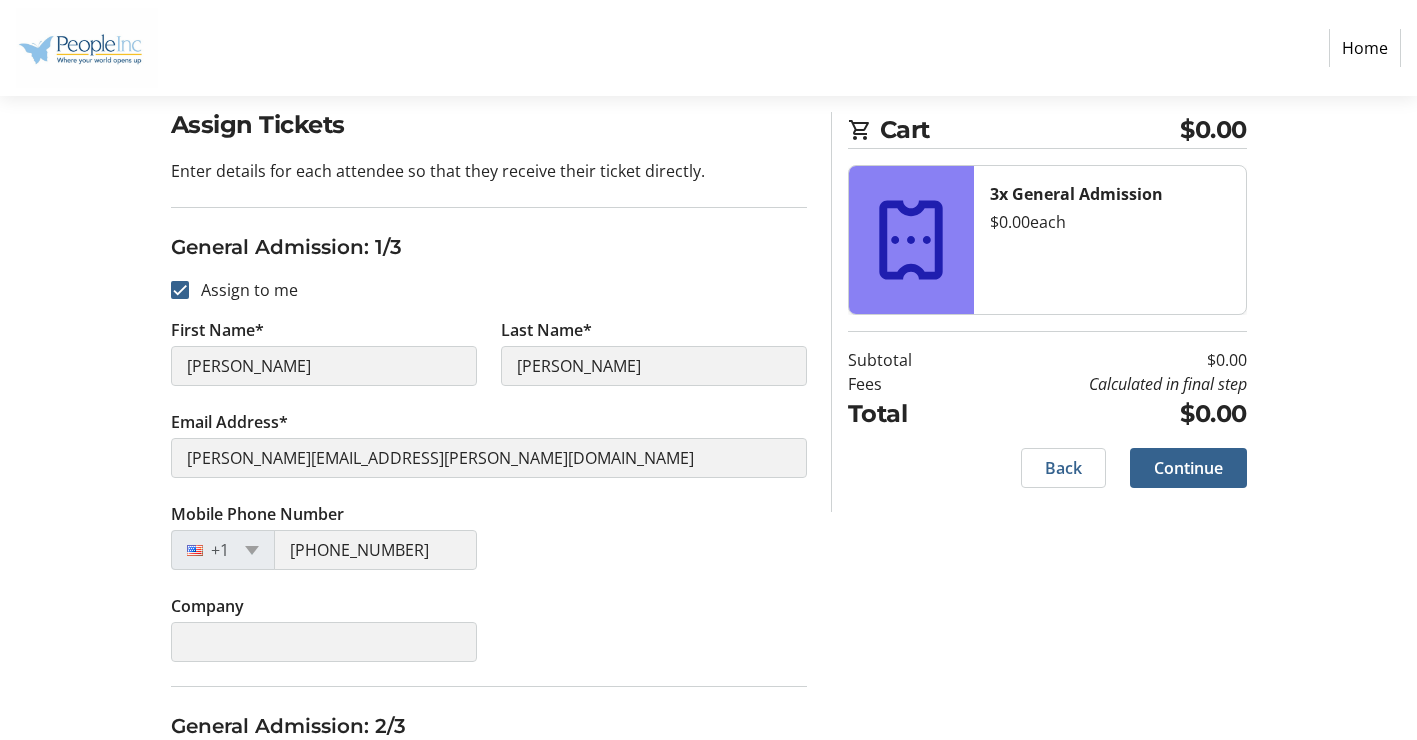 scroll, scrollTop: 200, scrollLeft: 0, axis: vertical 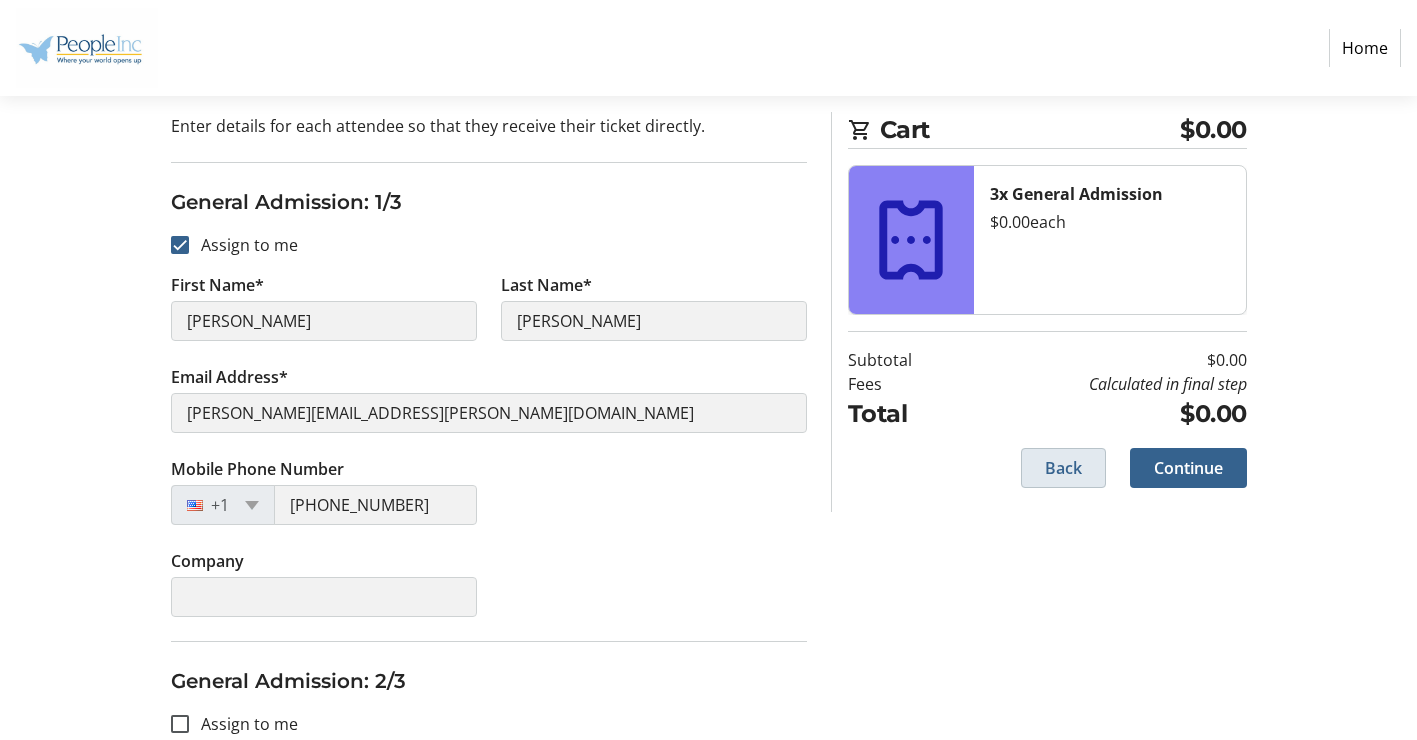 click on "Back" 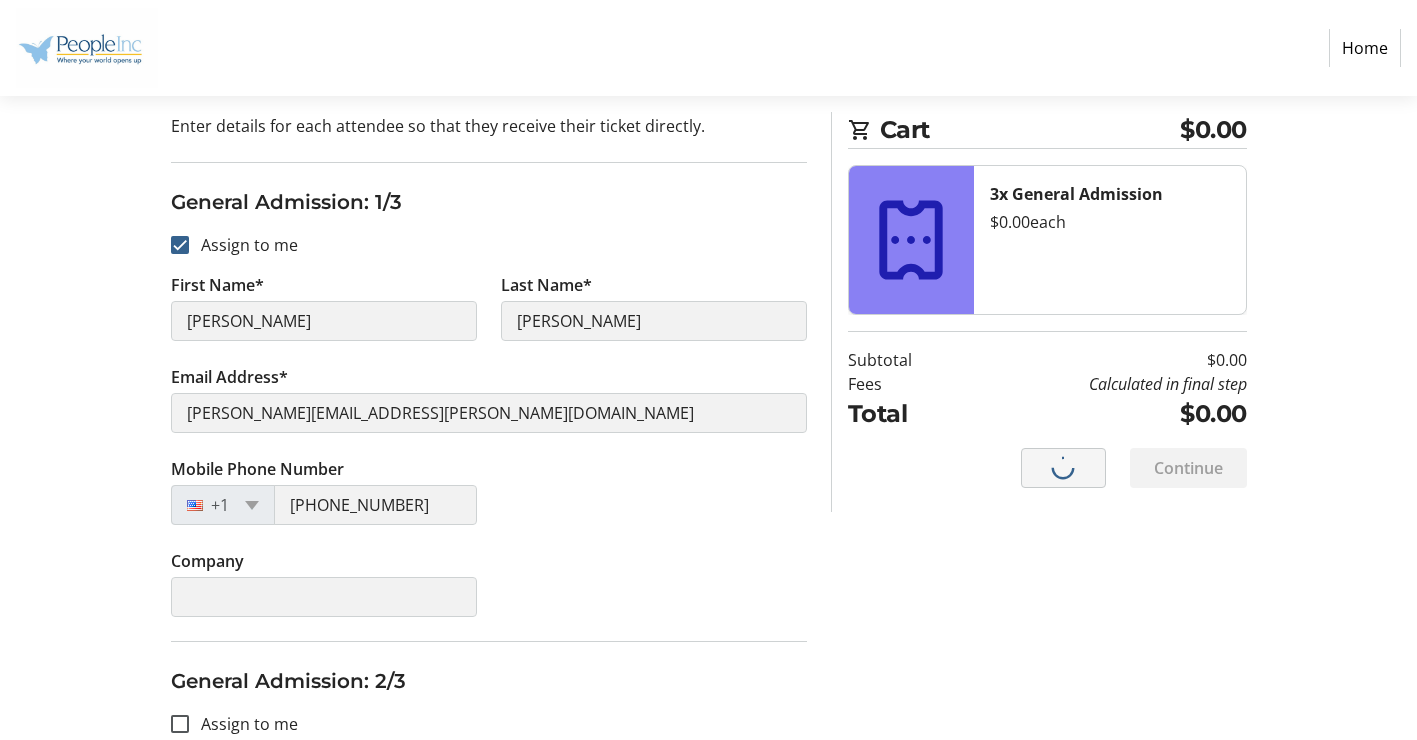 scroll, scrollTop: 0, scrollLeft: 0, axis: both 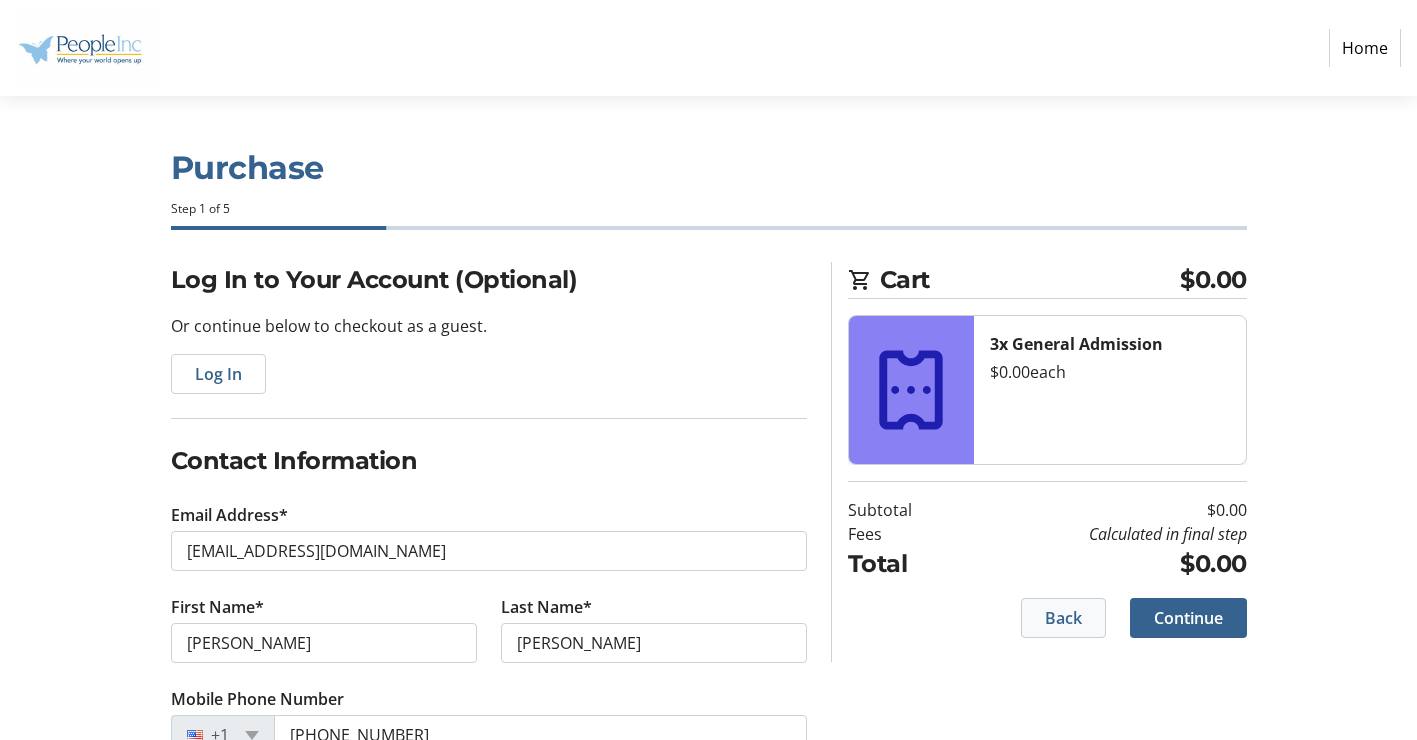 click 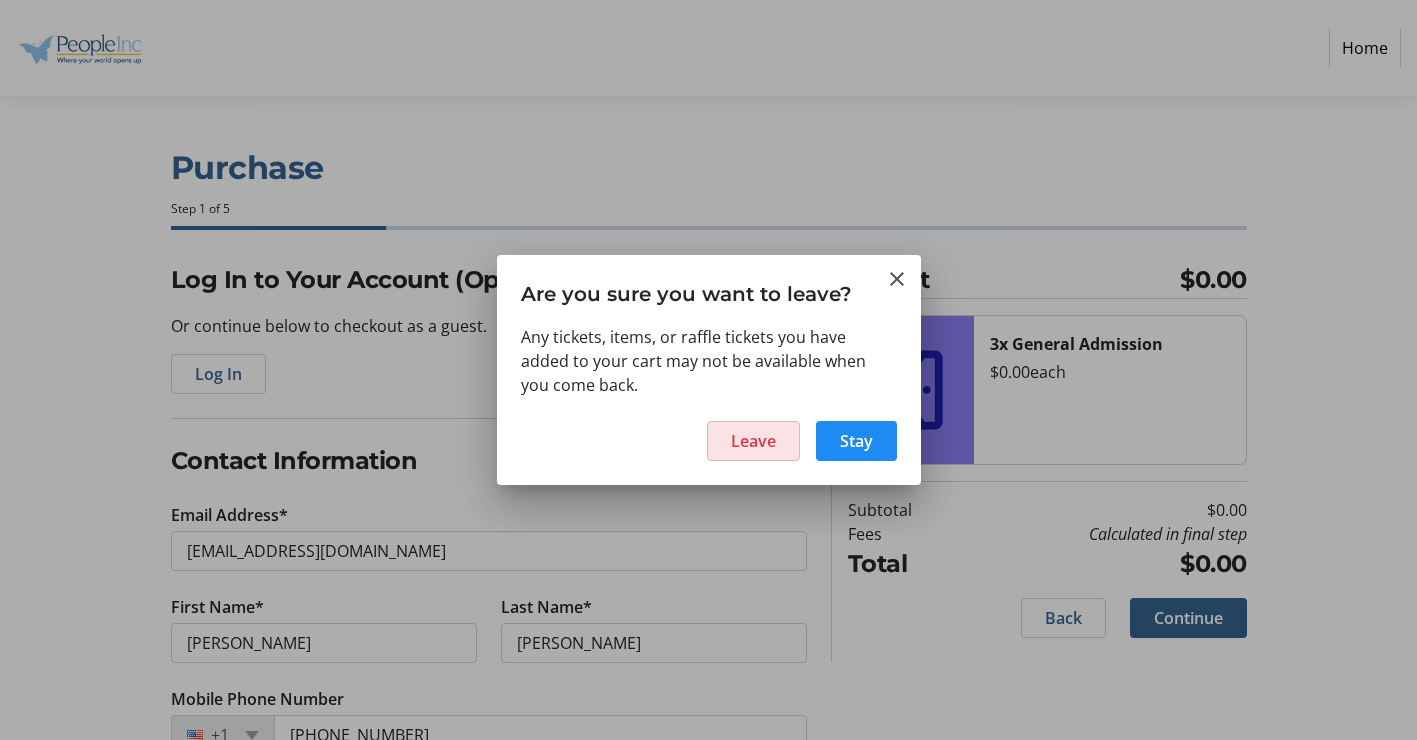 click on "Leave" at bounding box center [753, 441] 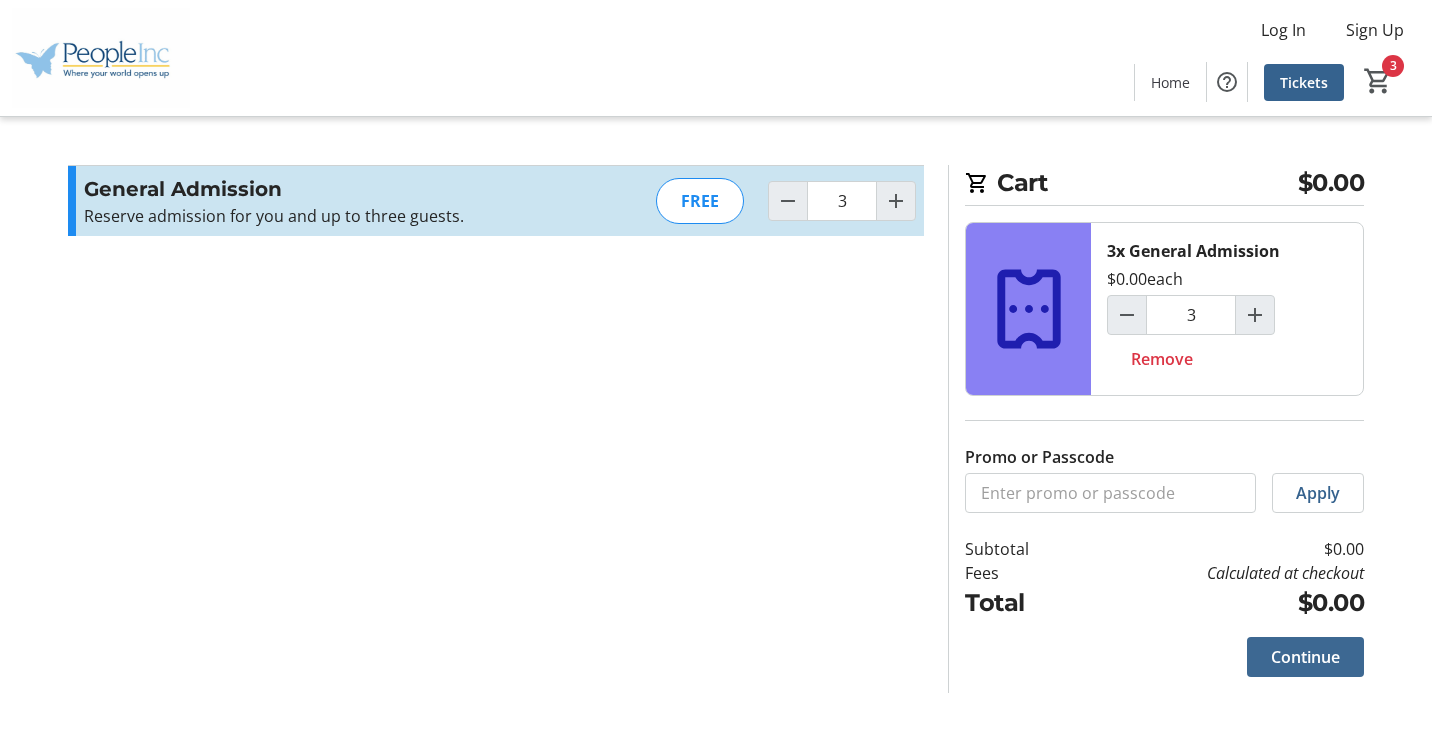 click on "Continue" 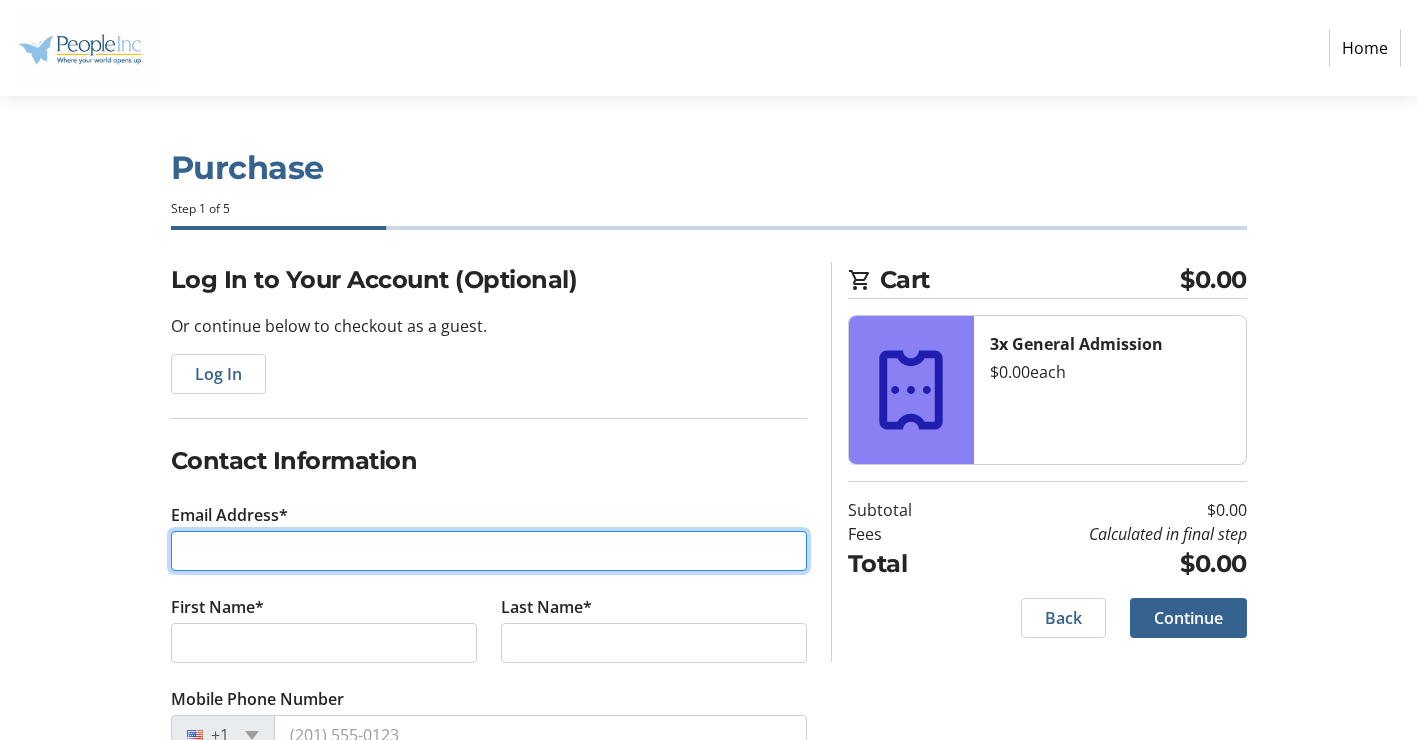 click on "Email Address*" at bounding box center (489, 551) 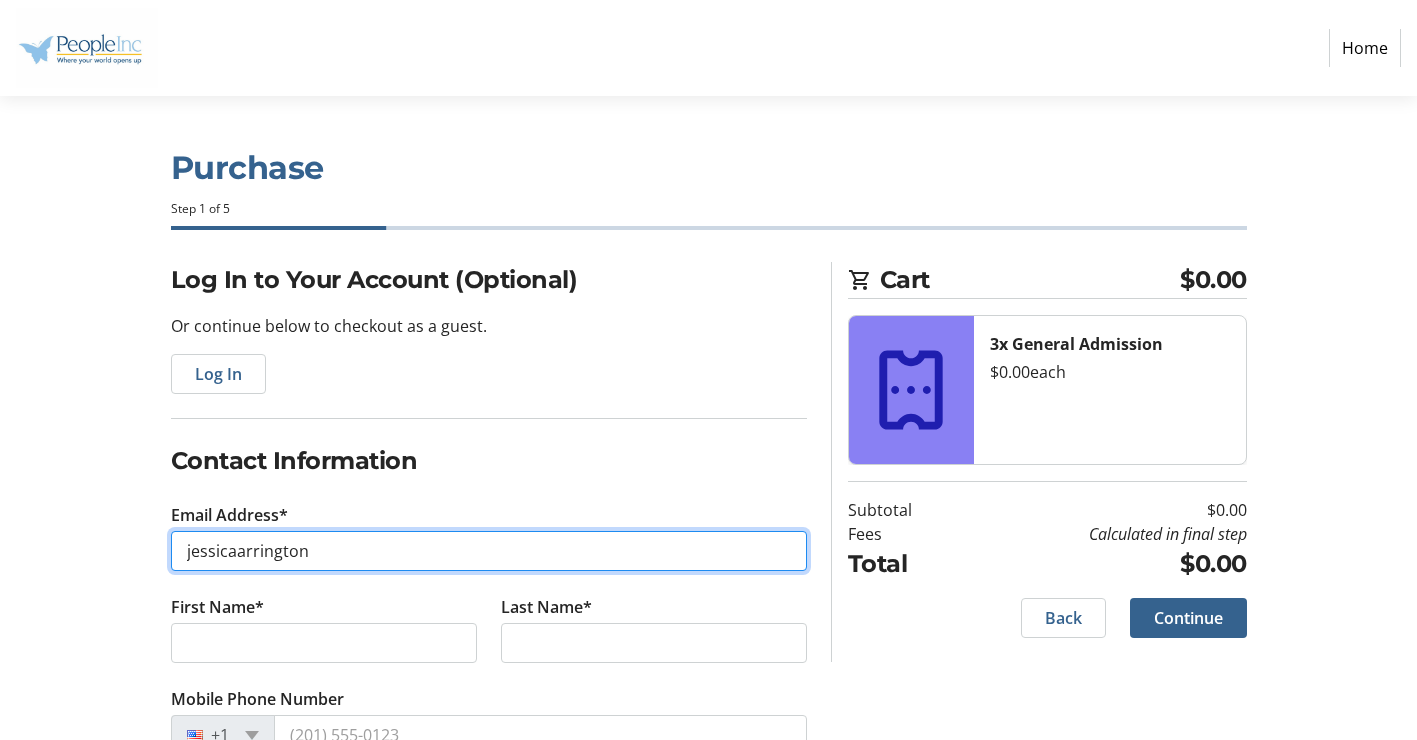 click on "jessicaarrington" at bounding box center [489, 551] 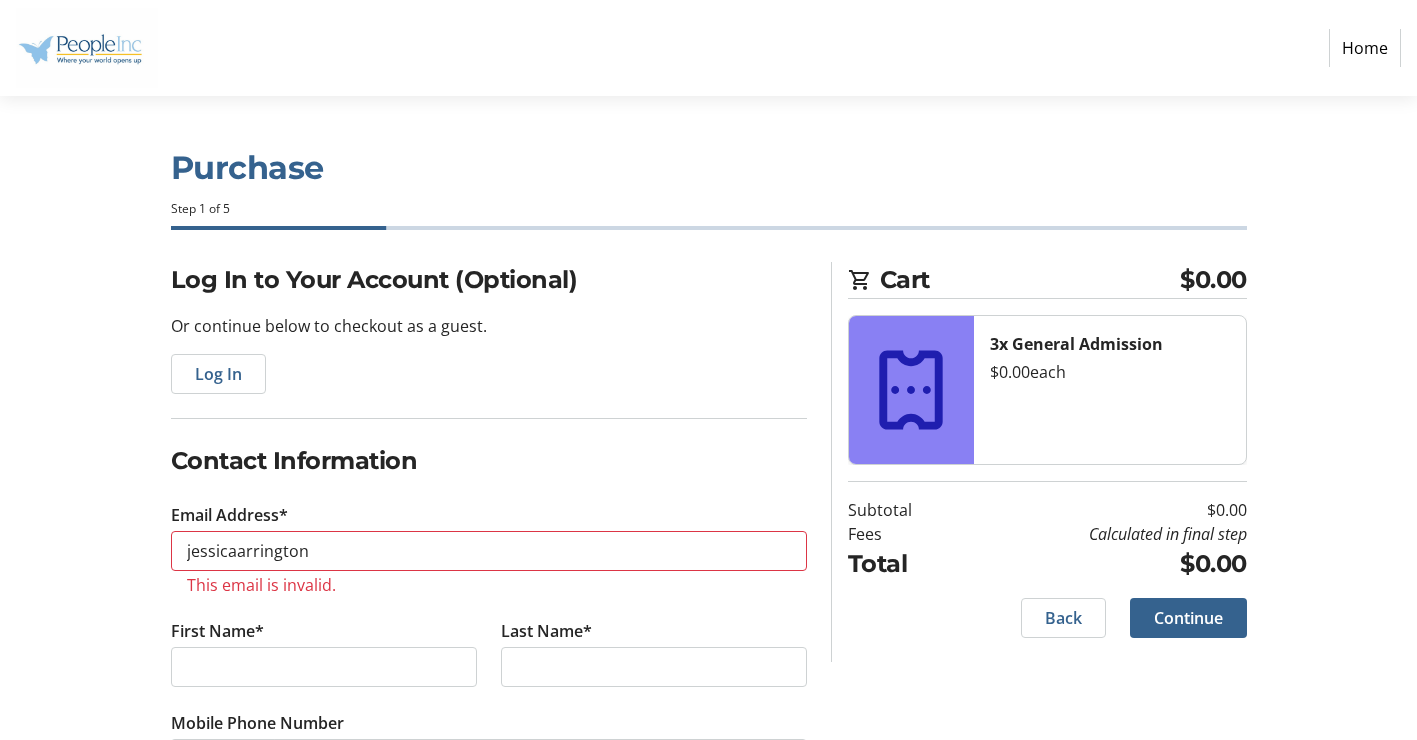 click on "Contact Information" 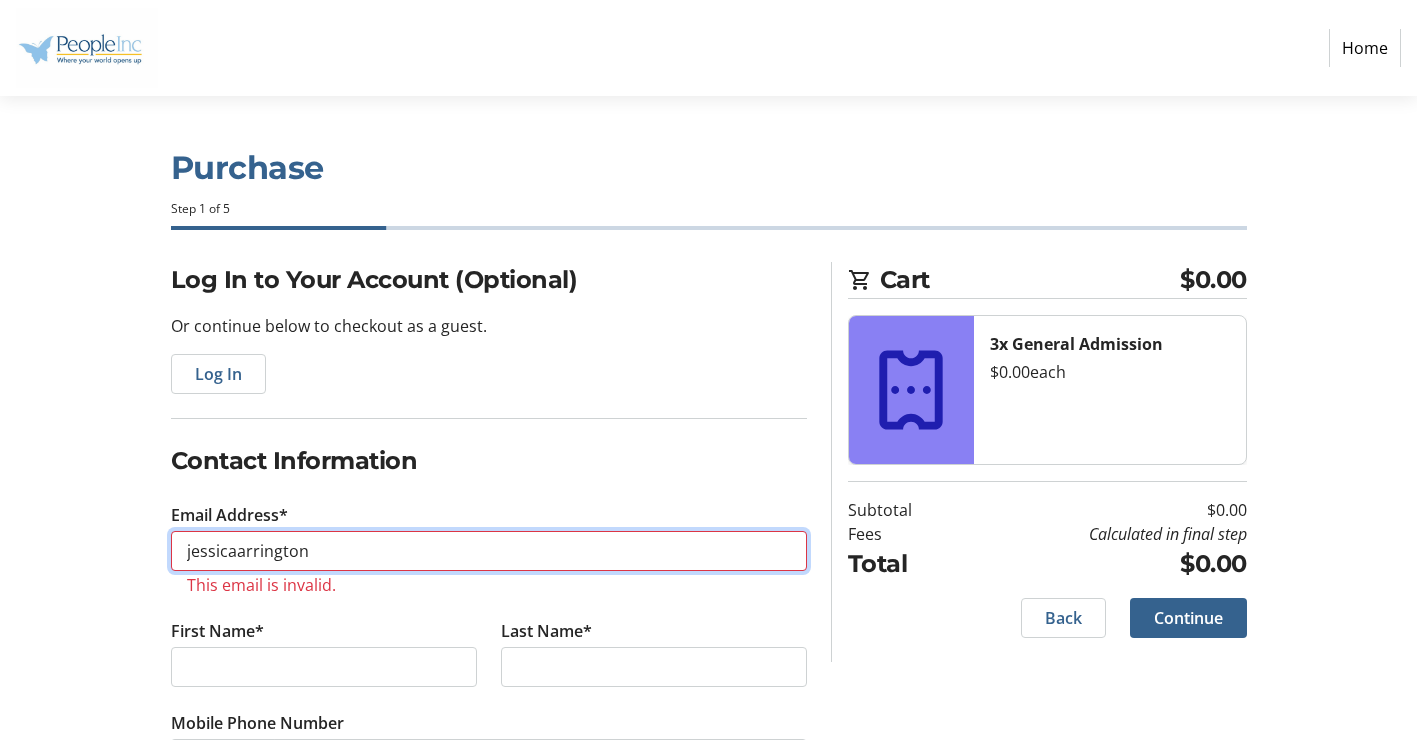click on "jessicaarrington" at bounding box center (489, 551) 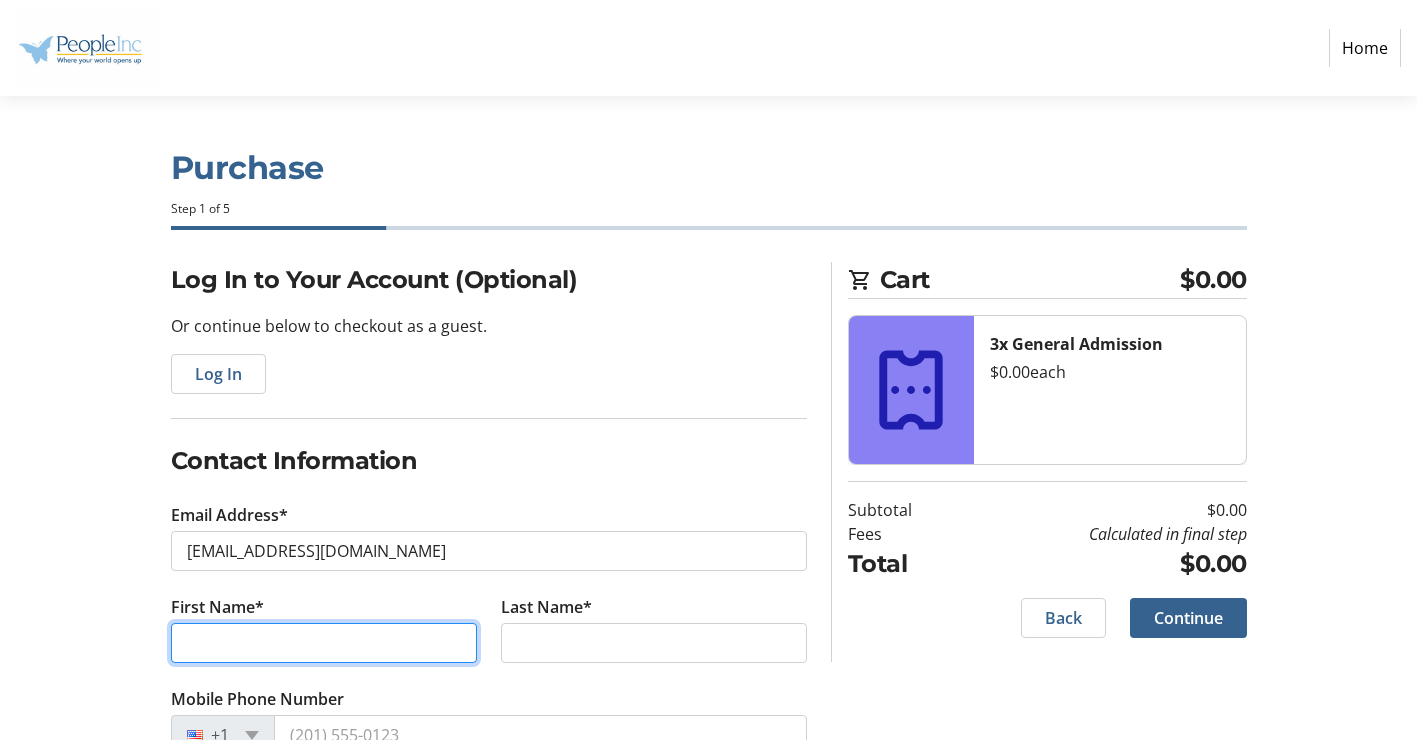 click on "First Name*" at bounding box center (324, 643) 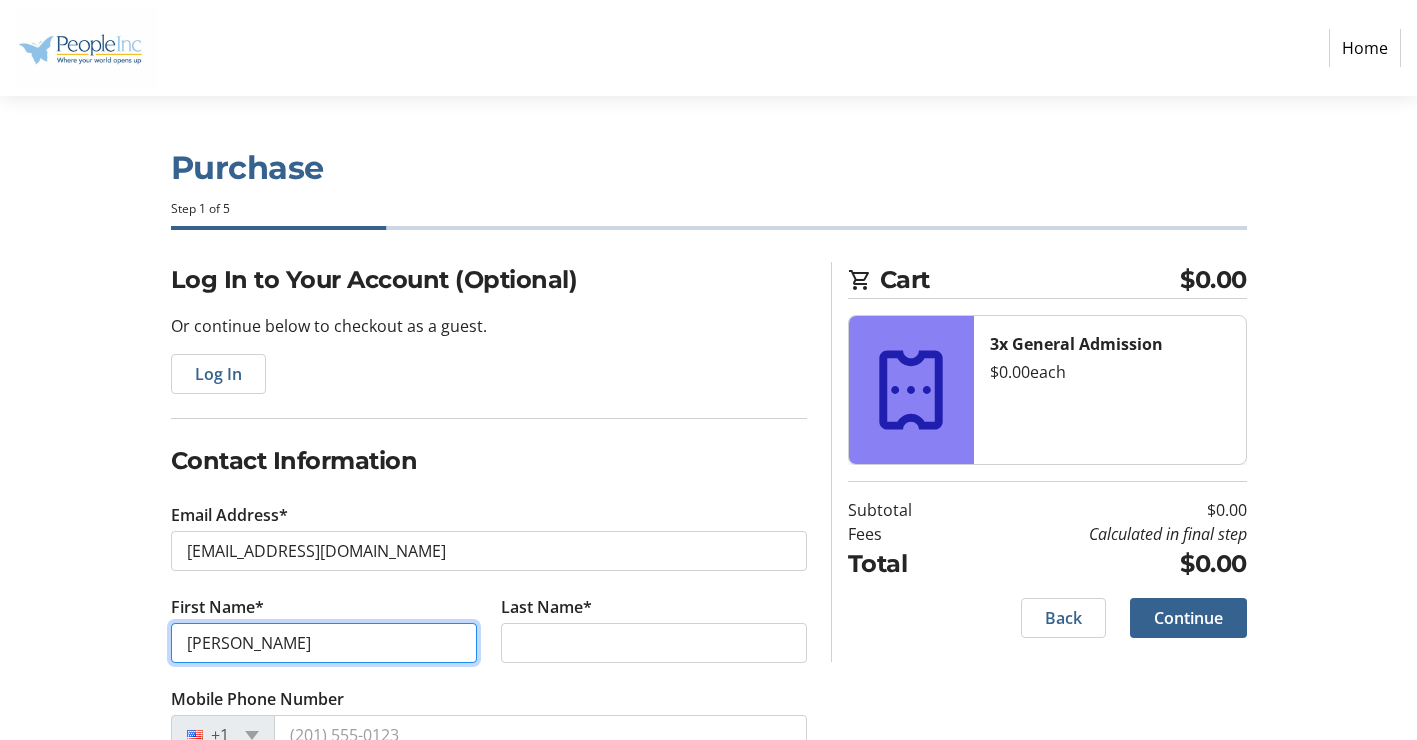 type on "[PERSON_NAME]" 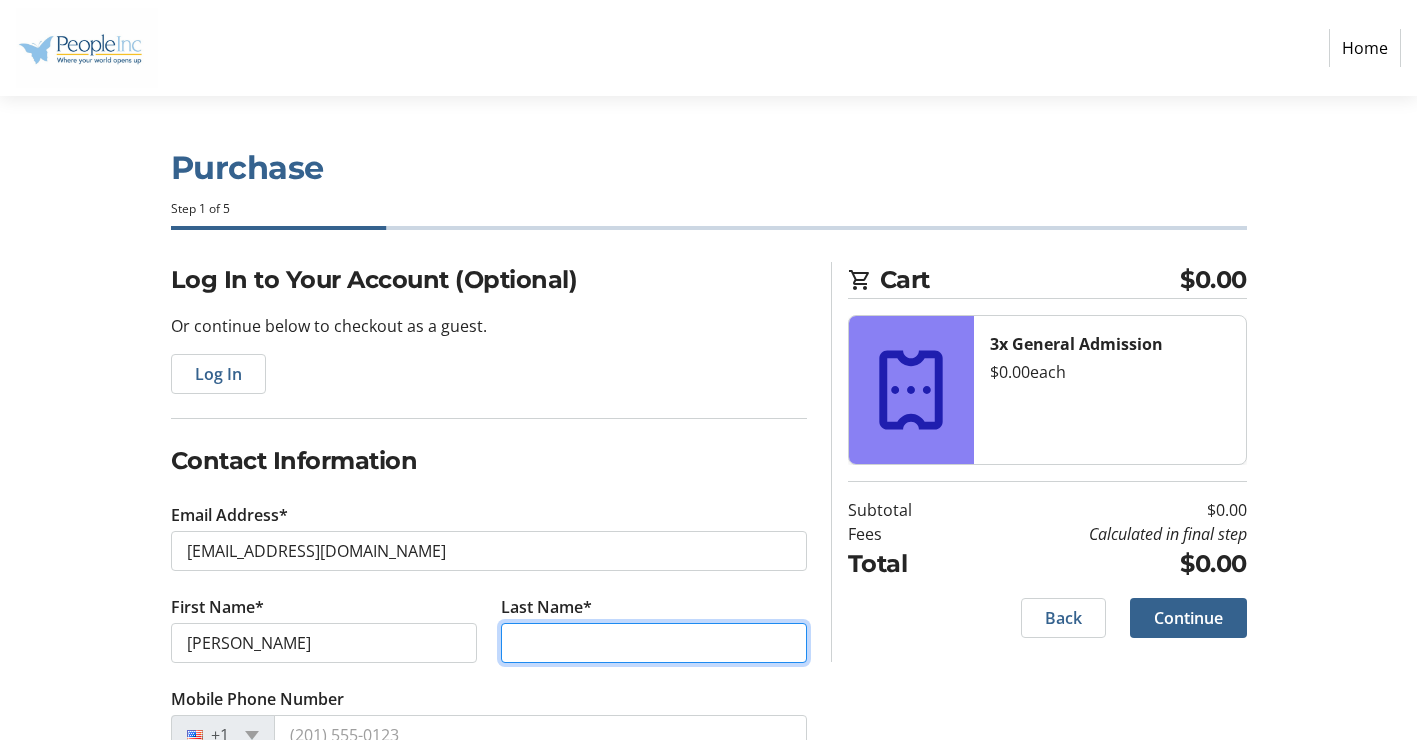 click on "Last Name*" at bounding box center (654, 643) 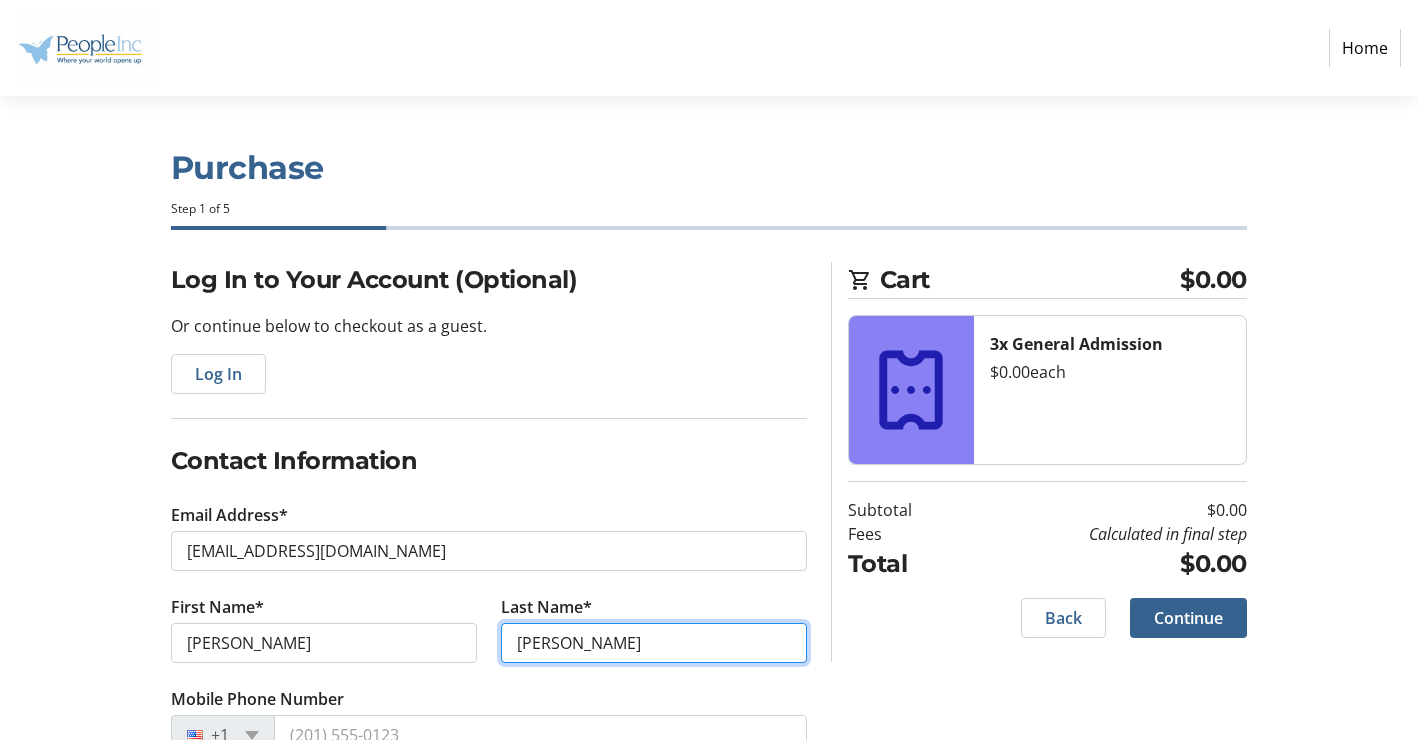 type on "[PERSON_NAME]" 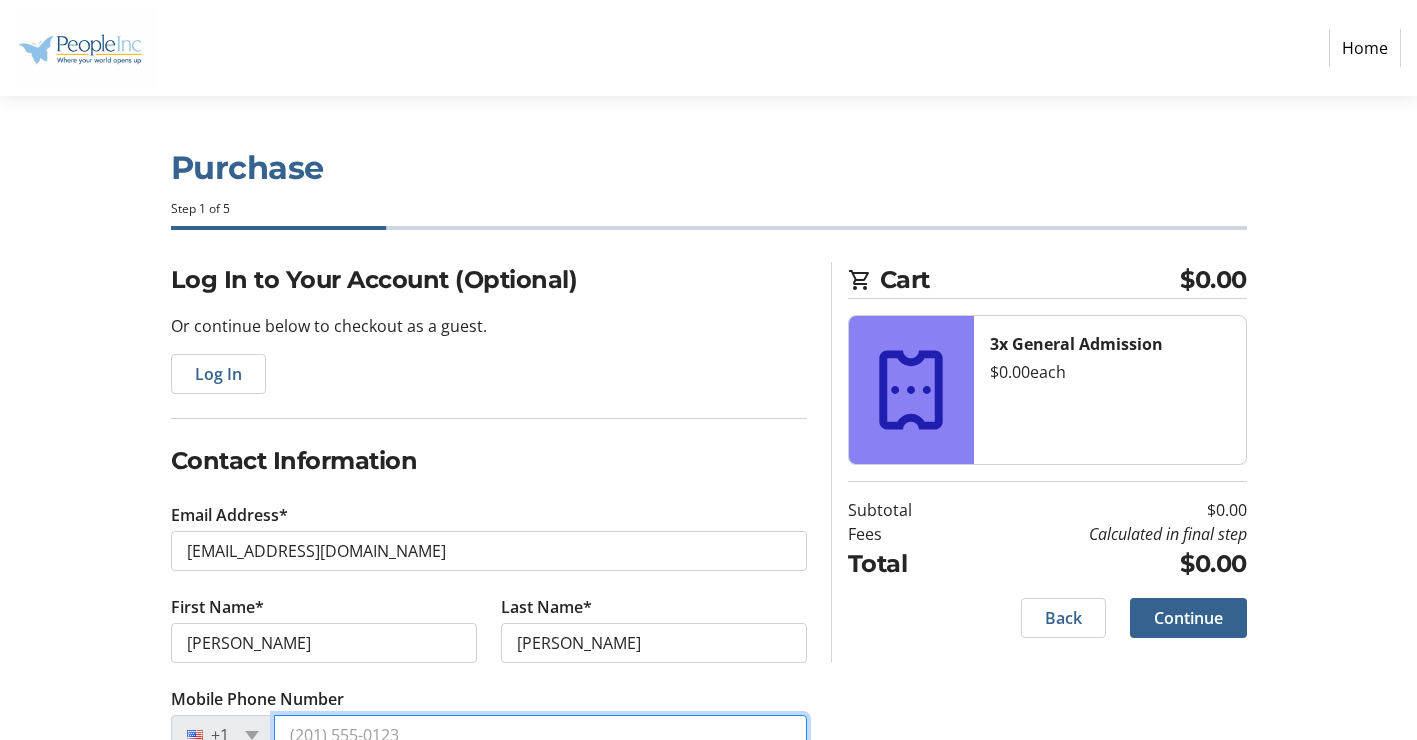 click on "Mobile Phone Number" at bounding box center [540, 735] 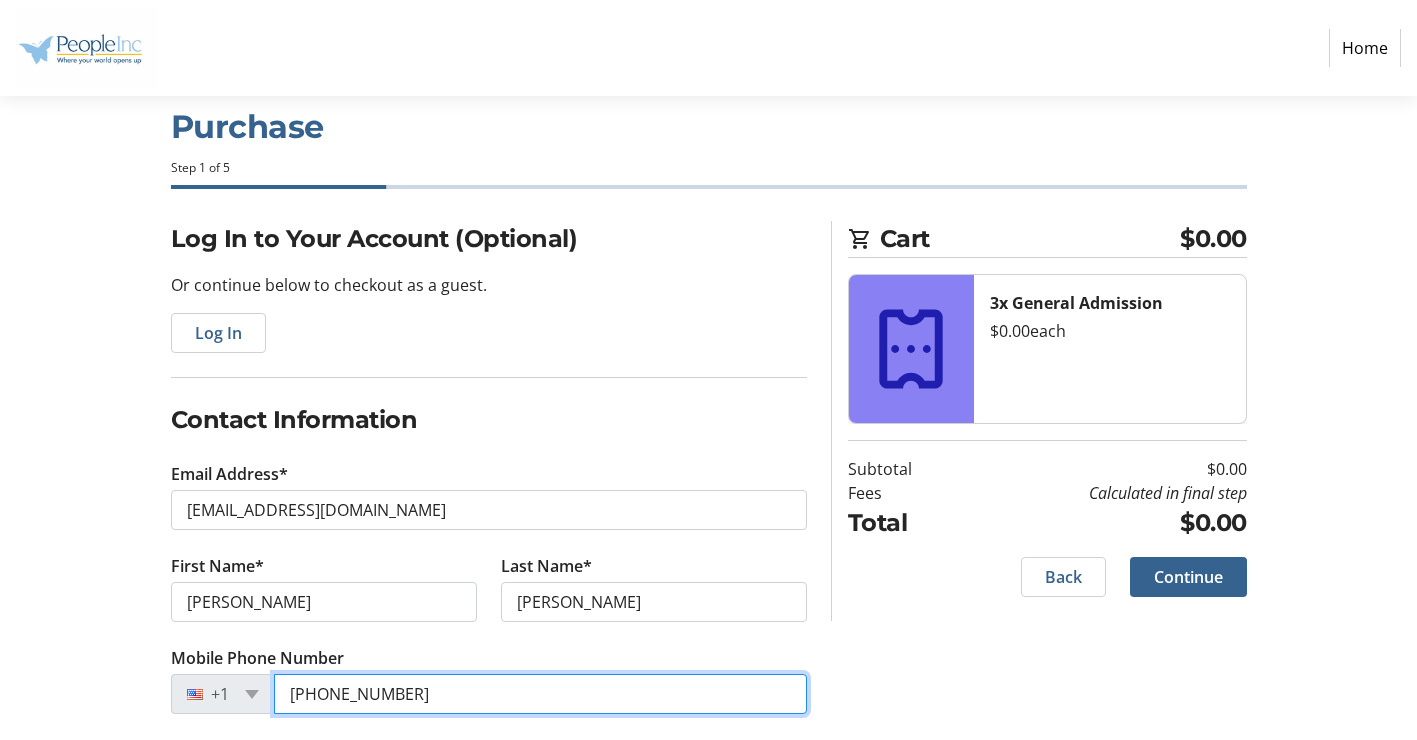 scroll, scrollTop: 63, scrollLeft: 0, axis: vertical 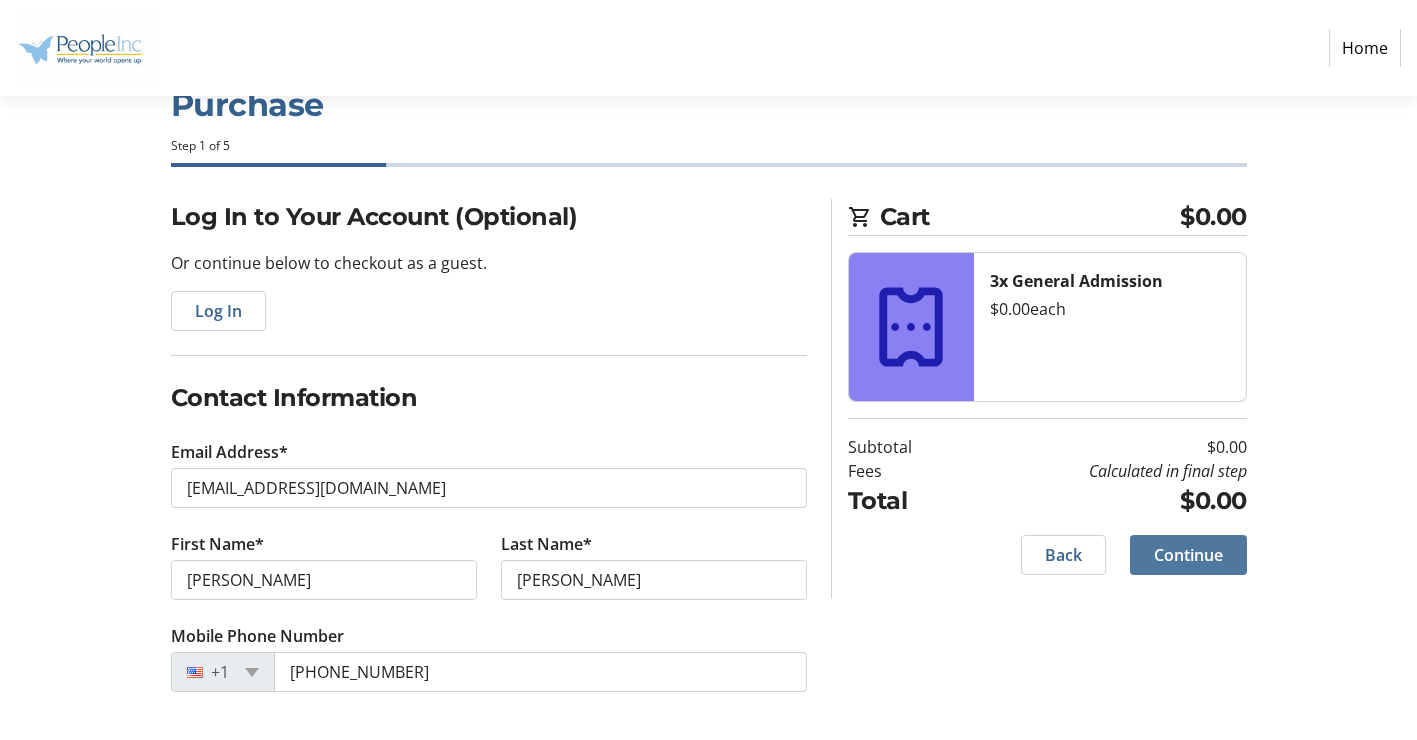 click on "Continue" 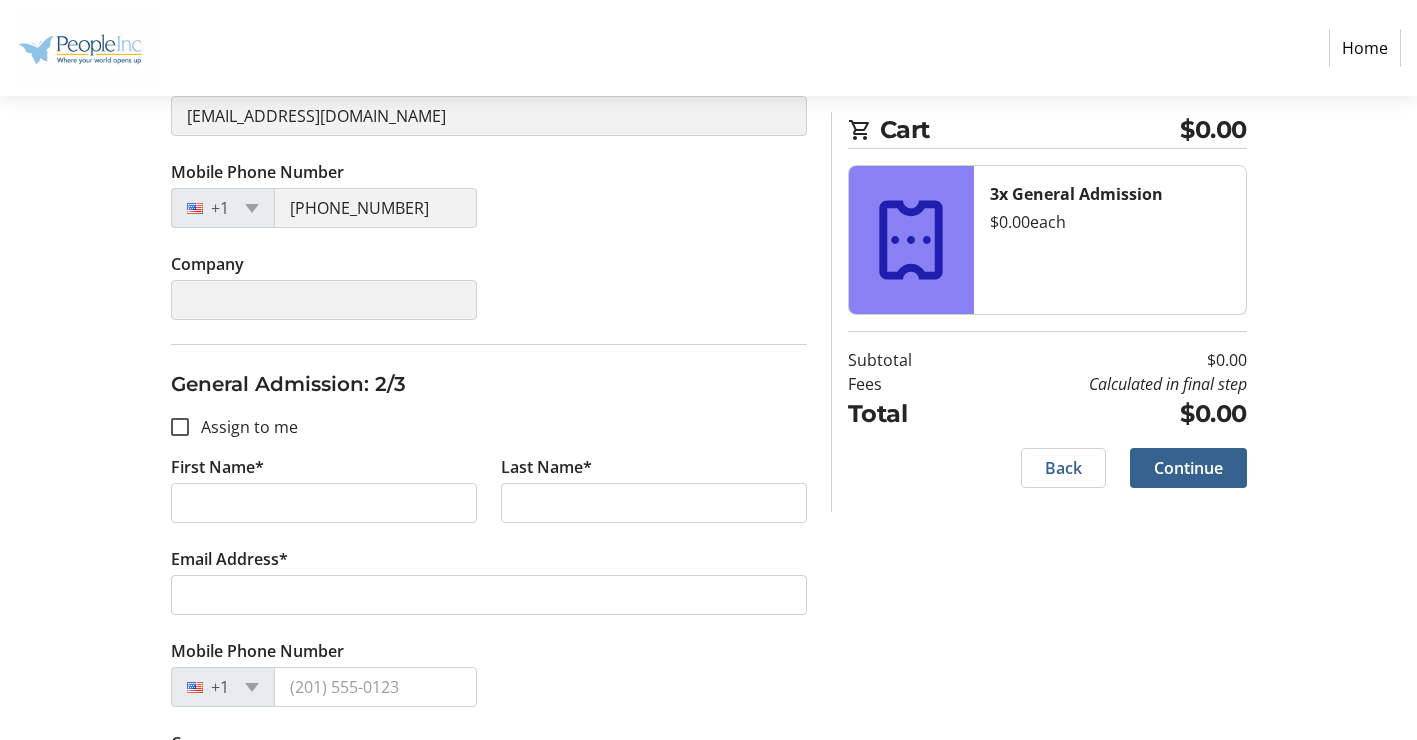 scroll, scrollTop: 500, scrollLeft: 0, axis: vertical 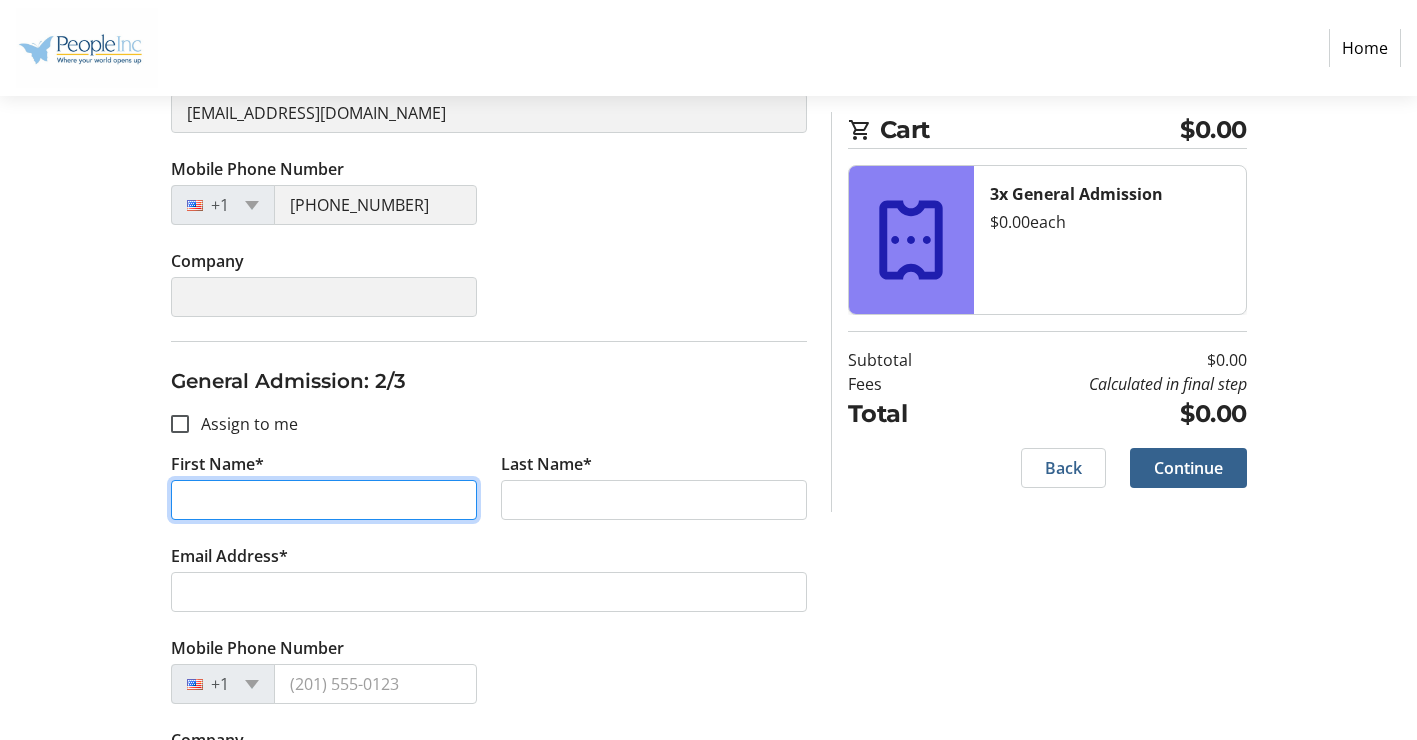 click on "First Name*" at bounding box center (324, 500) 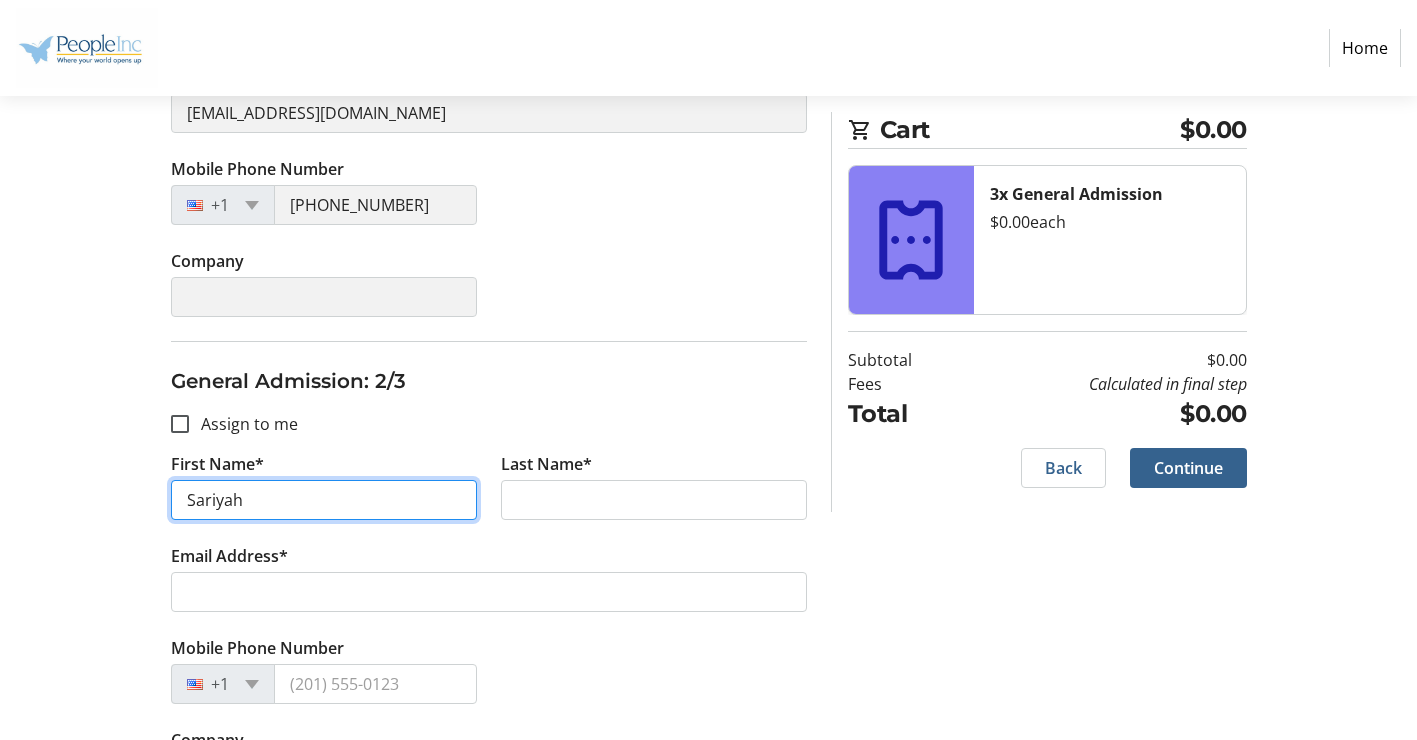 type on "Sariyah" 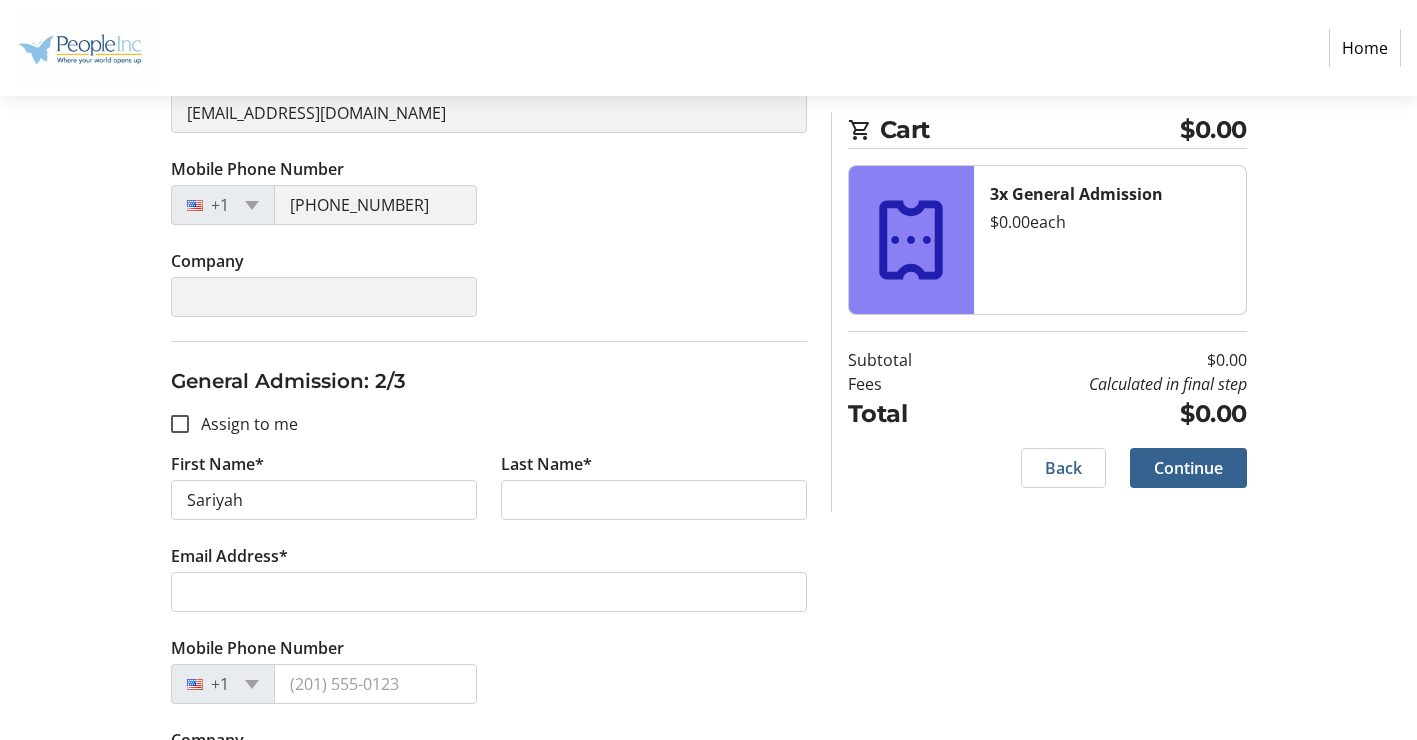 click on "Last Name*" 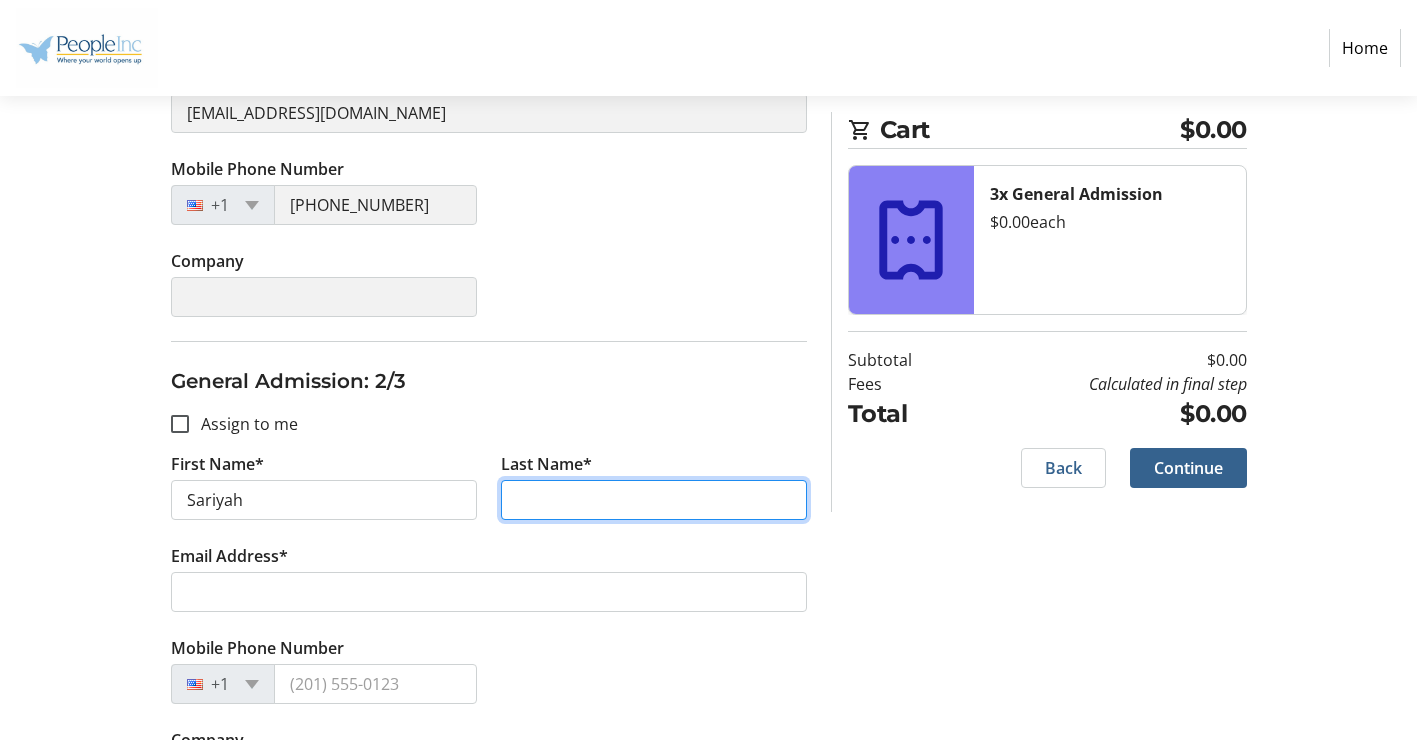 click on "Last Name*" at bounding box center [654, 500] 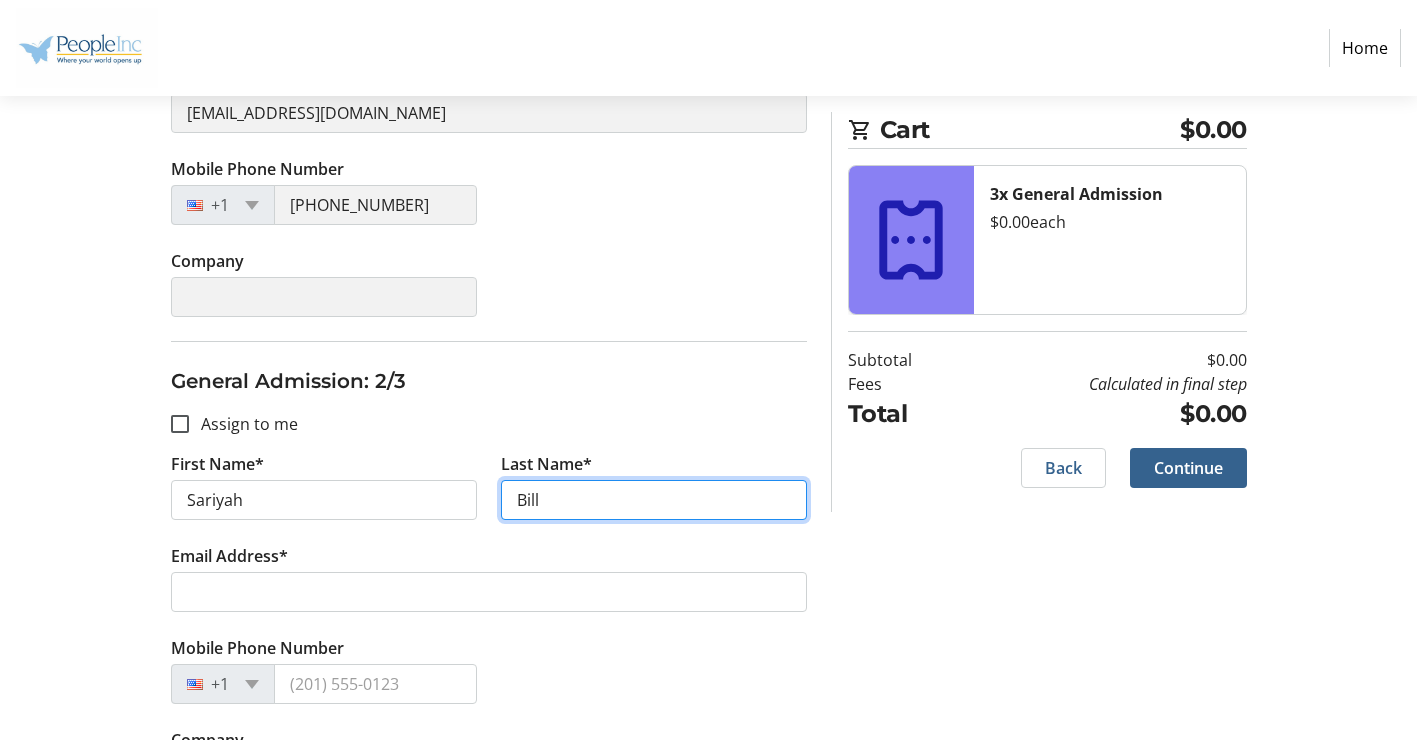 click on "Bill" at bounding box center (654, 500) 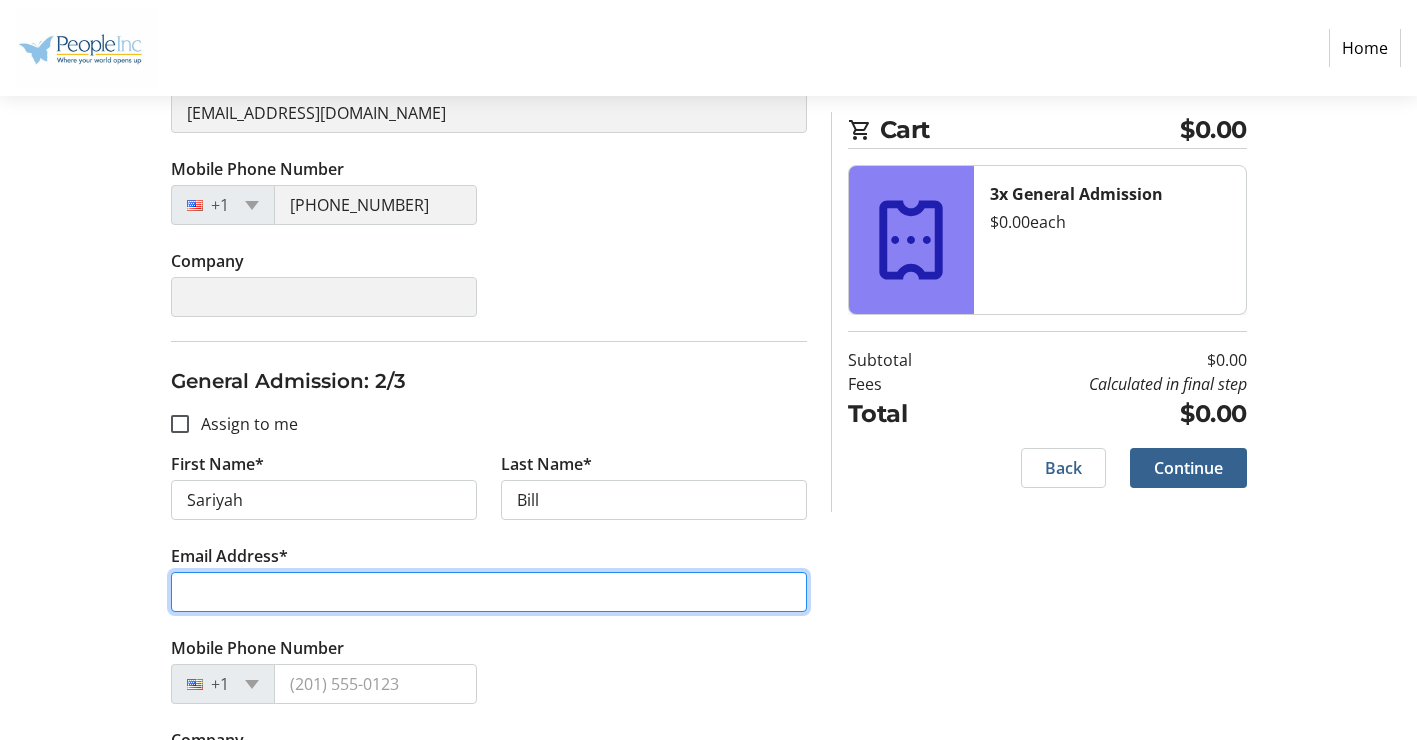 click on "Email Address*" at bounding box center (489, 592) 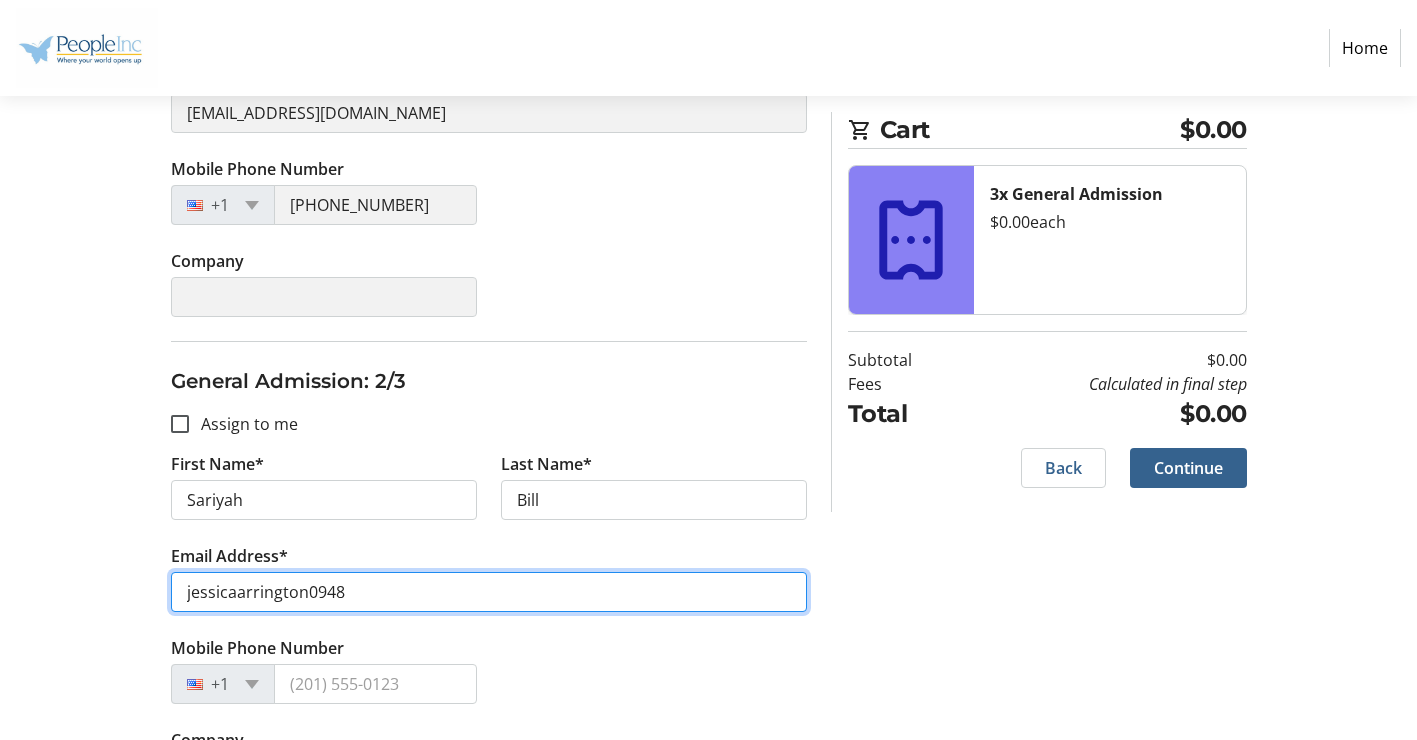 type on "jessicaarrington0948" 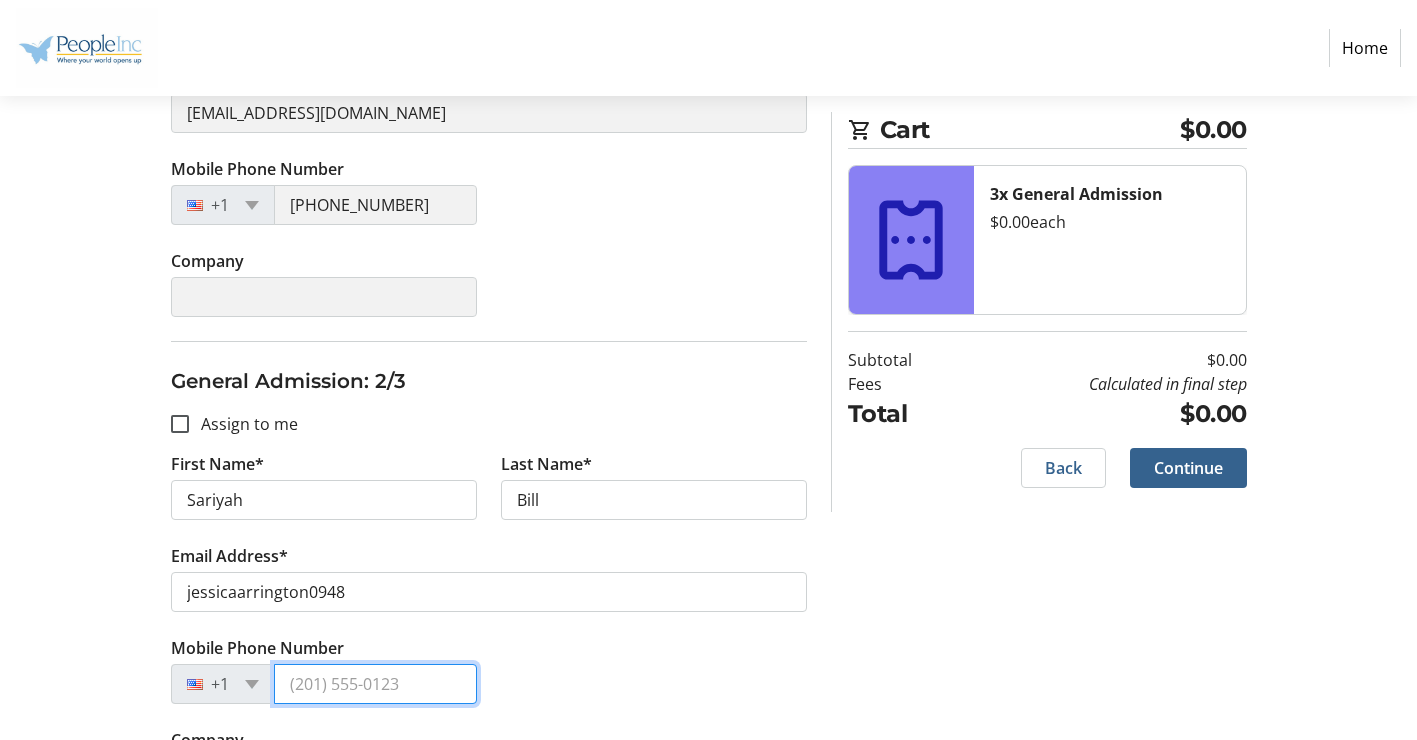 click on "Mobile Phone Number +1" 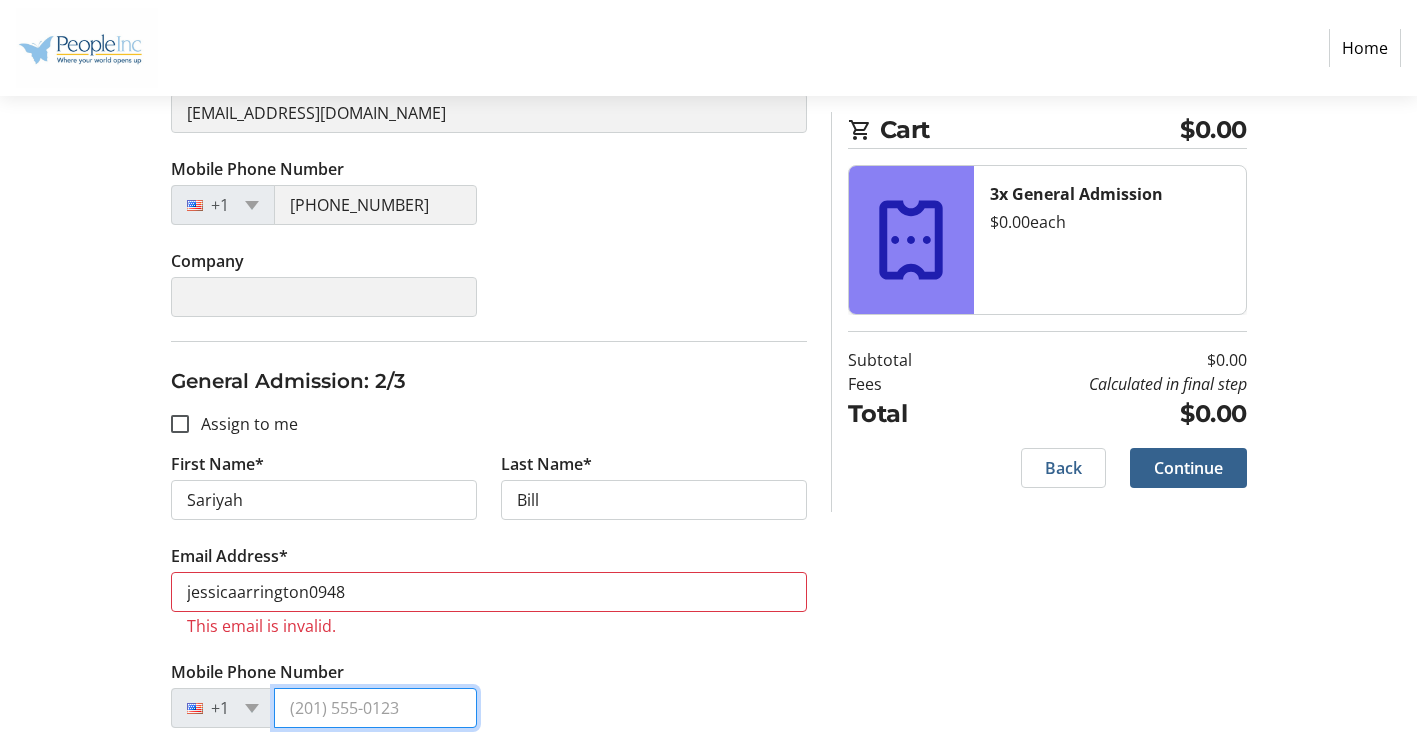 type on "[PHONE_NUMBER]" 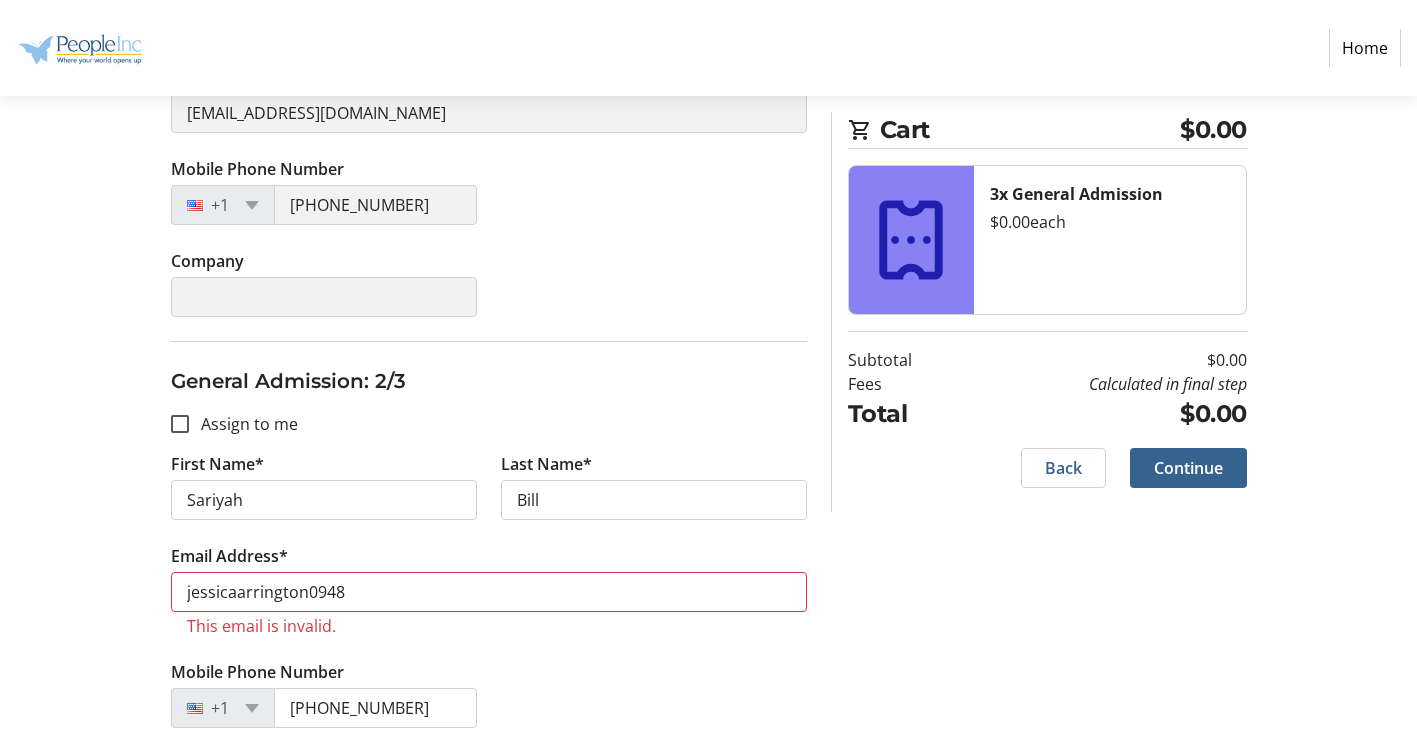 type on "Sariyah" 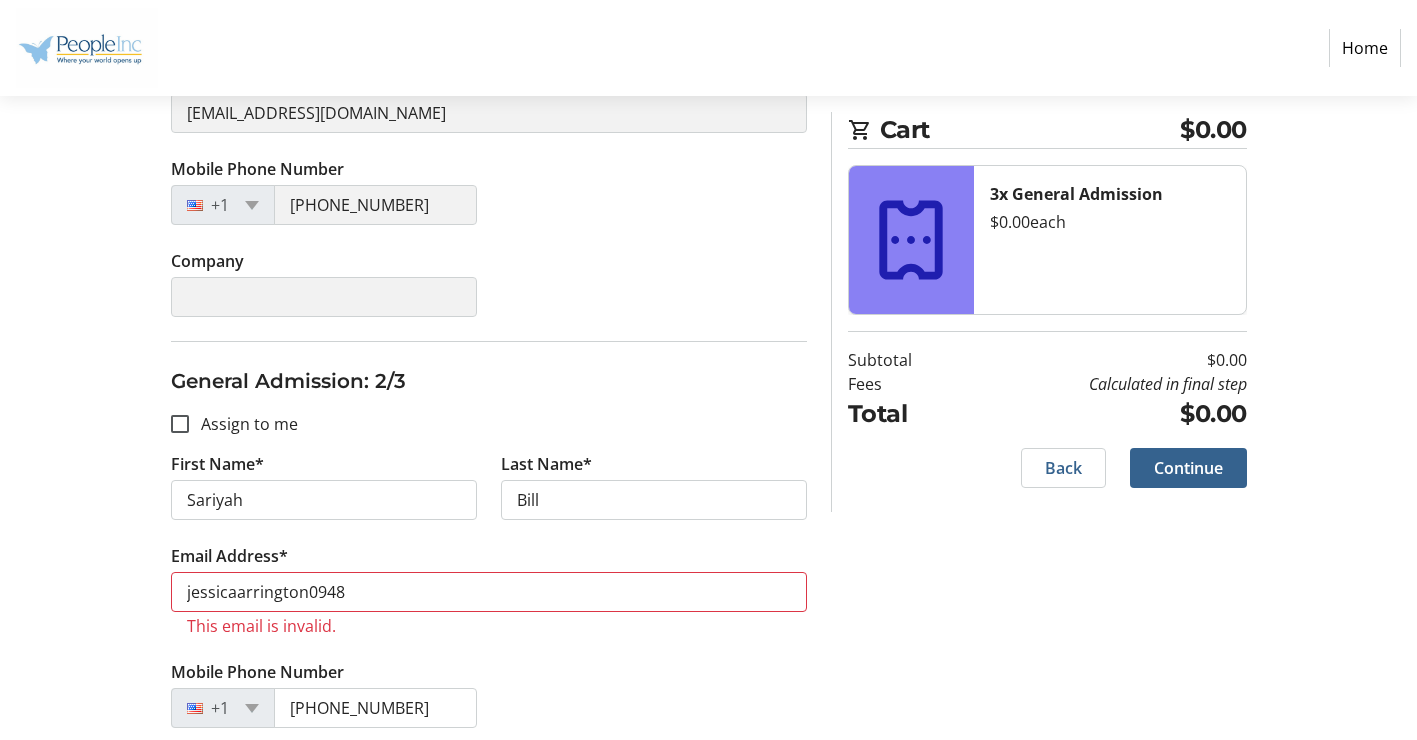 type on "[PERSON_NAME]" 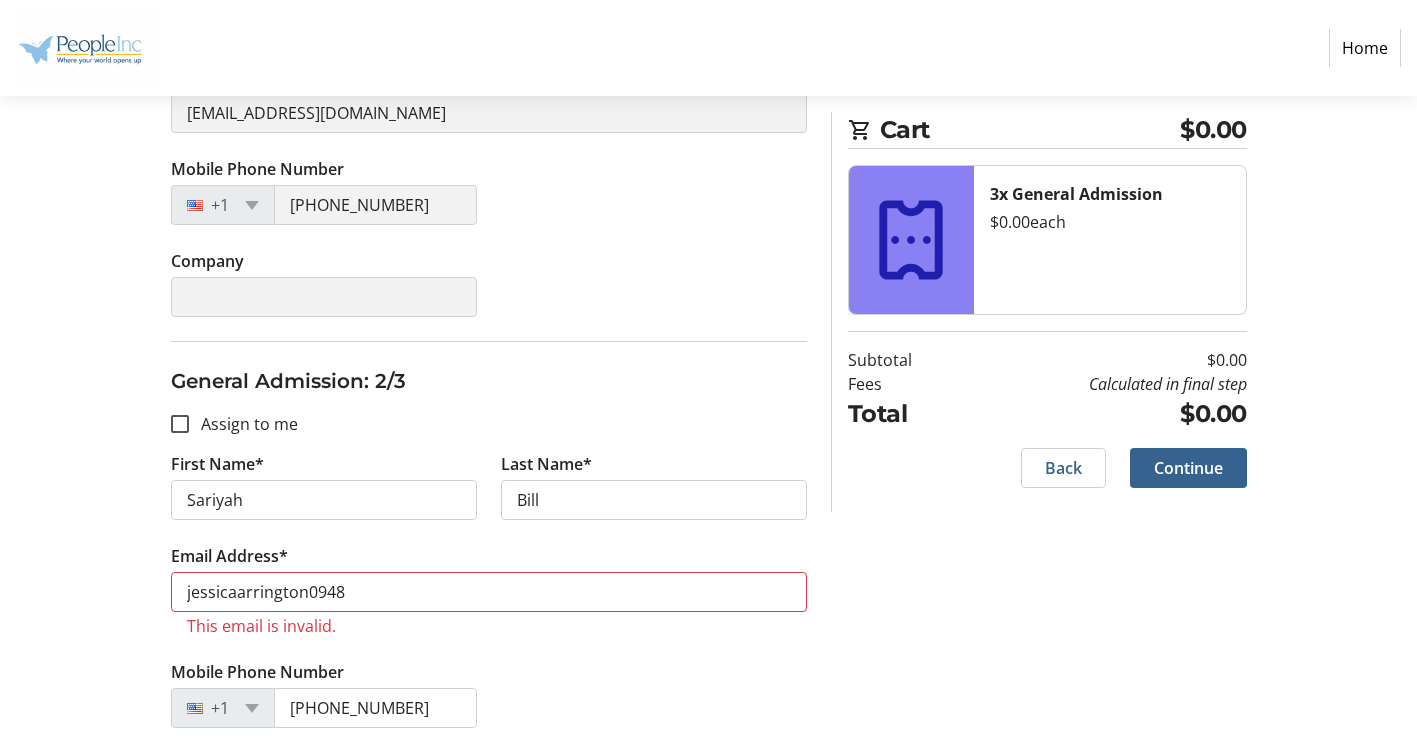 type on "[PHONE_NUMBER]" 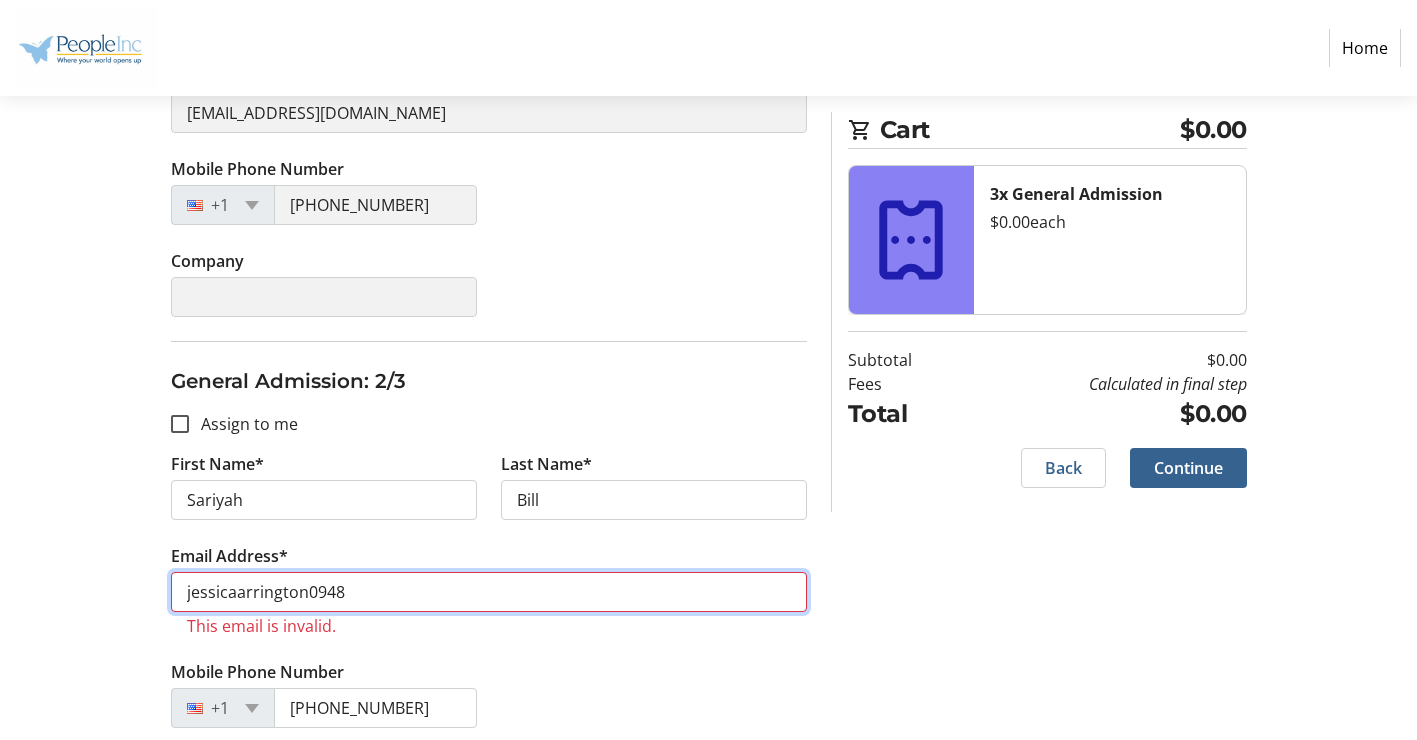 click on "jessicaarrington0948" at bounding box center [489, 592] 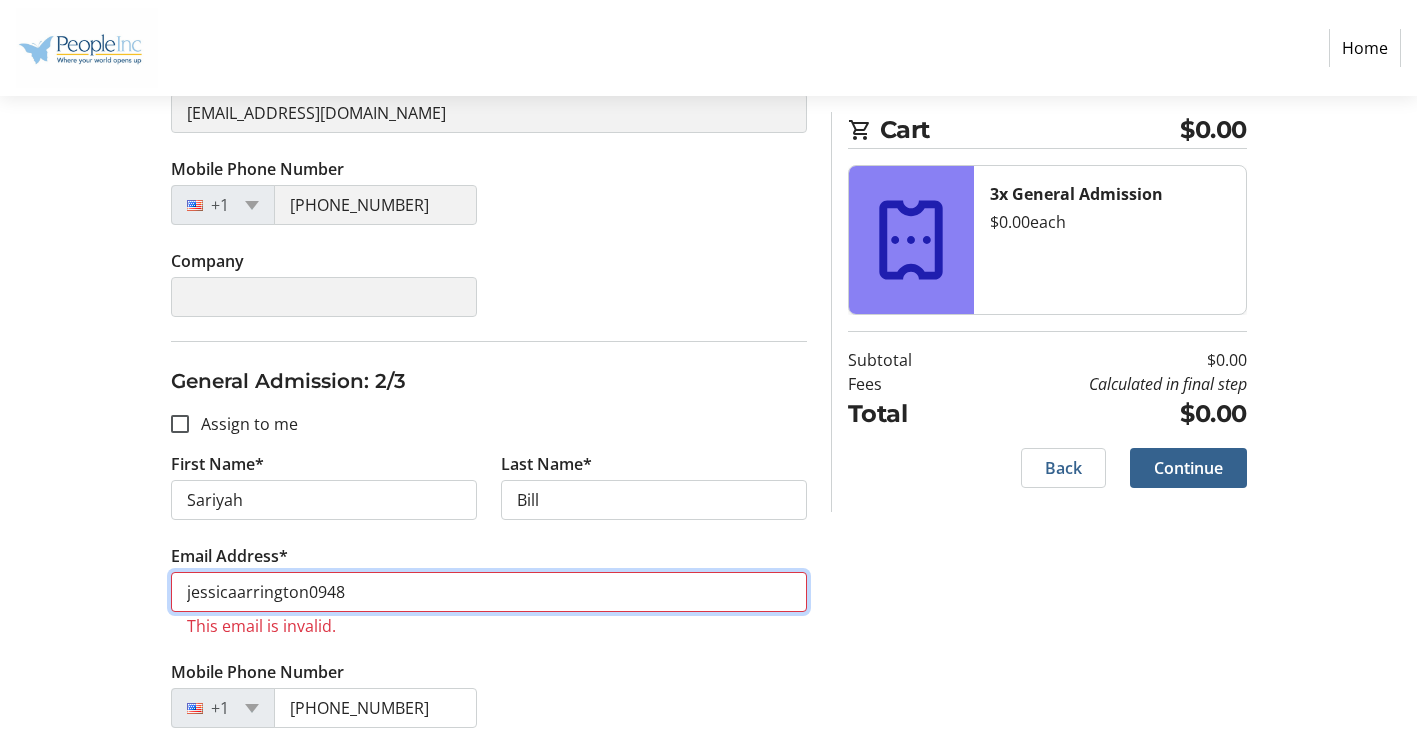 type on "[EMAIL_ADDRESS][DOMAIN_NAME]" 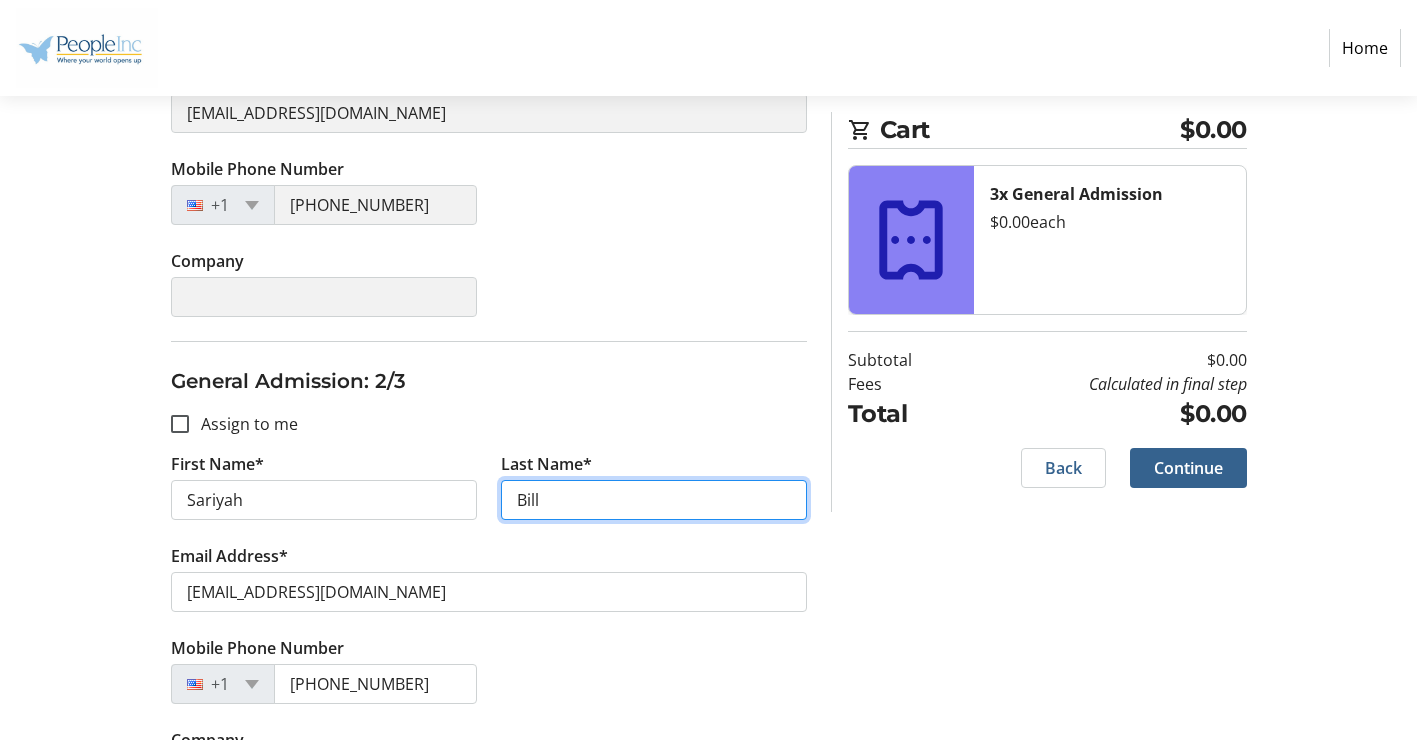 click on "Bill" at bounding box center (654, 500) 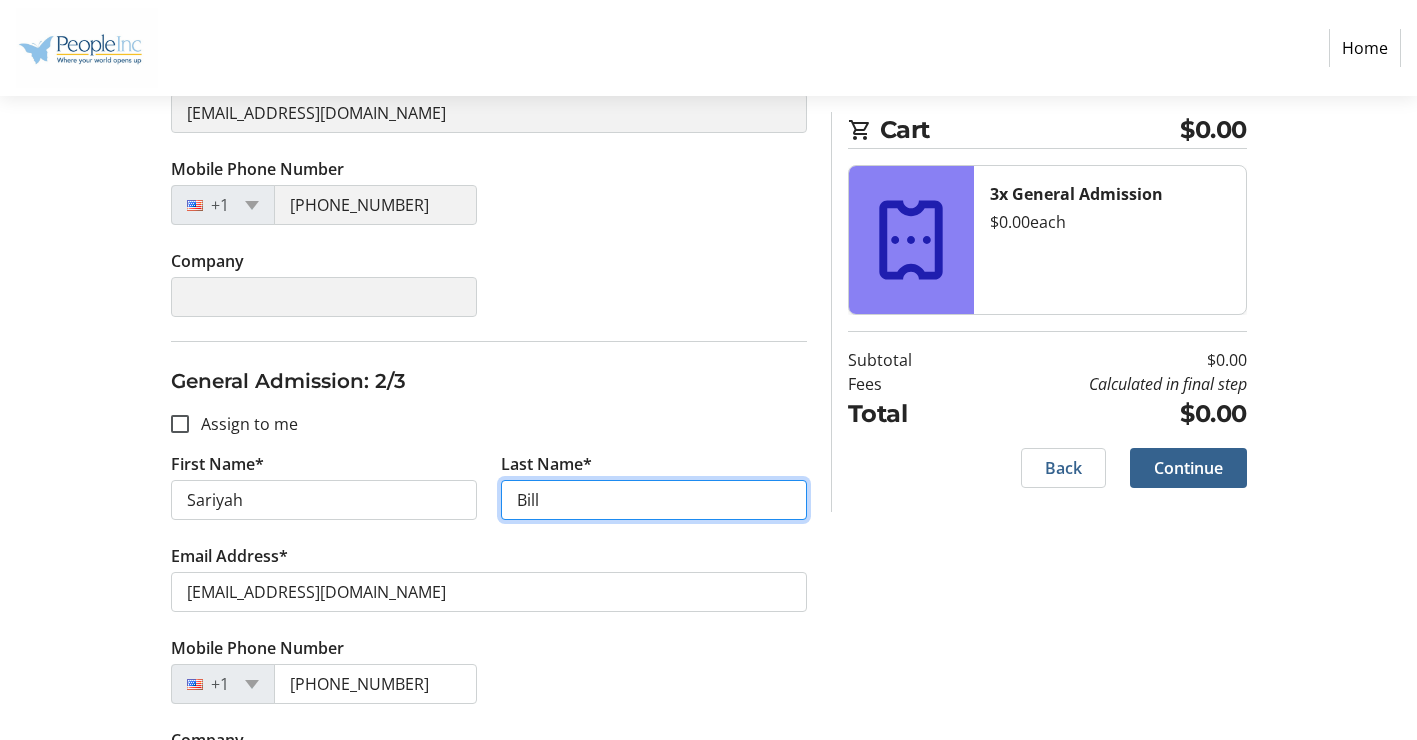 type on "[PERSON_NAME]" 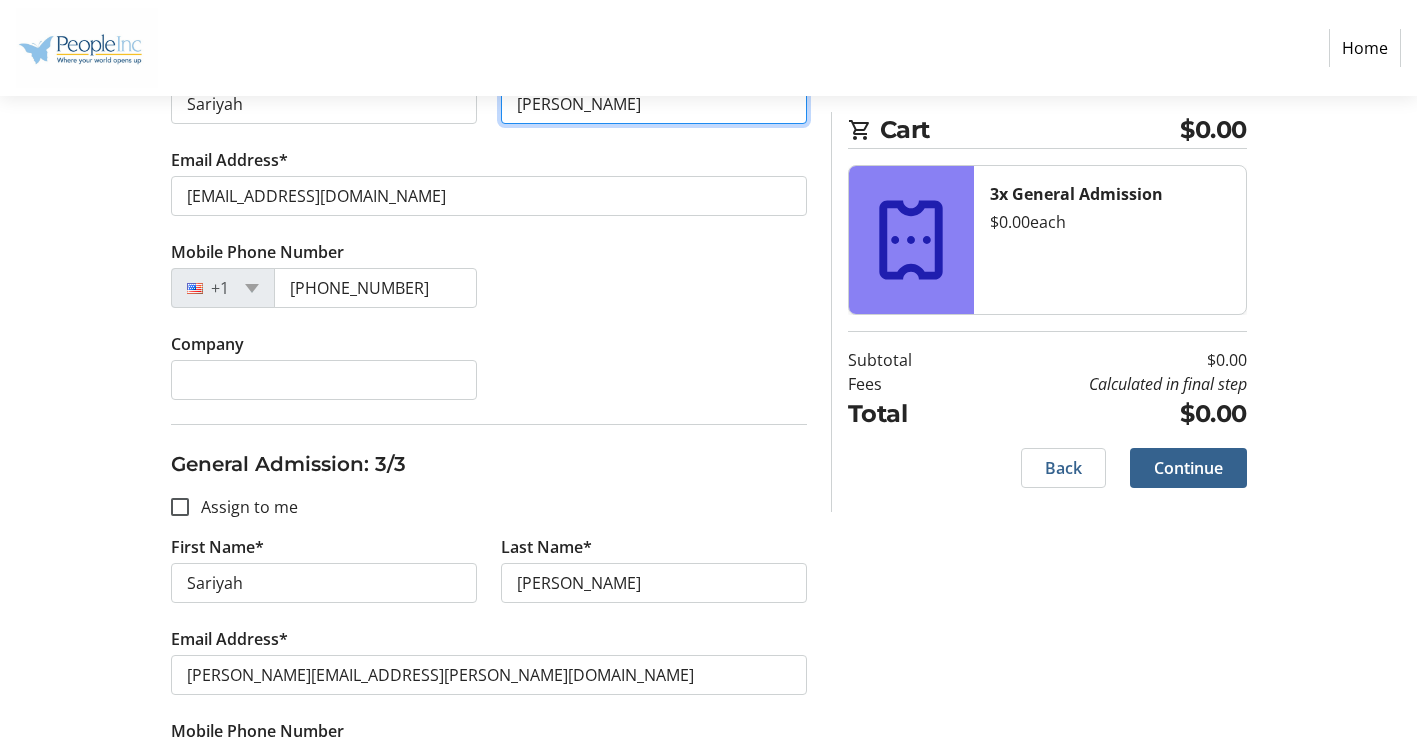 scroll, scrollTop: 900, scrollLeft: 0, axis: vertical 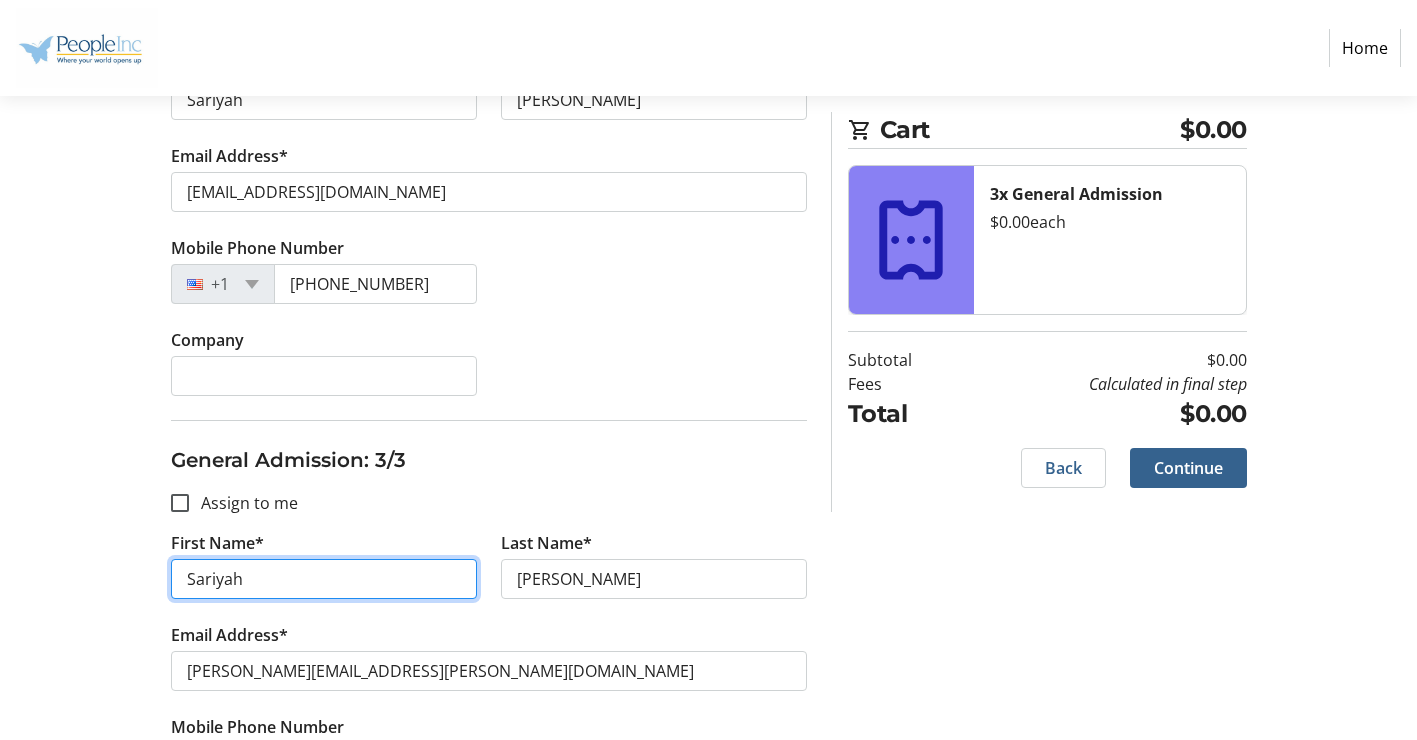 click on "Sariyah" at bounding box center (324, 579) 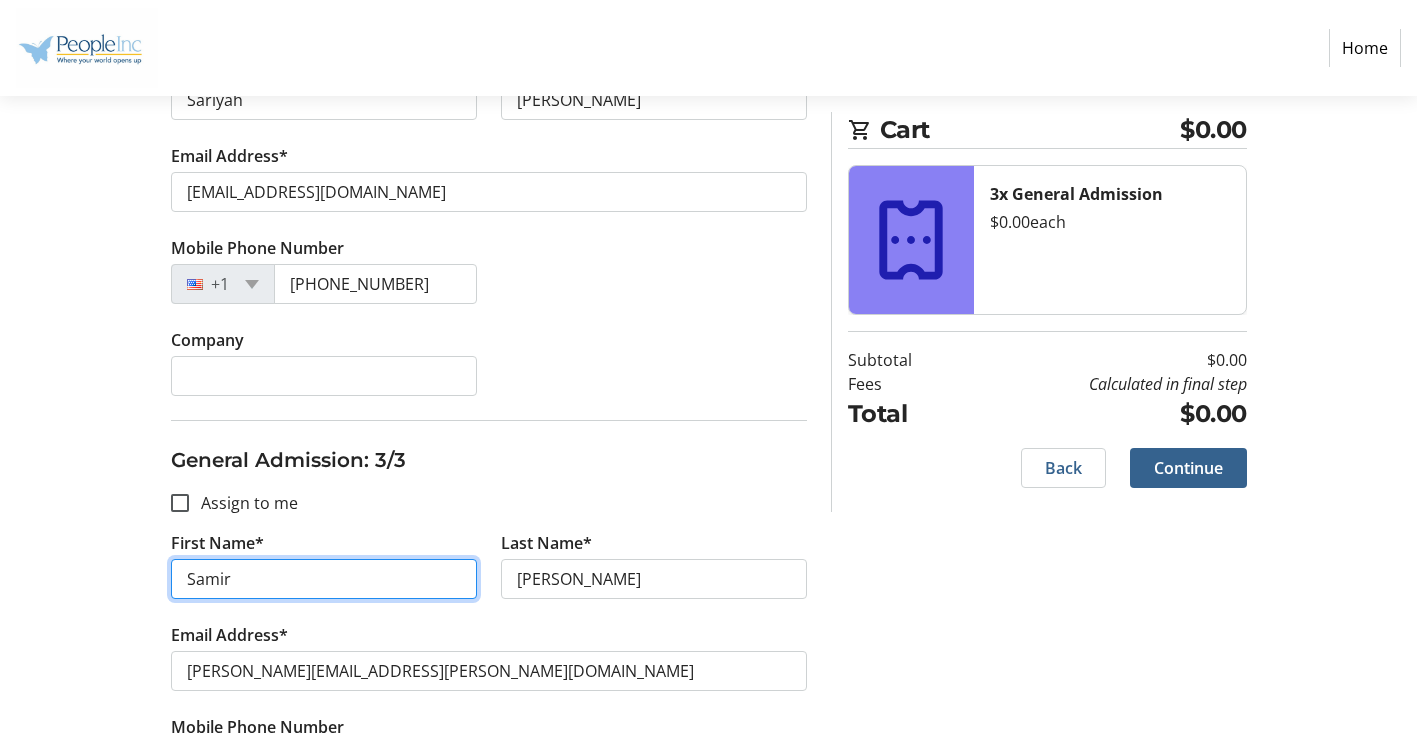 scroll, scrollTop: 1000, scrollLeft: 0, axis: vertical 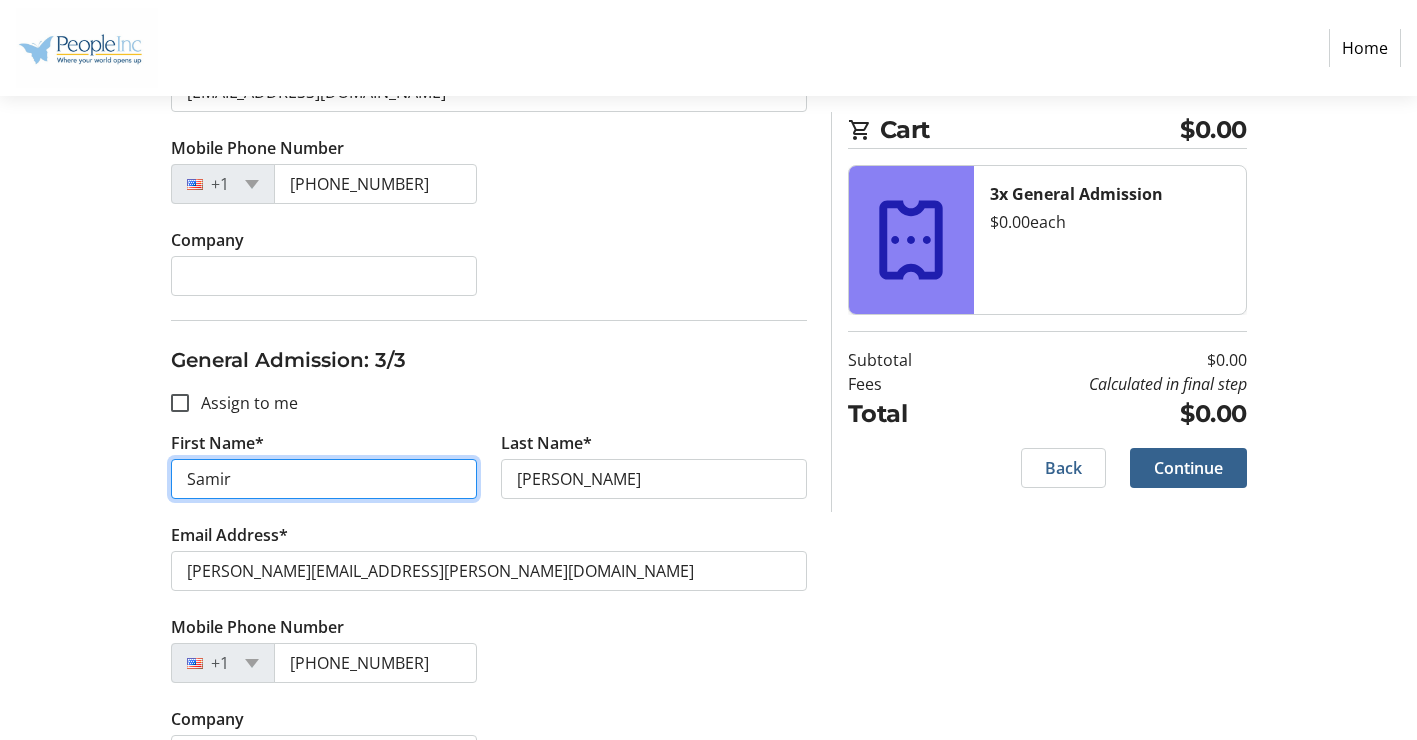 type on "Samir" 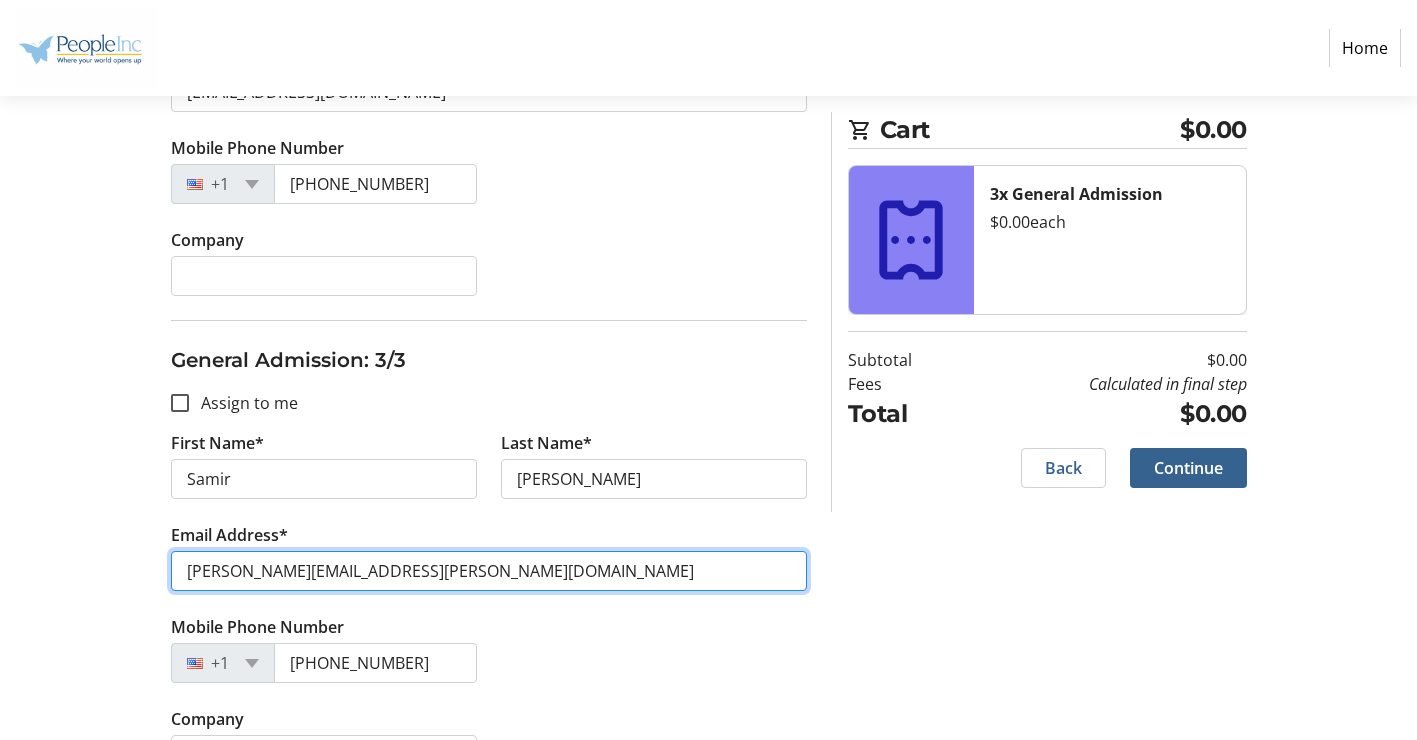 click on "[PERSON_NAME][EMAIL_ADDRESS][PERSON_NAME][DOMAIN_NAME]" at bounding box center (489, 571) 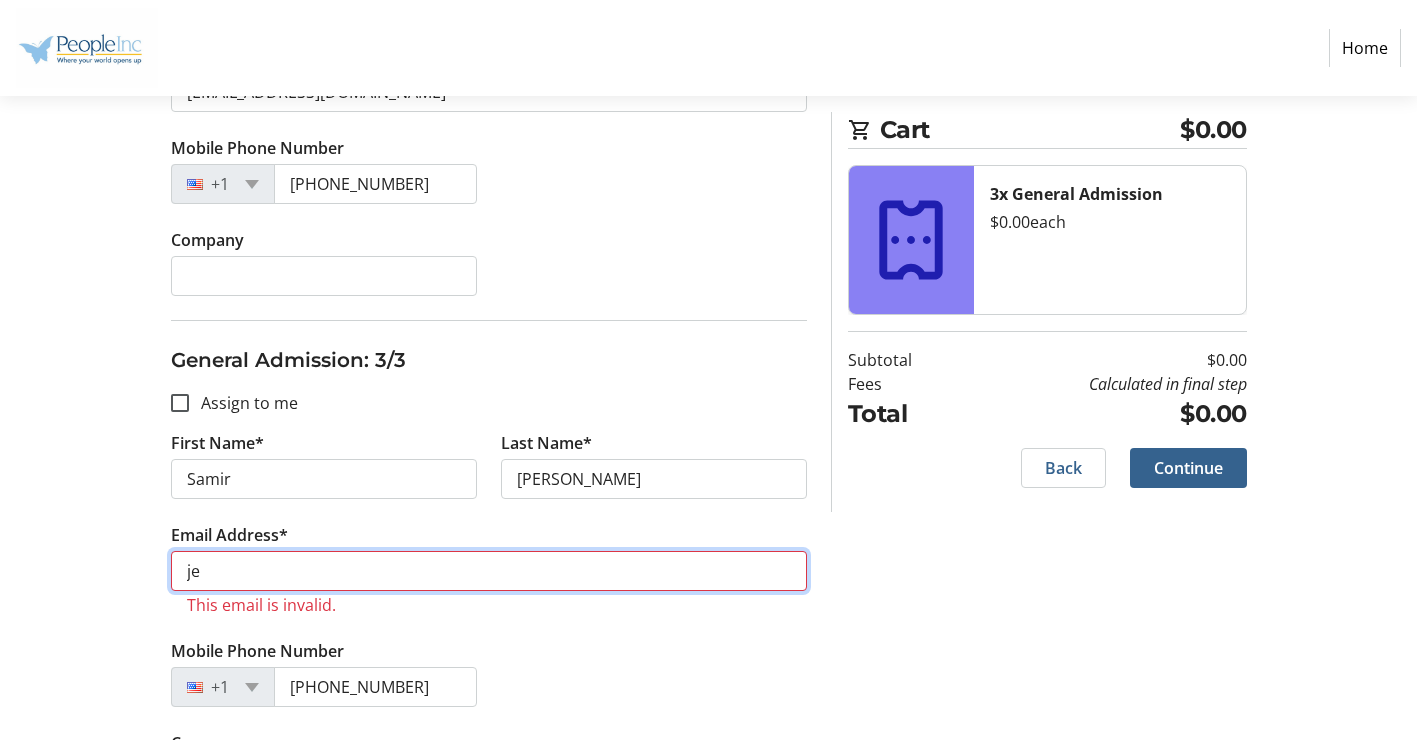 type on "j" 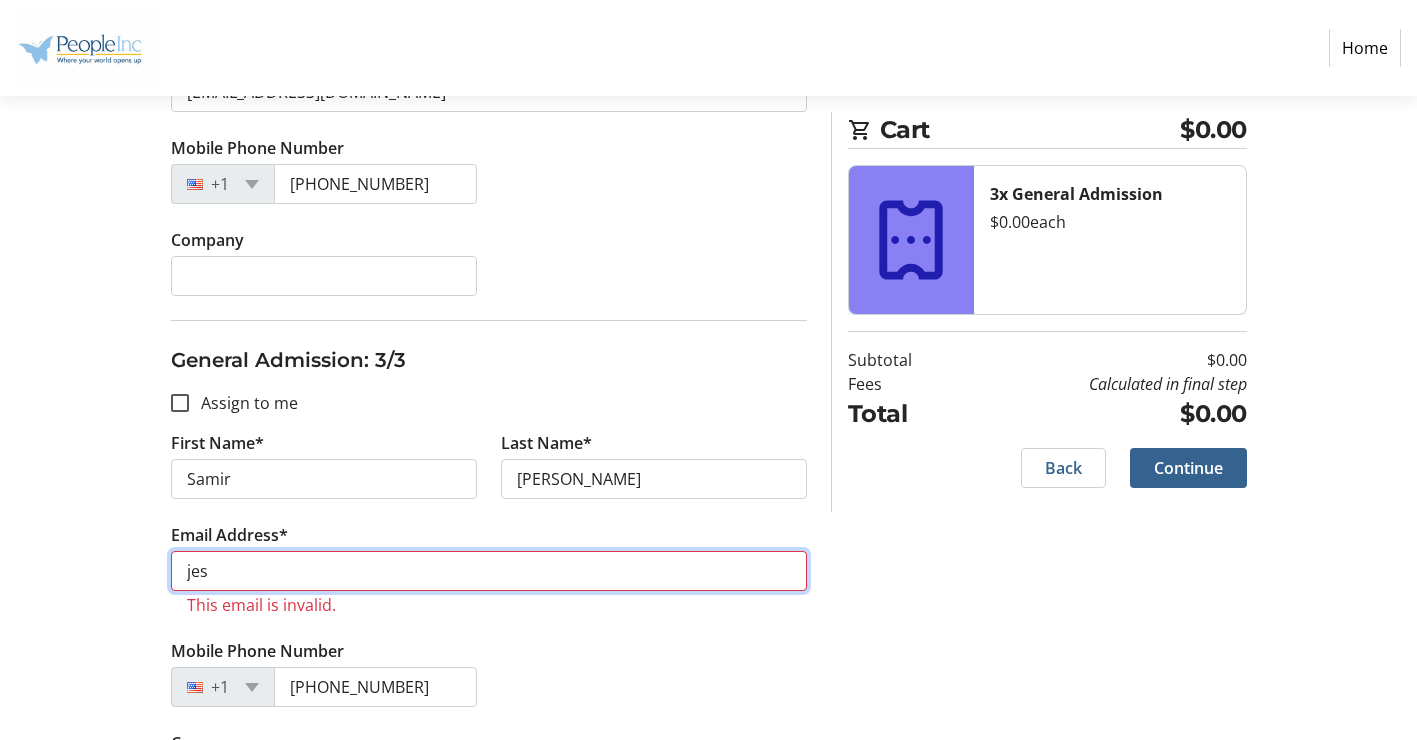 type on "[EMAIL_ADDRESS][DOMAIN_NAME]" 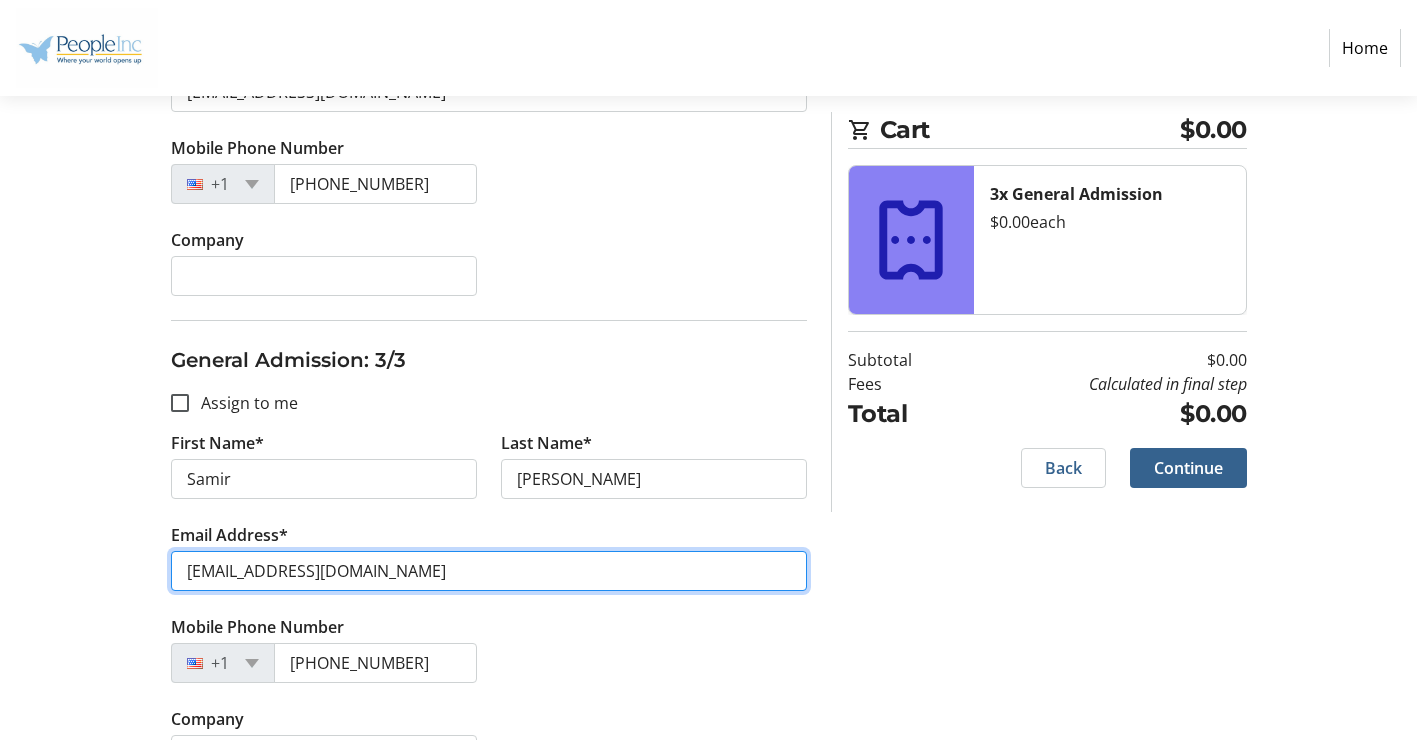 scroll, scrollTop: 1059, scrollLeft: 0, axis: vertical 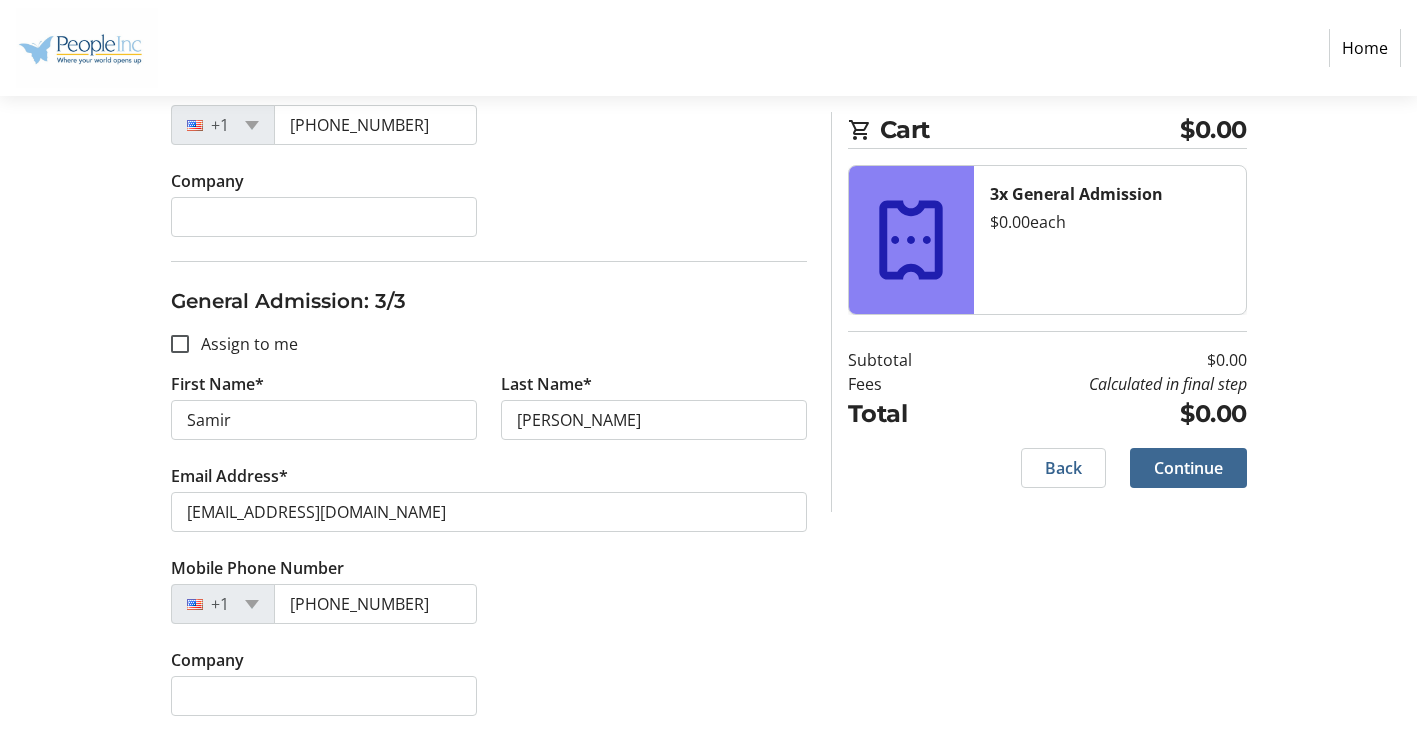 click 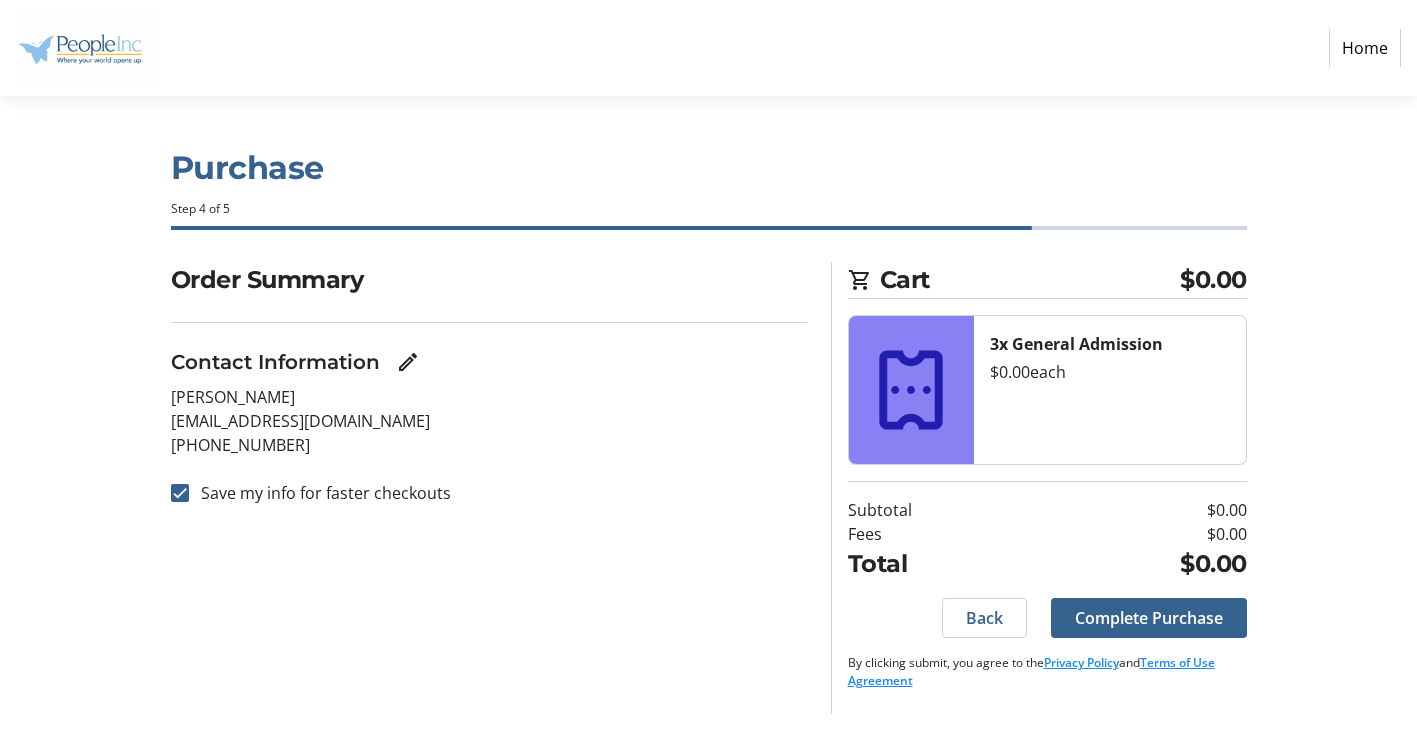 scroll, scrollTop: 0, scrollLeft: 0, axis: both 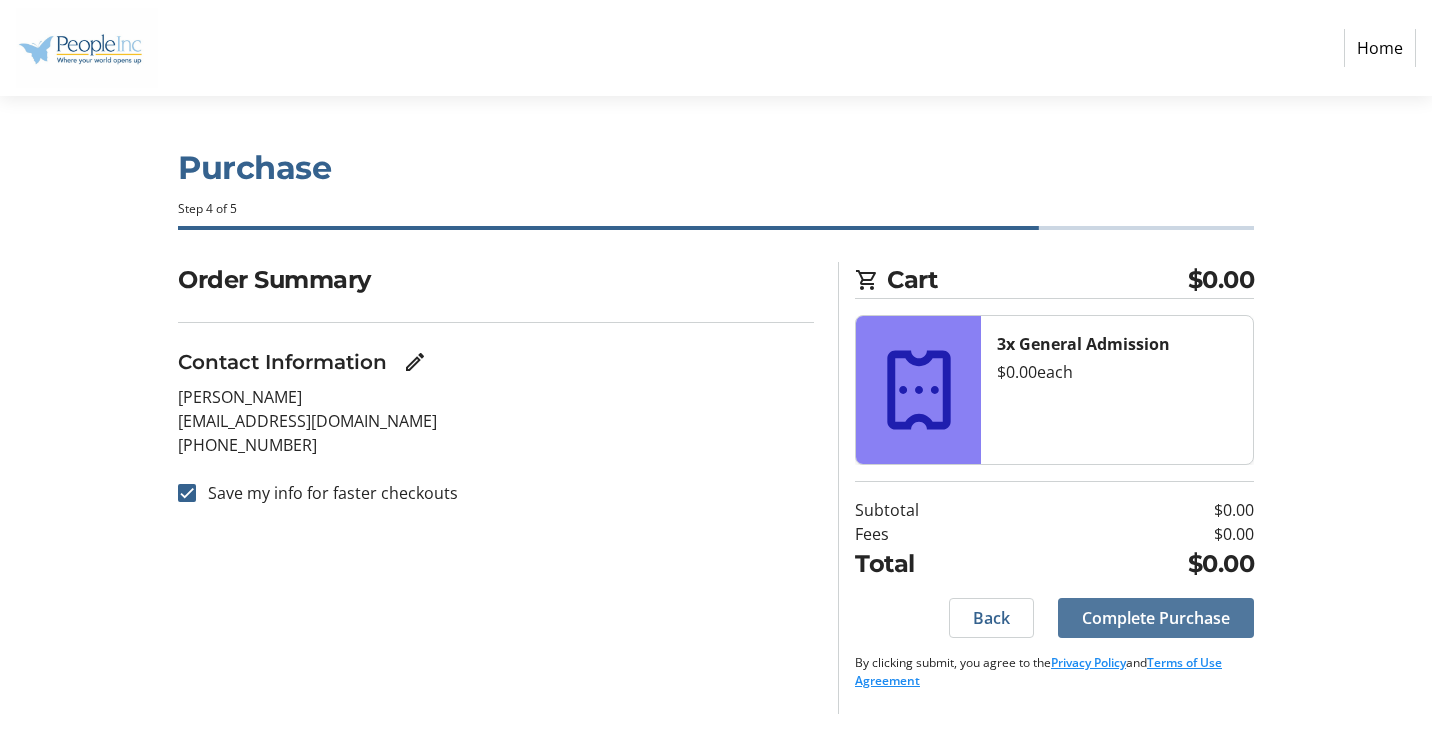 click on "Complete Purchase" 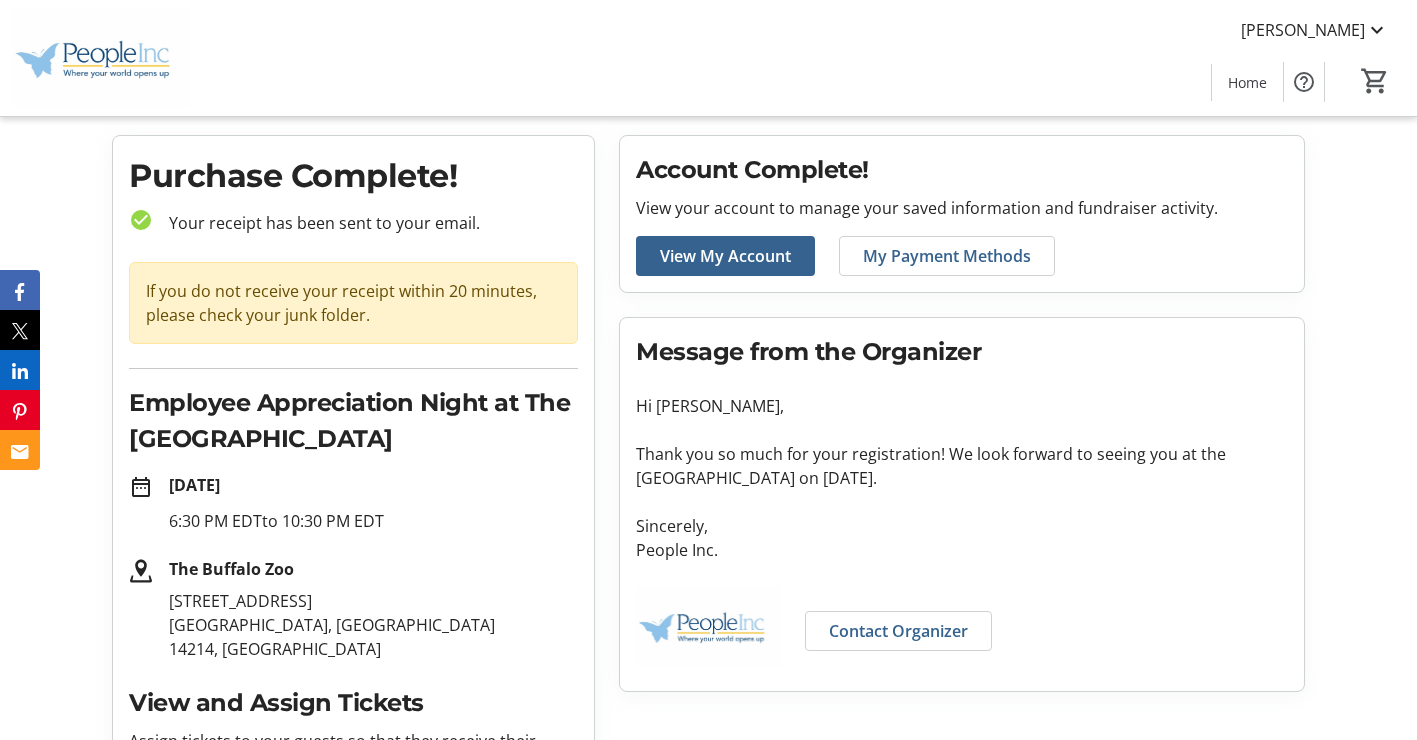 scroll, scrollTop: 0, scrollLeft: 0, axis: both 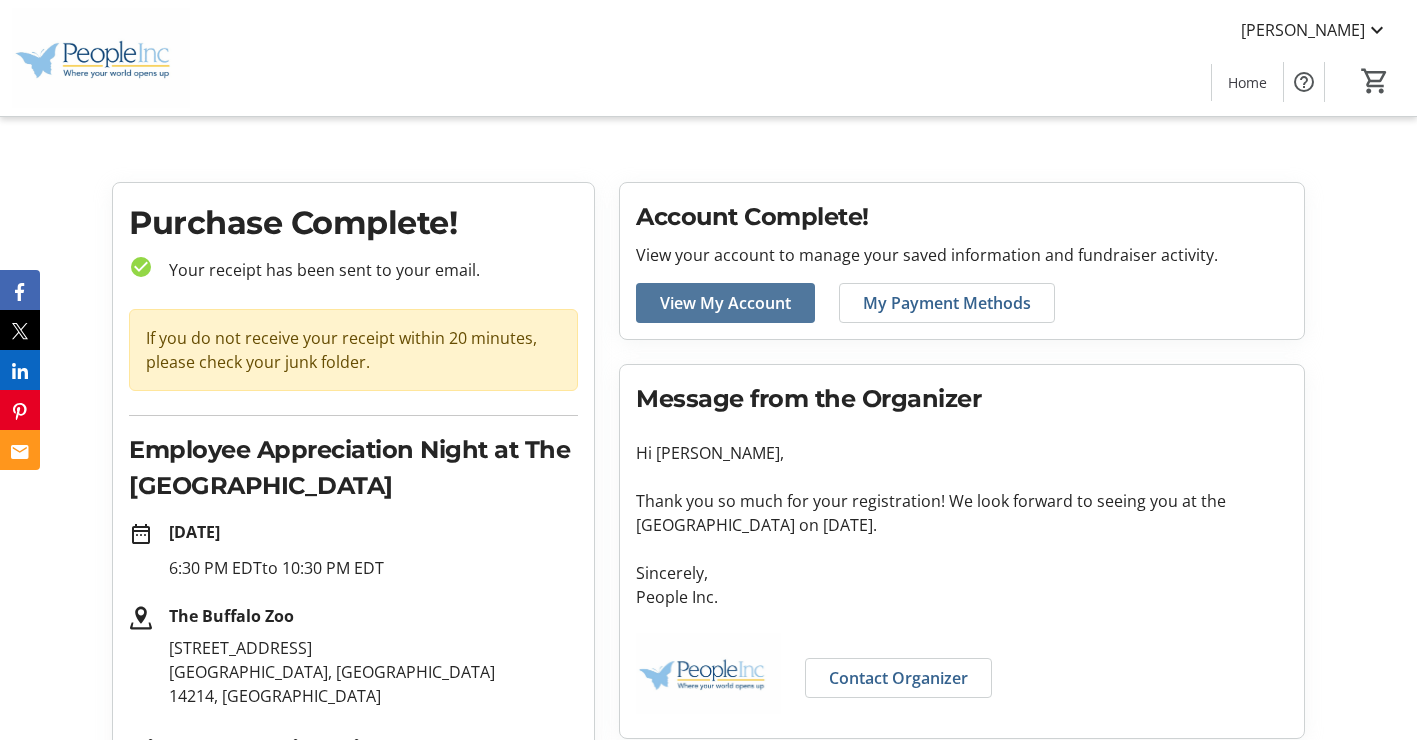 click on "View My Account" 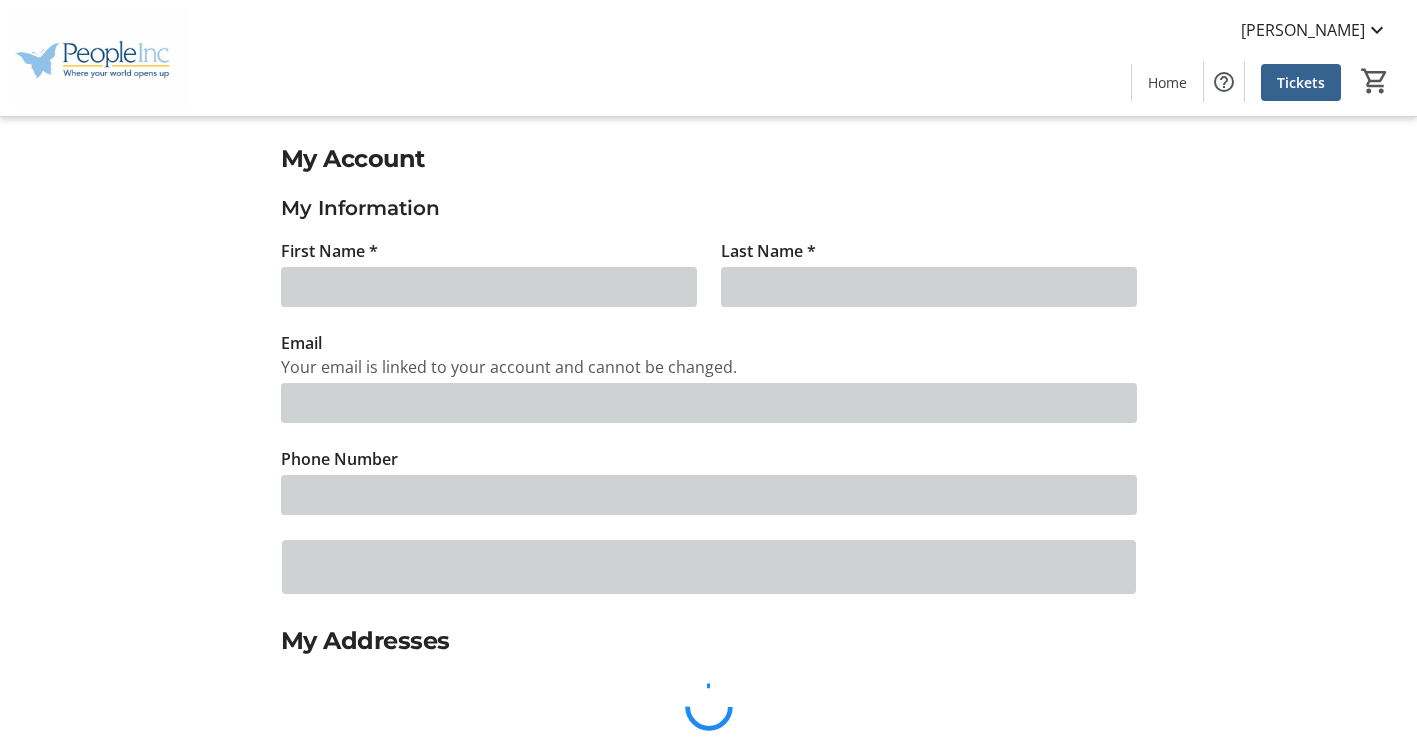 type on "[PERSON_NAME]" 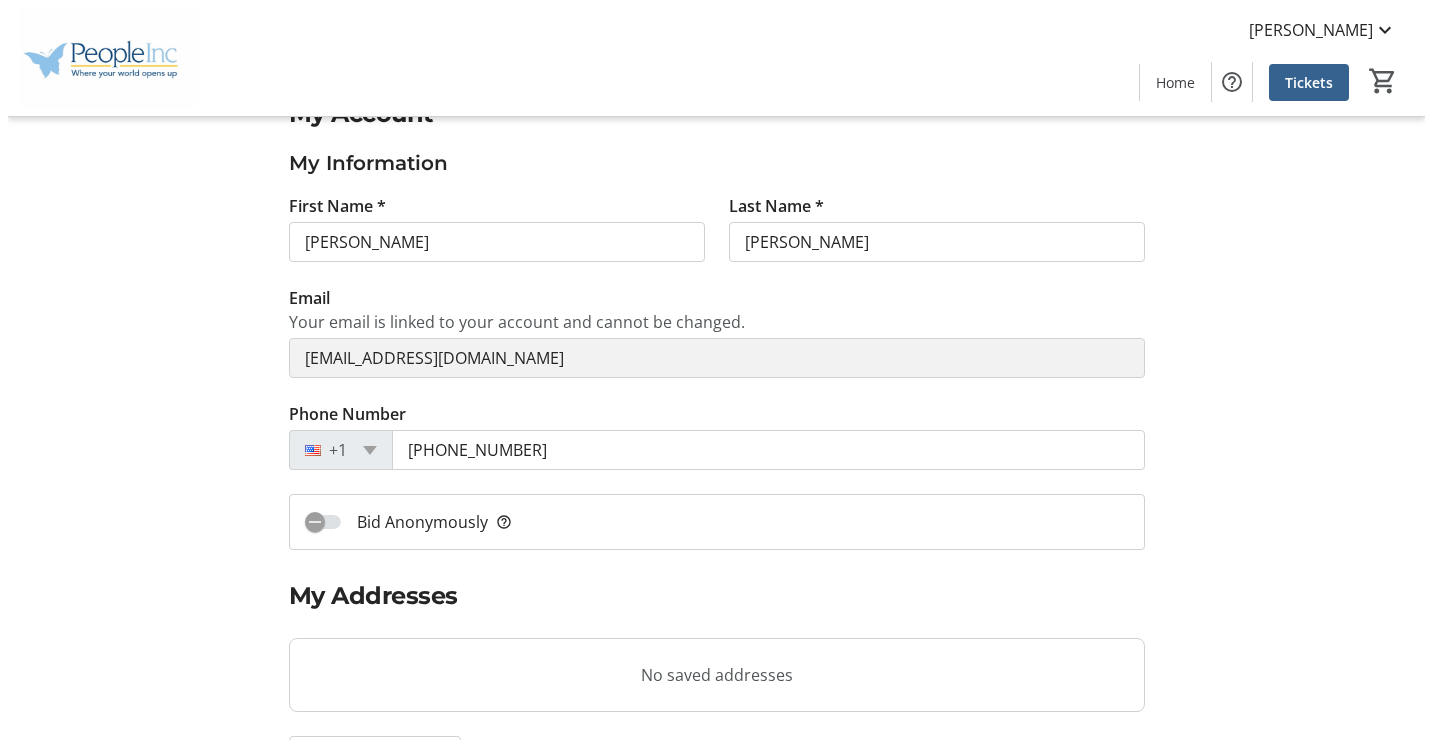 scroll, scrollTop: 0, scrollLeft: 0, axis: both 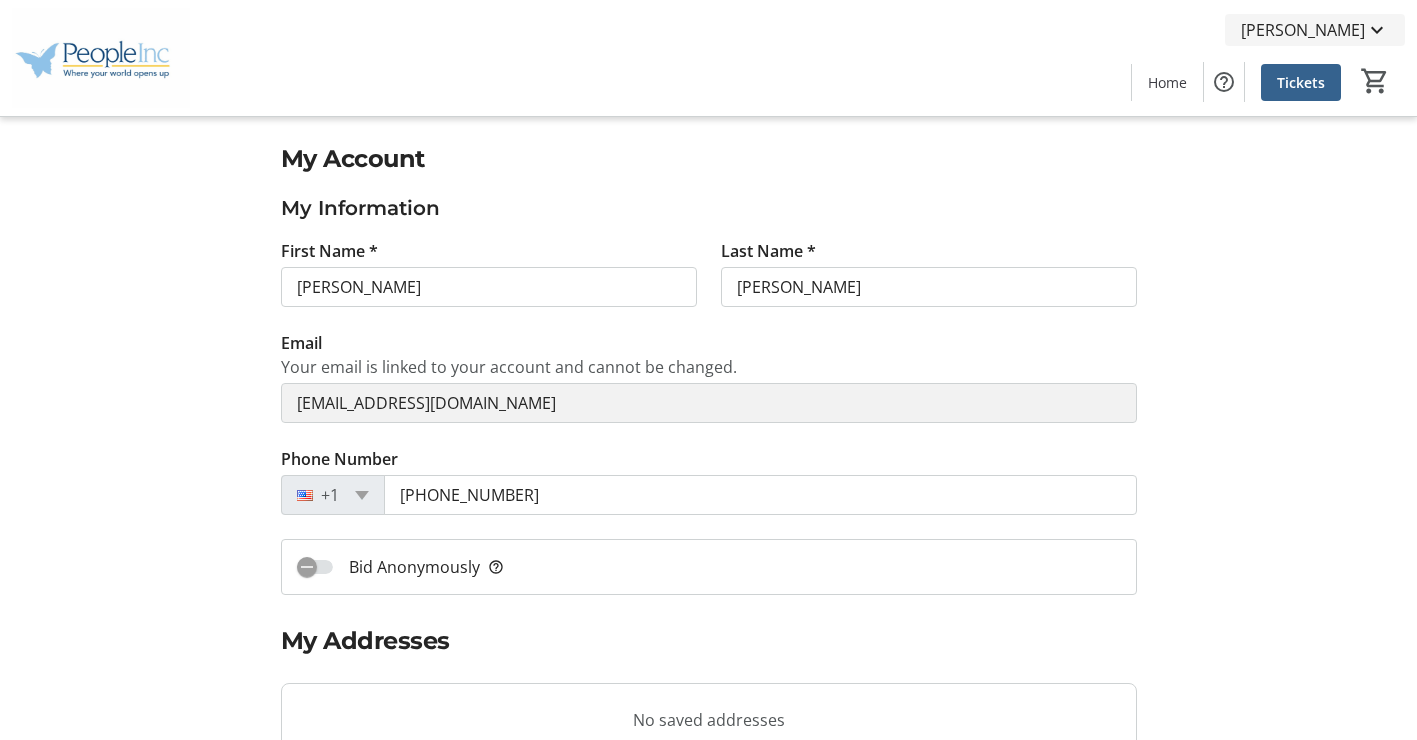 click 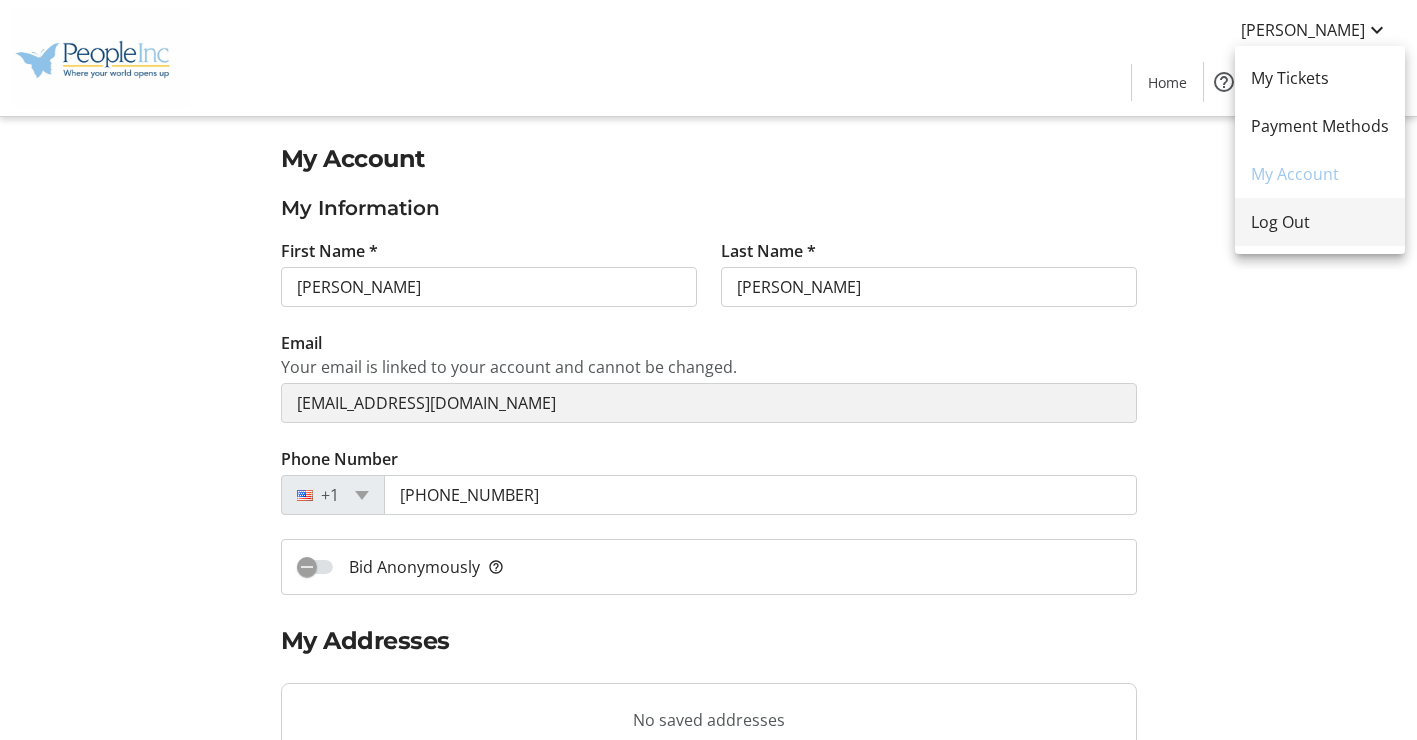 click on "Log Out" at bounding box center (1320, 222) 